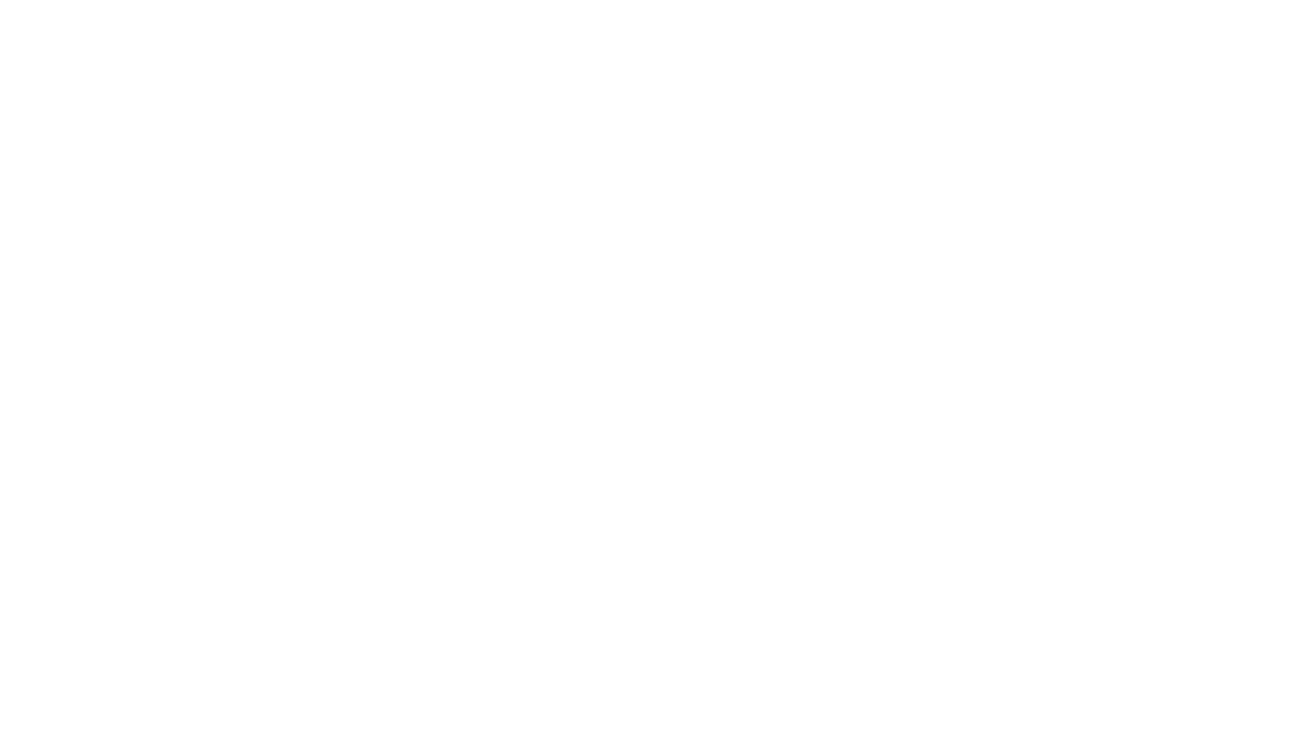 scroll, scrollTop: 0, scrollLeft: 0, axis: both 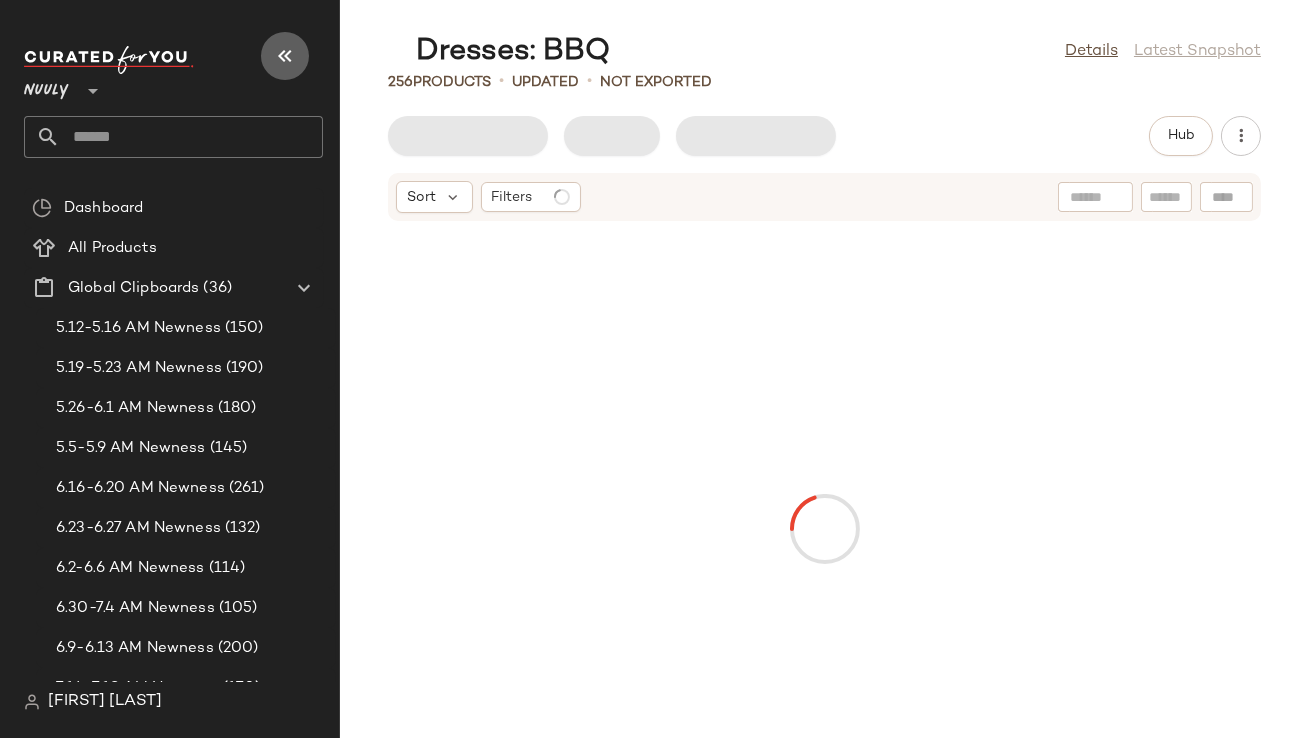 click at bounding box center [285, 56] 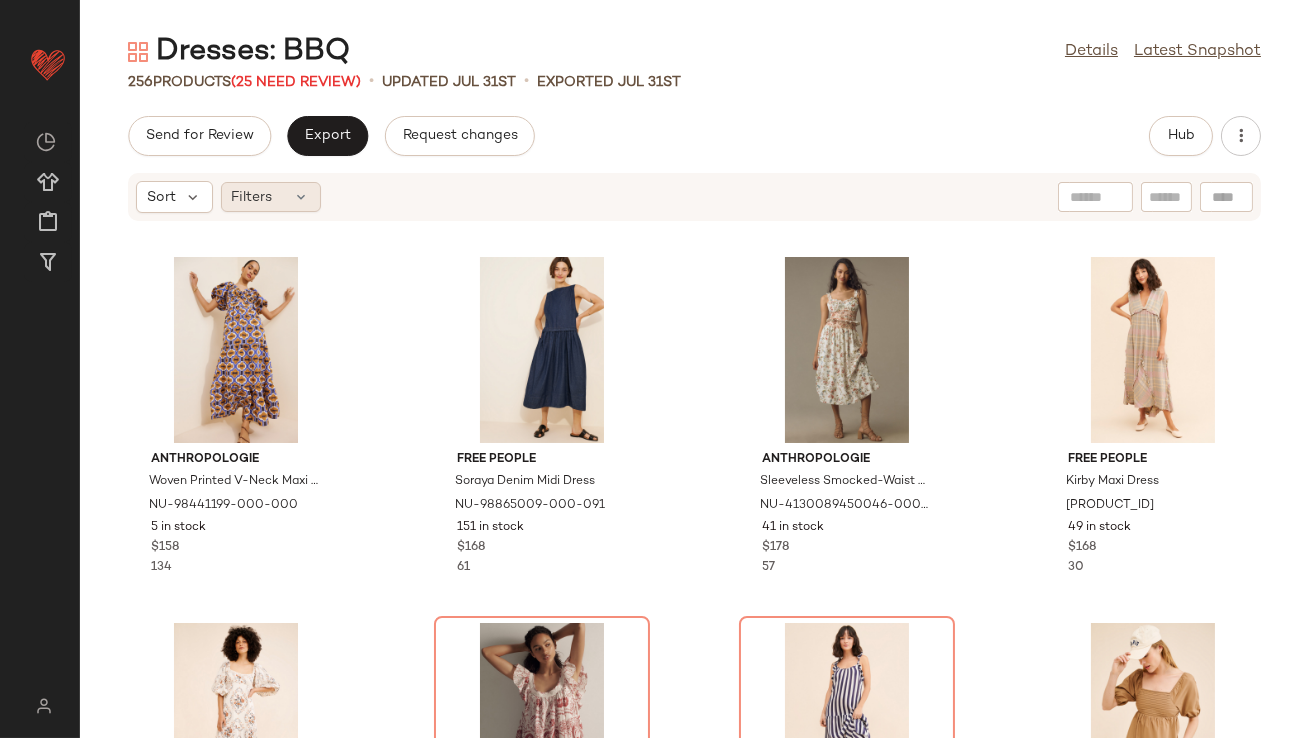 click on "Filters" 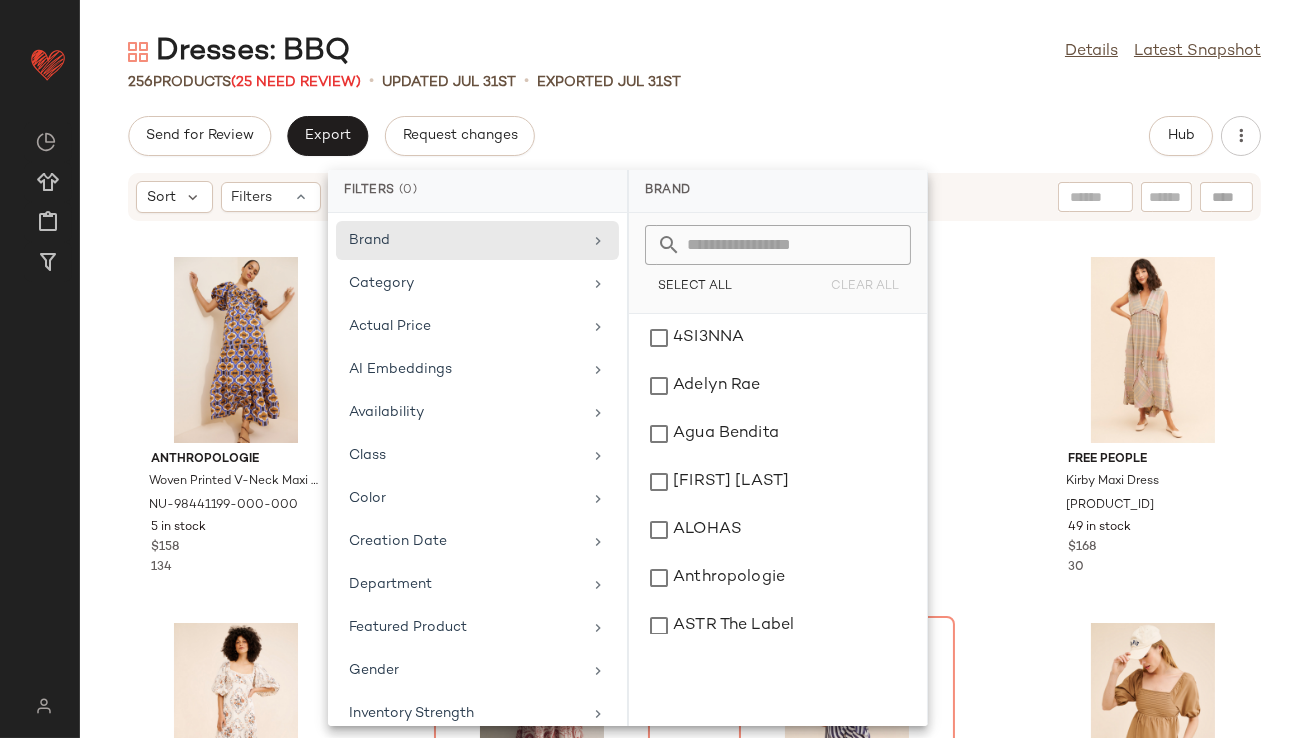 click on "Brand Category Actual Price AI Embeddings Availability Class Color Creation Date Department Featured Product Gender Inventory Strength Is Vintage Matching Sets Only Maternity Number Of Reviews Occasion Overall Star Rating Plus Size Product Price Total Inventory Weekly Product Sold" at bounding box center (477, 469) 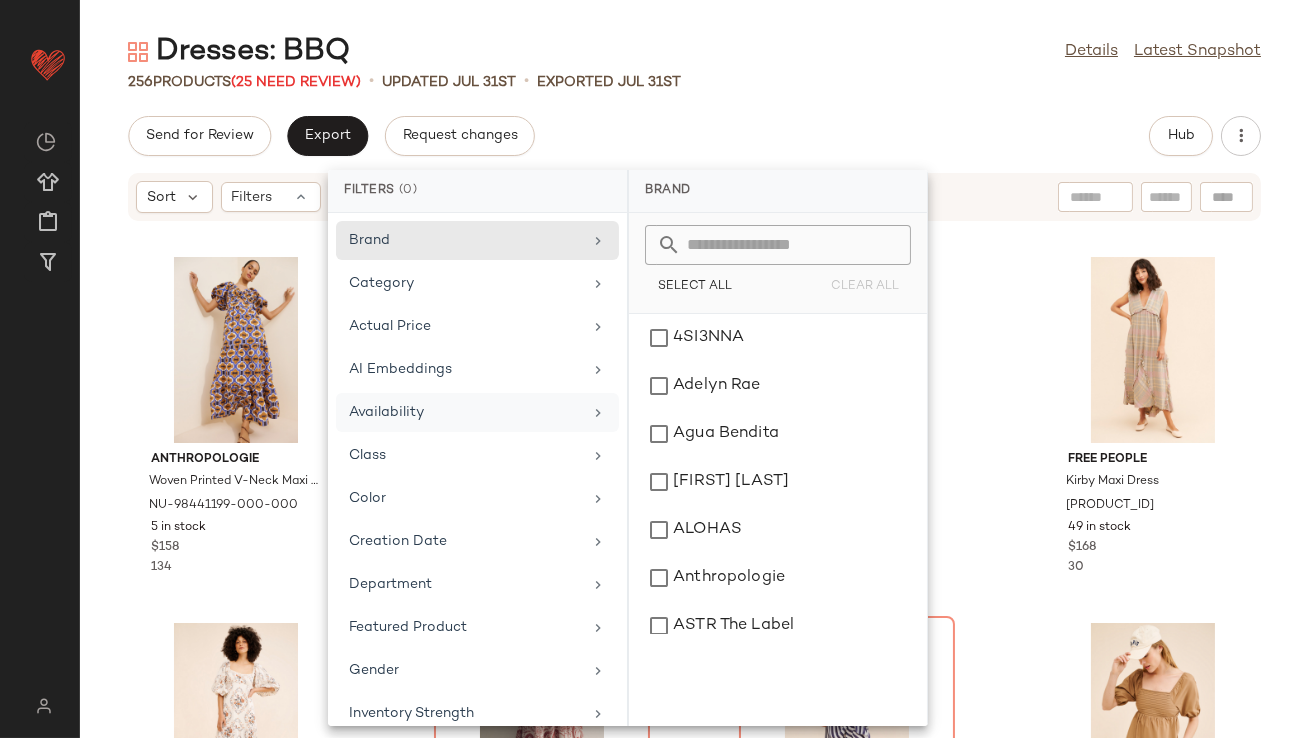 click on "Availability" at bounding box center (465, 412) 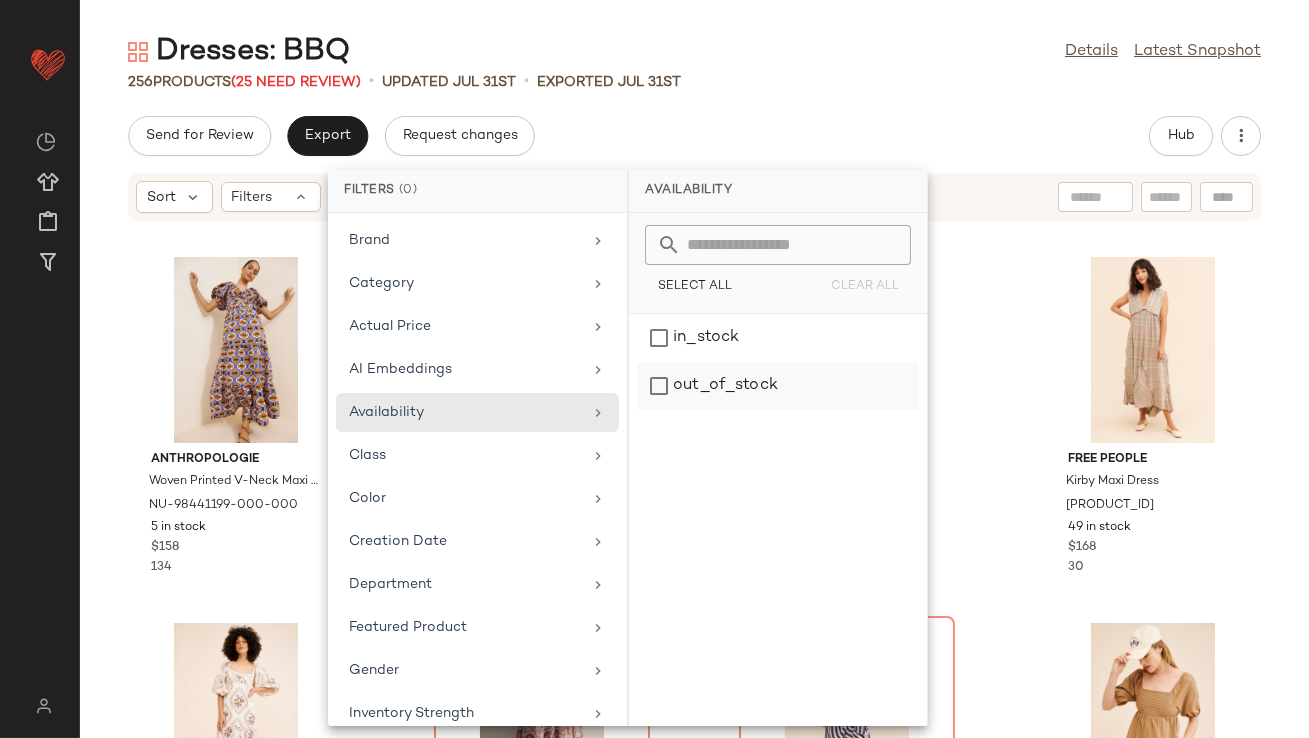 click on "out_of_stock" 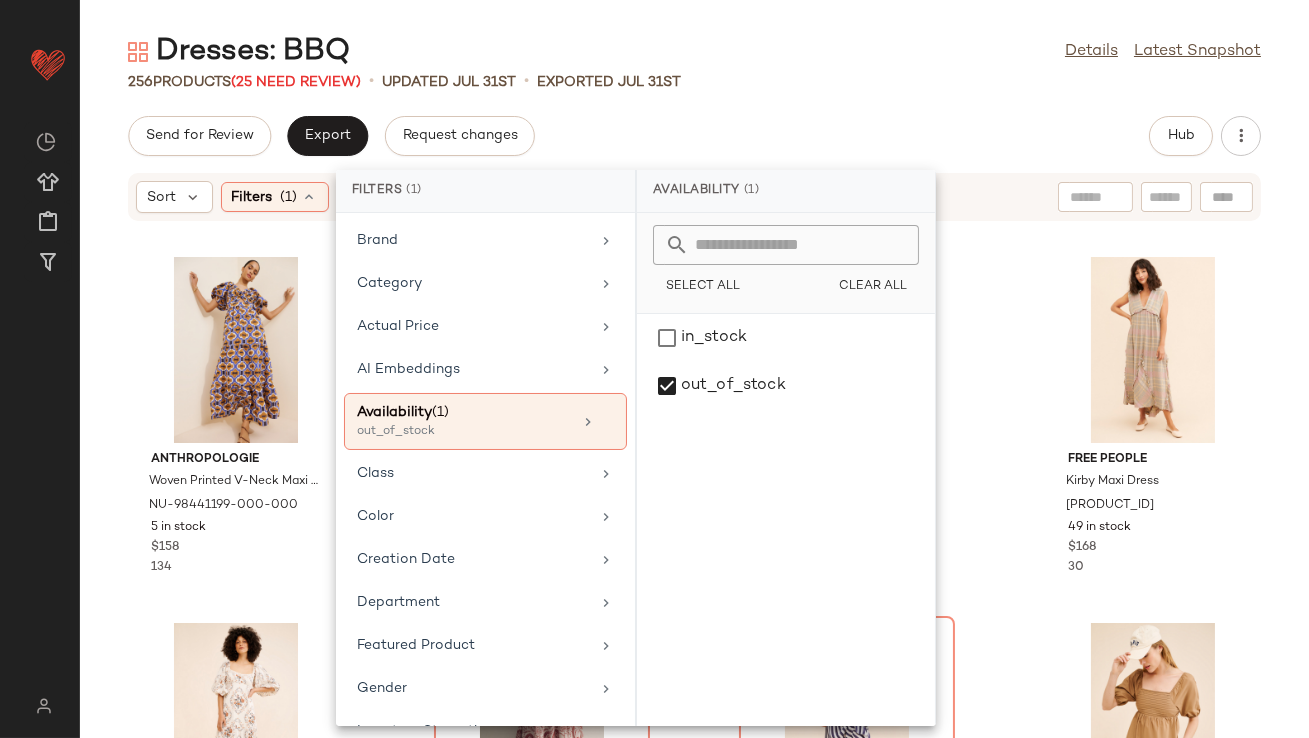 click on "[NUMBER]   Products   ([NUMBER] Need Review)   •   updated [MONTH] [DAY]st  •  Exported [MONTH] [DAY]st" 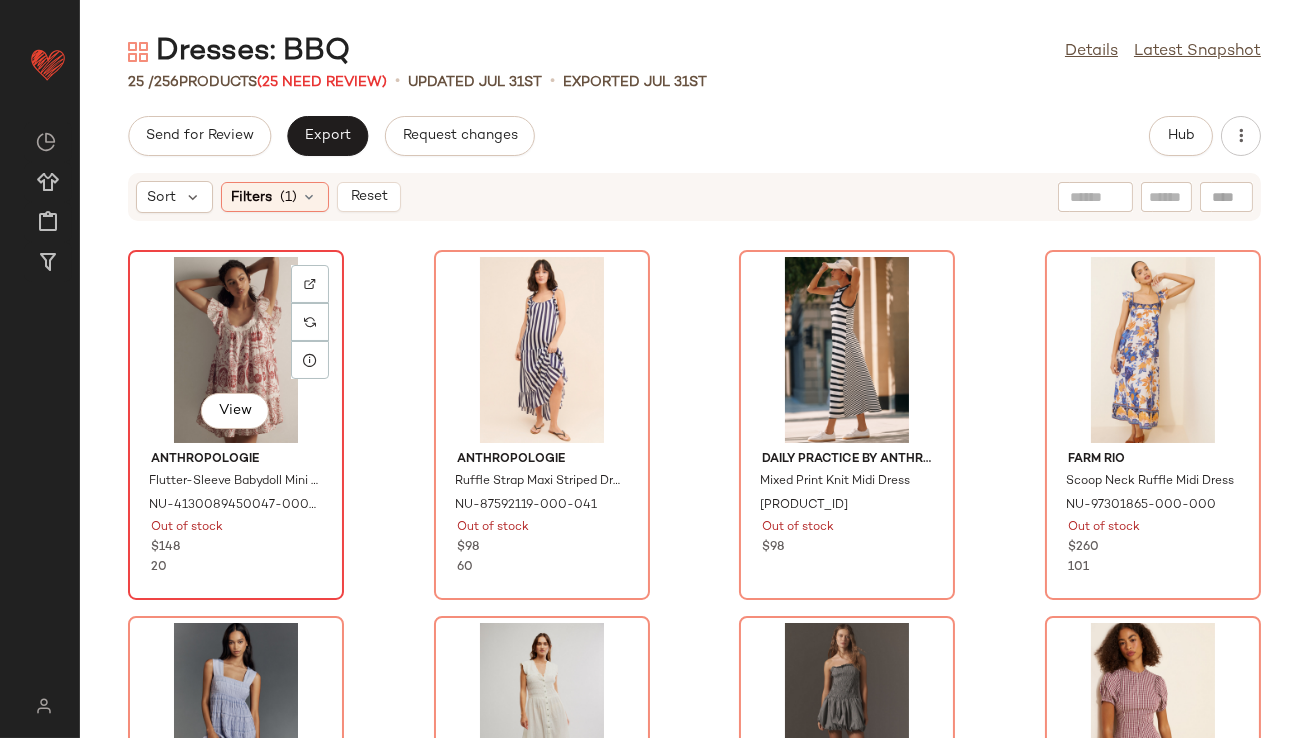 click on "View" 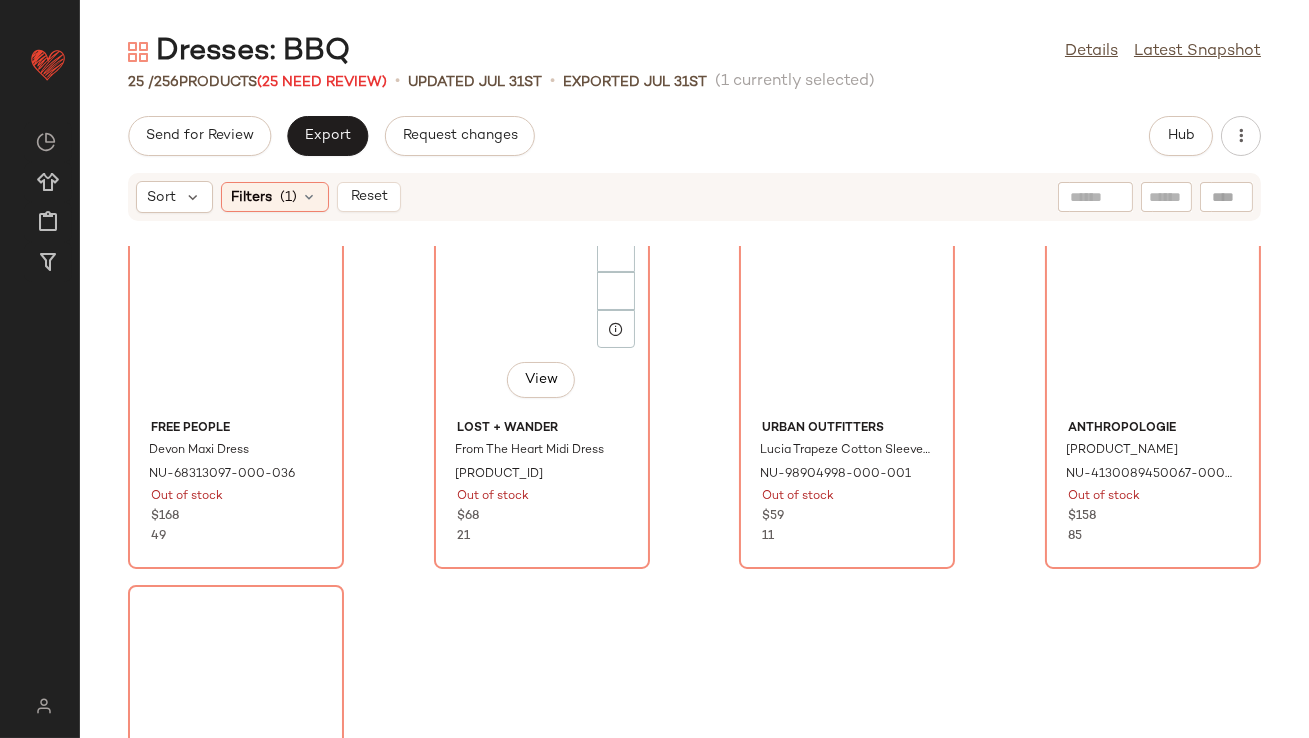 scroll, scrollTop: 2073, scrollLeft: 0, axis: vertical 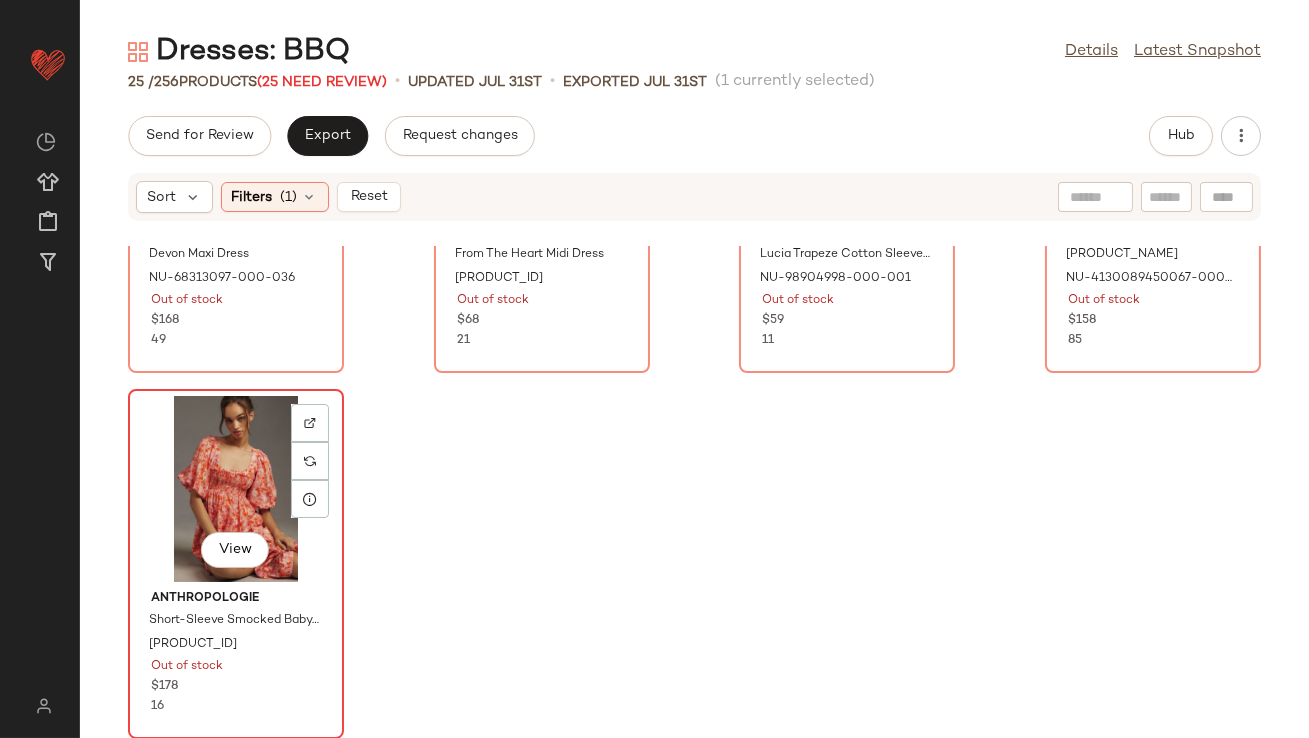 click on "View" 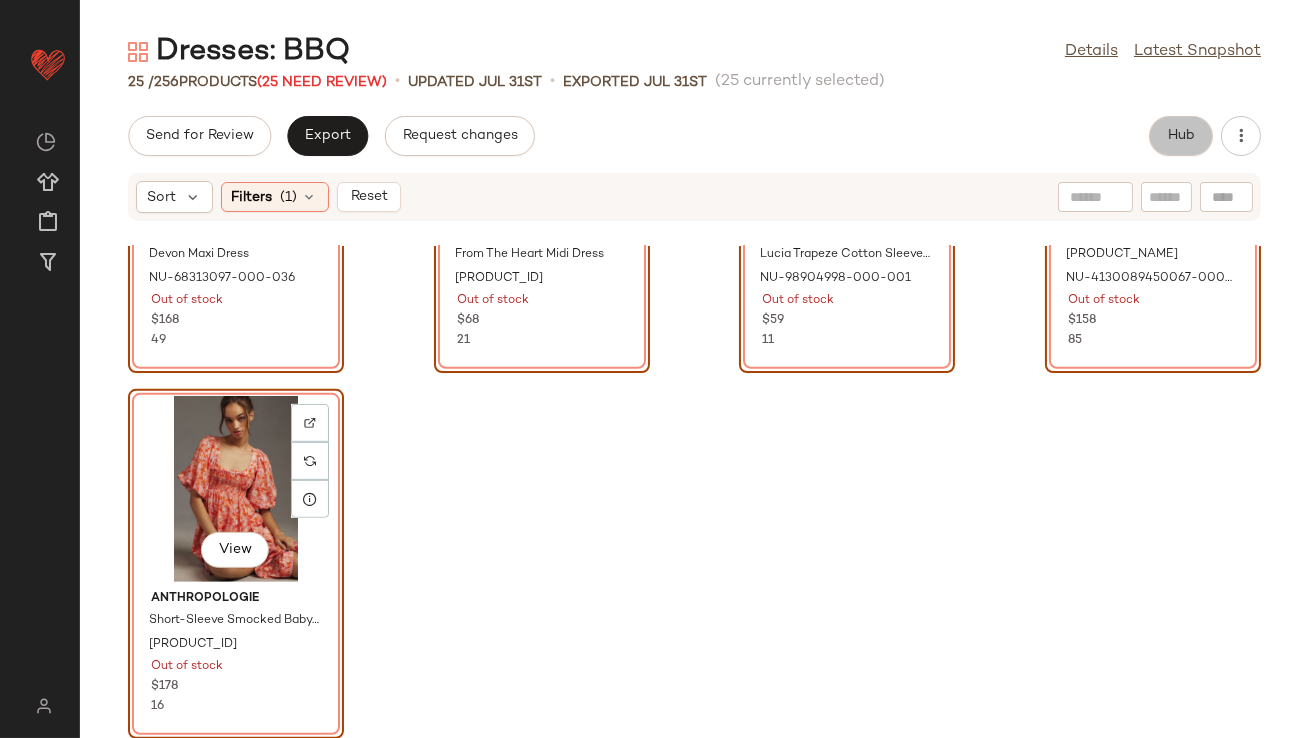 click on "Hub" at bounding box center [1181, 136] 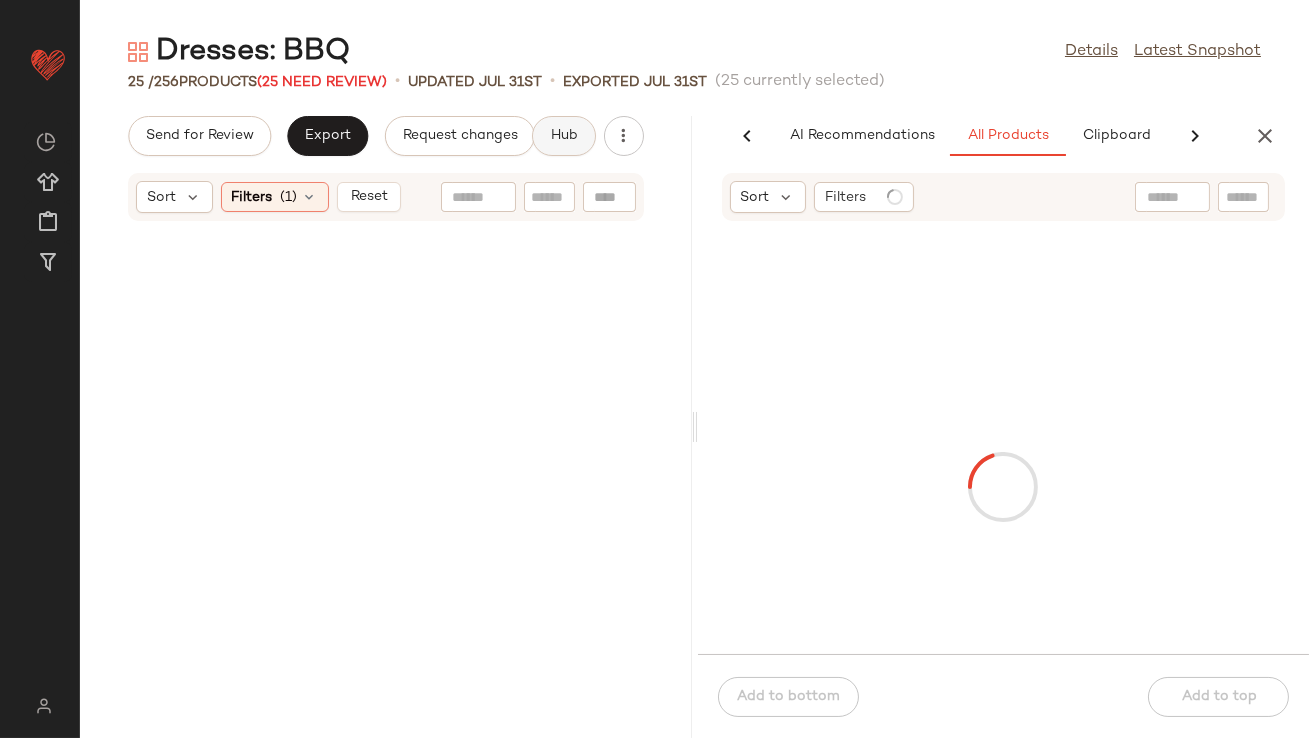 scroll, scrollTop: 2805, scrollLeft: 0, axis: vertical 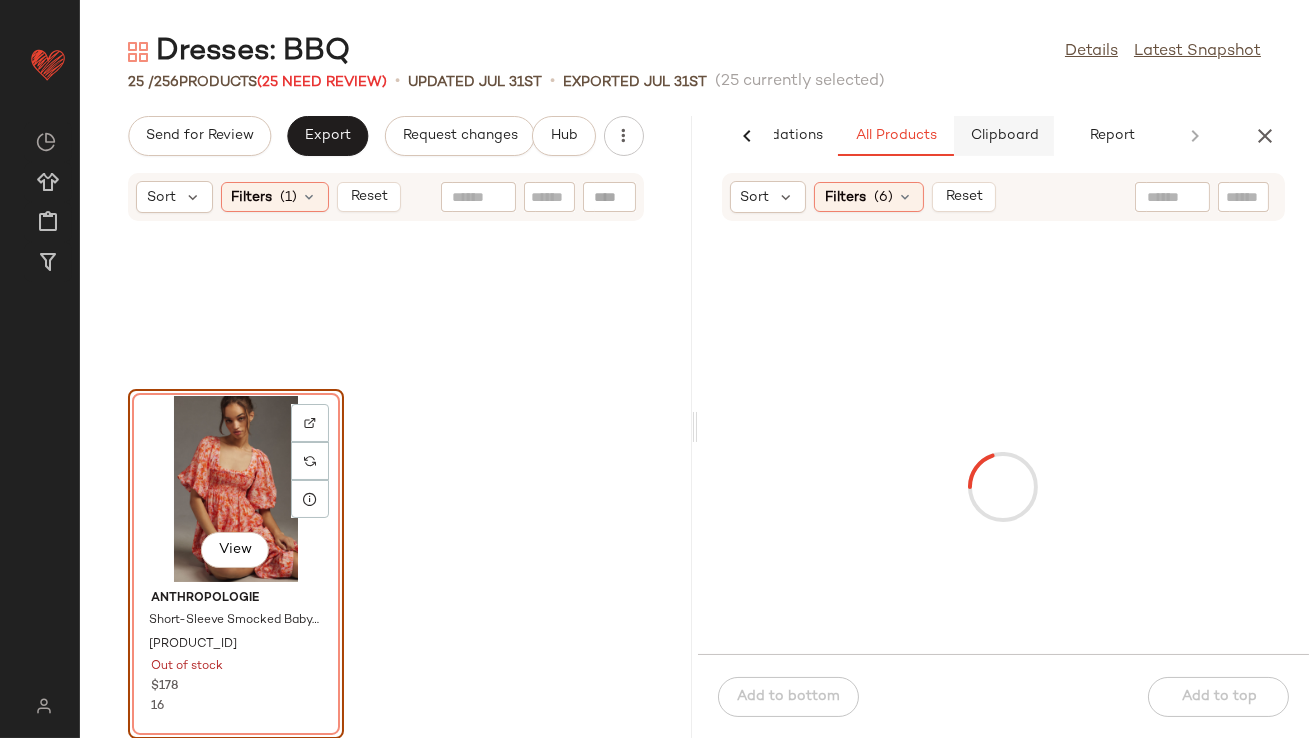 click on "Clipboard" at bounding box center [1004, 136] 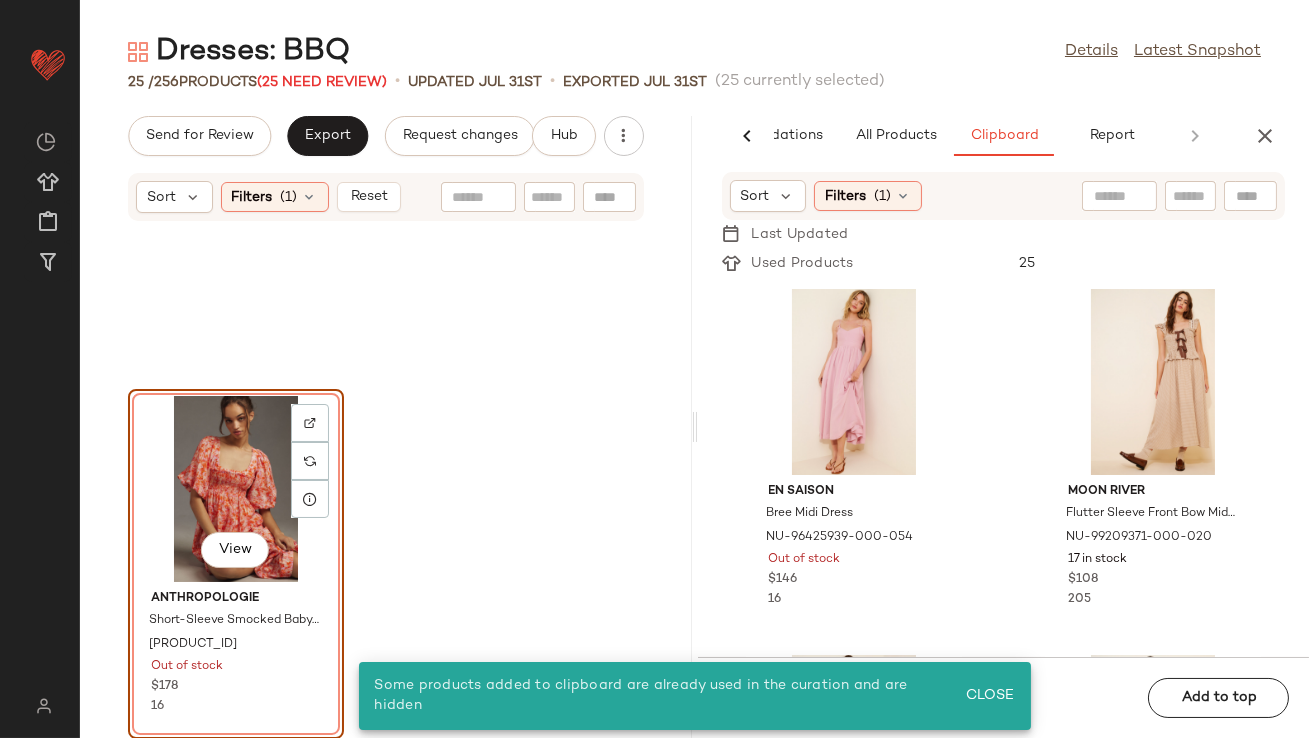 click on "View" 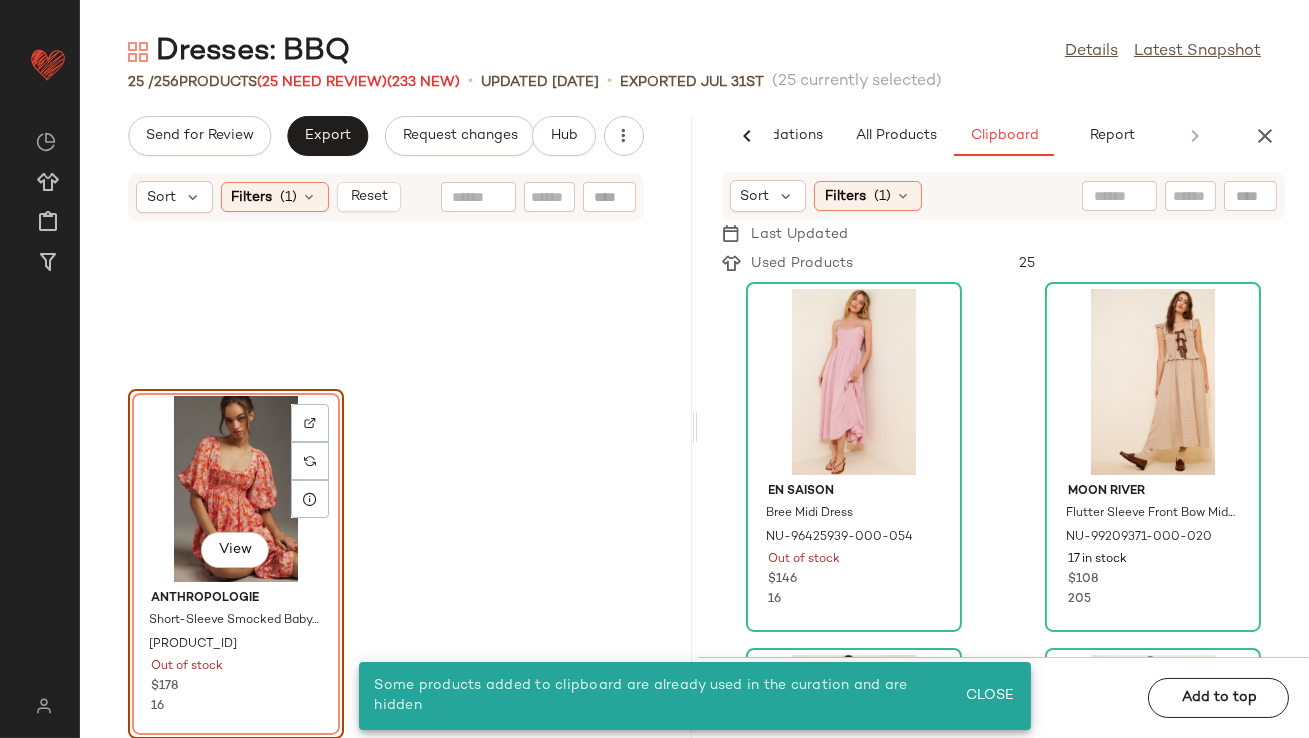 scroll, scrollTop: 0, scrollLeft: 0, axis: both 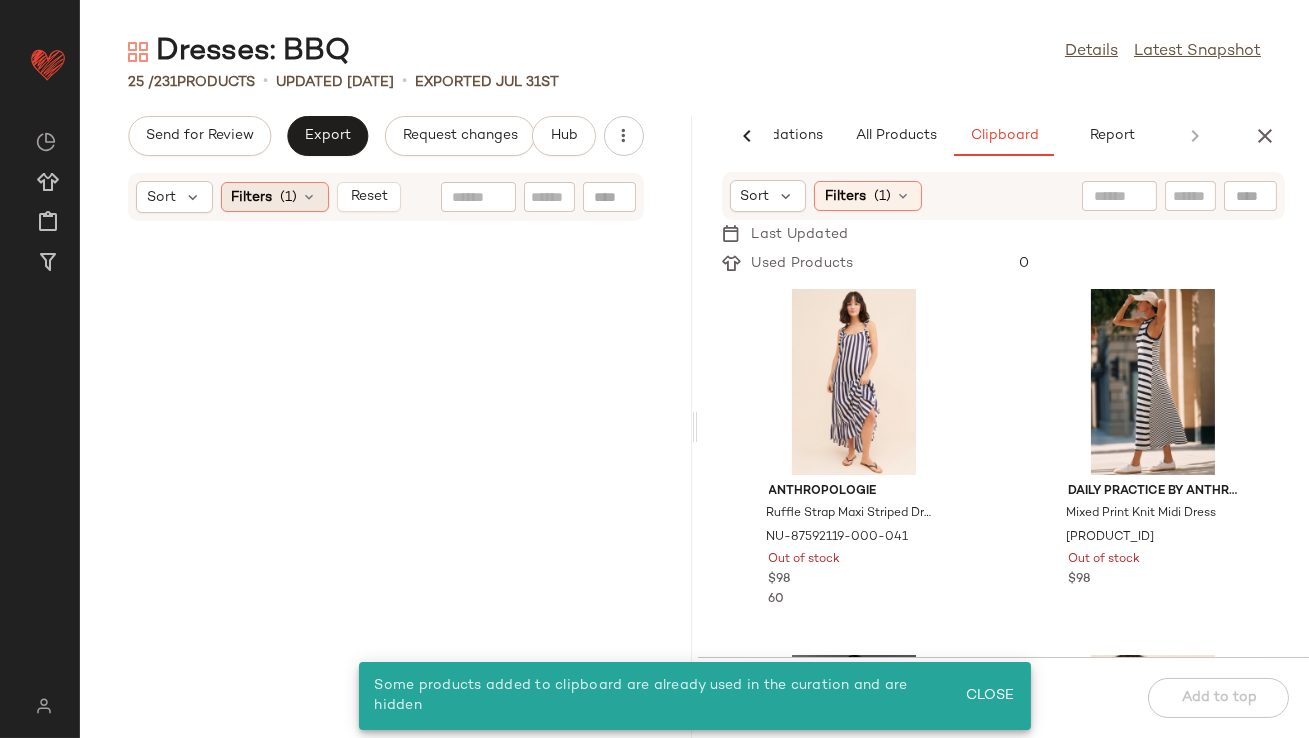 click on "Filters  (1)" 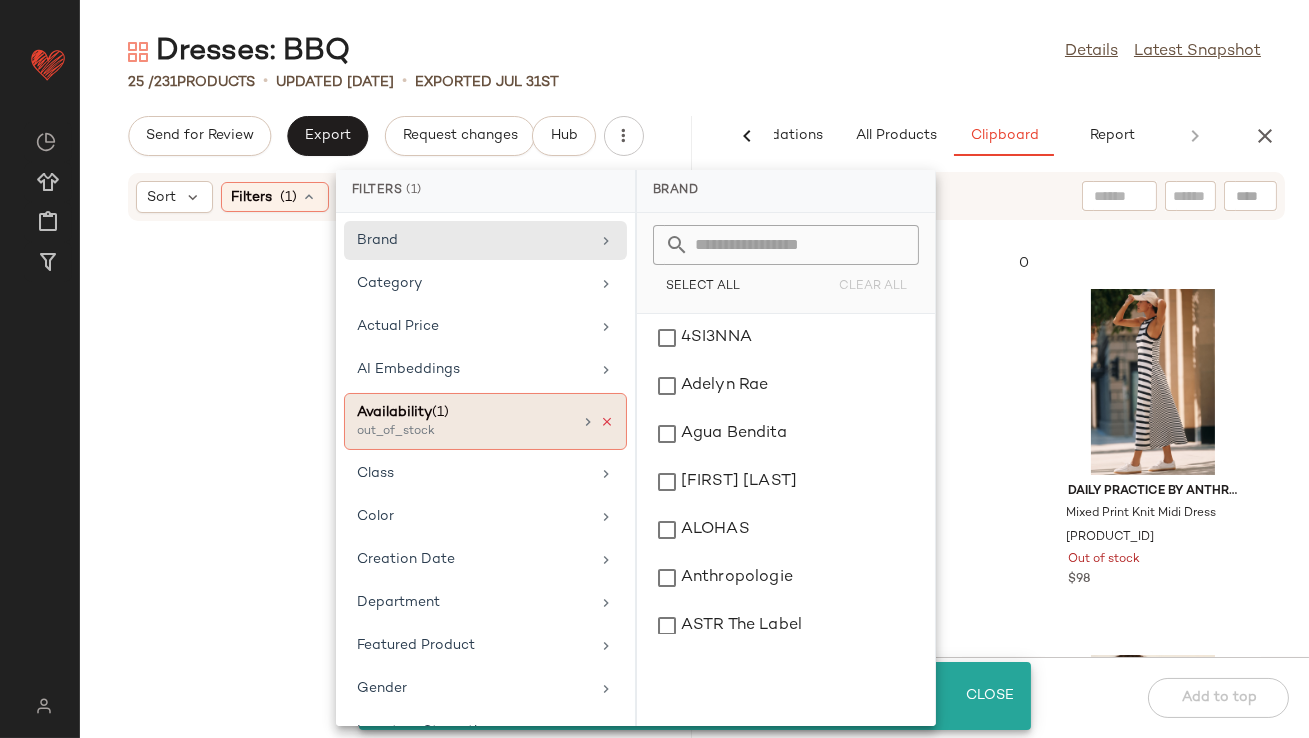 click at bounding box center [607, 422] 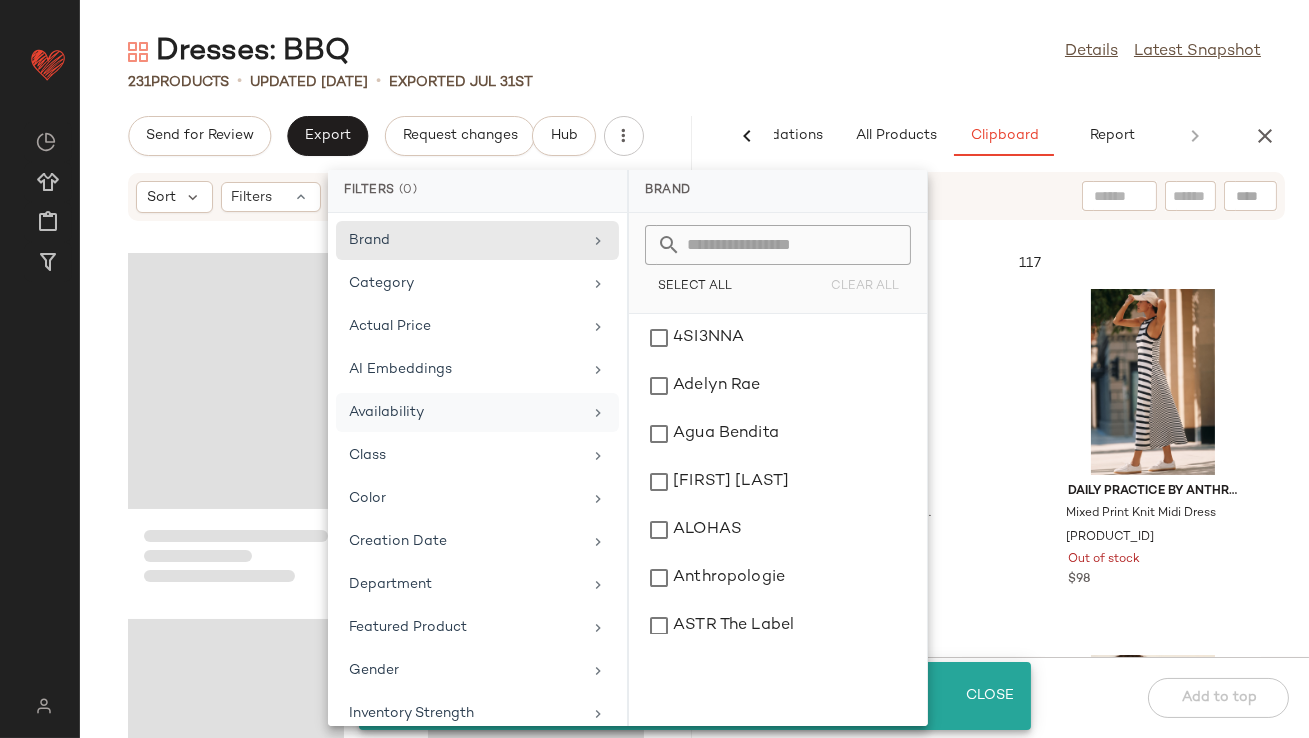 click on "Dresses: BBQ  Details   Latest Snapshot" 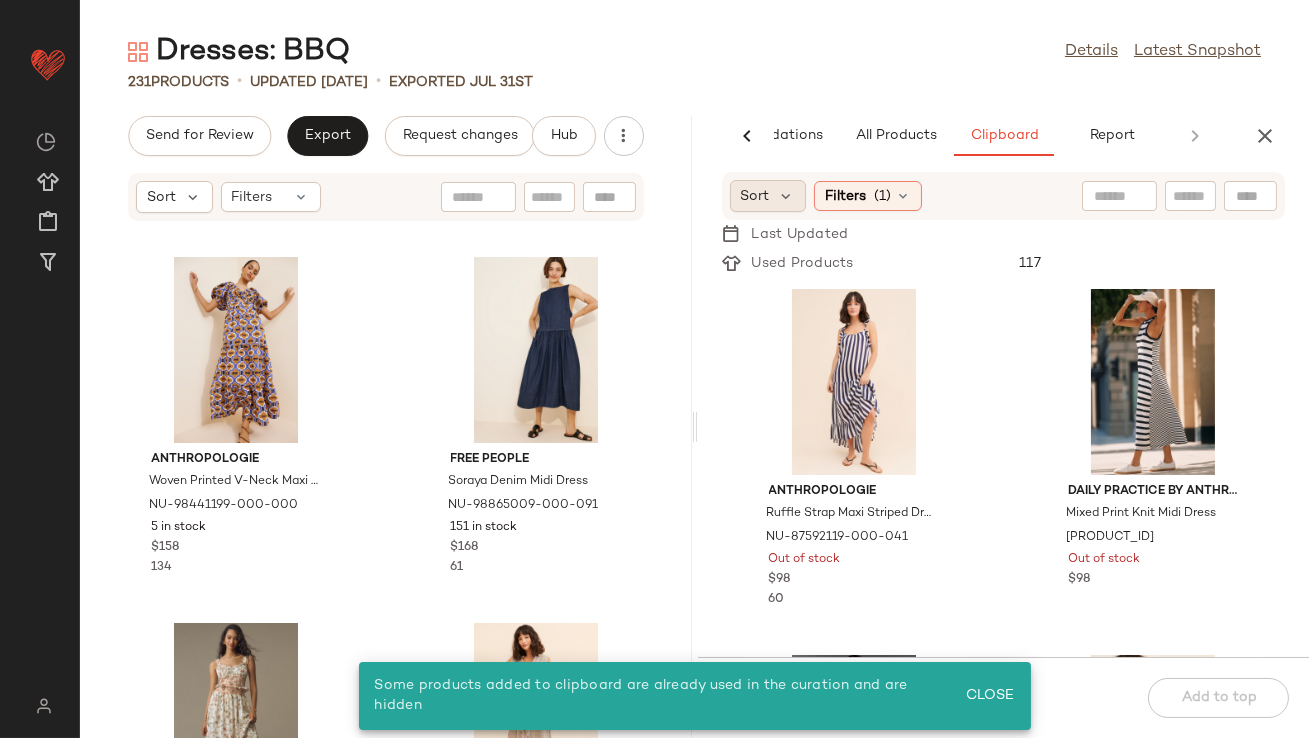 click on "Sort" 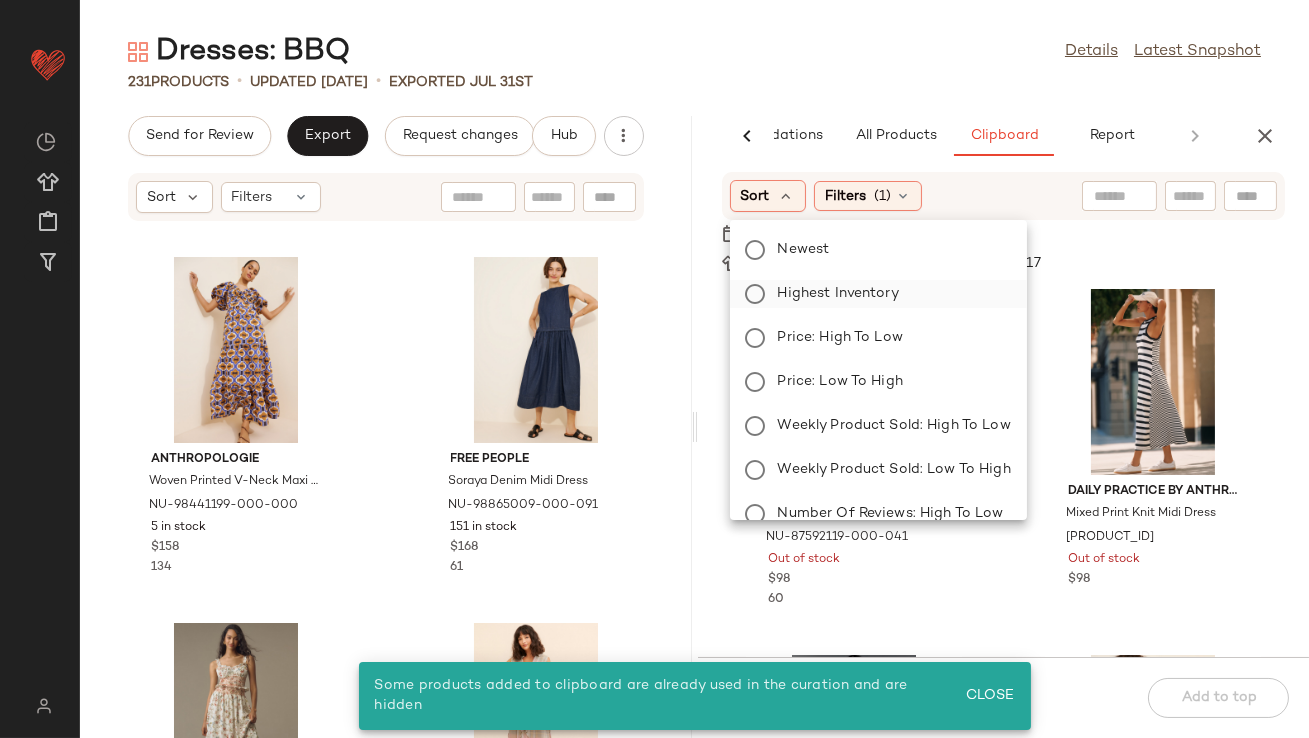 click on "Highest Inventory" 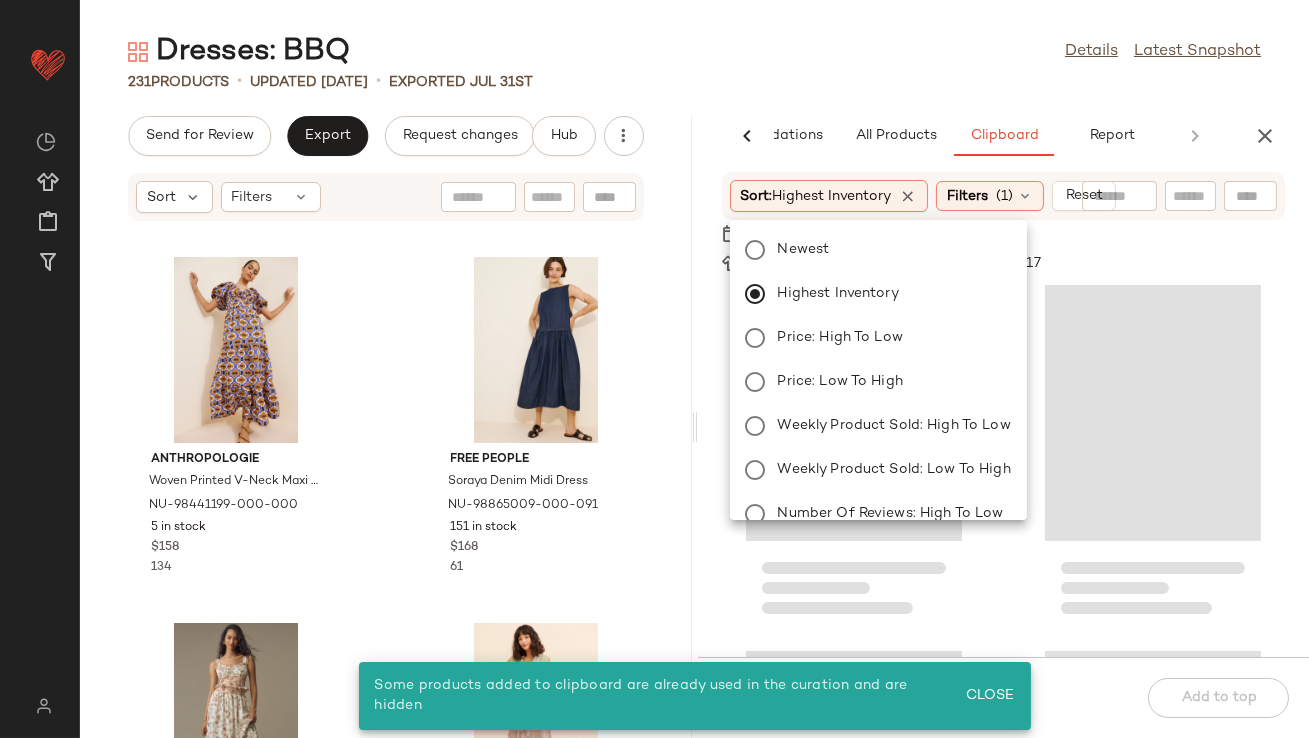 click on "Dresses: BBQ  Details   Latest Snapshot" 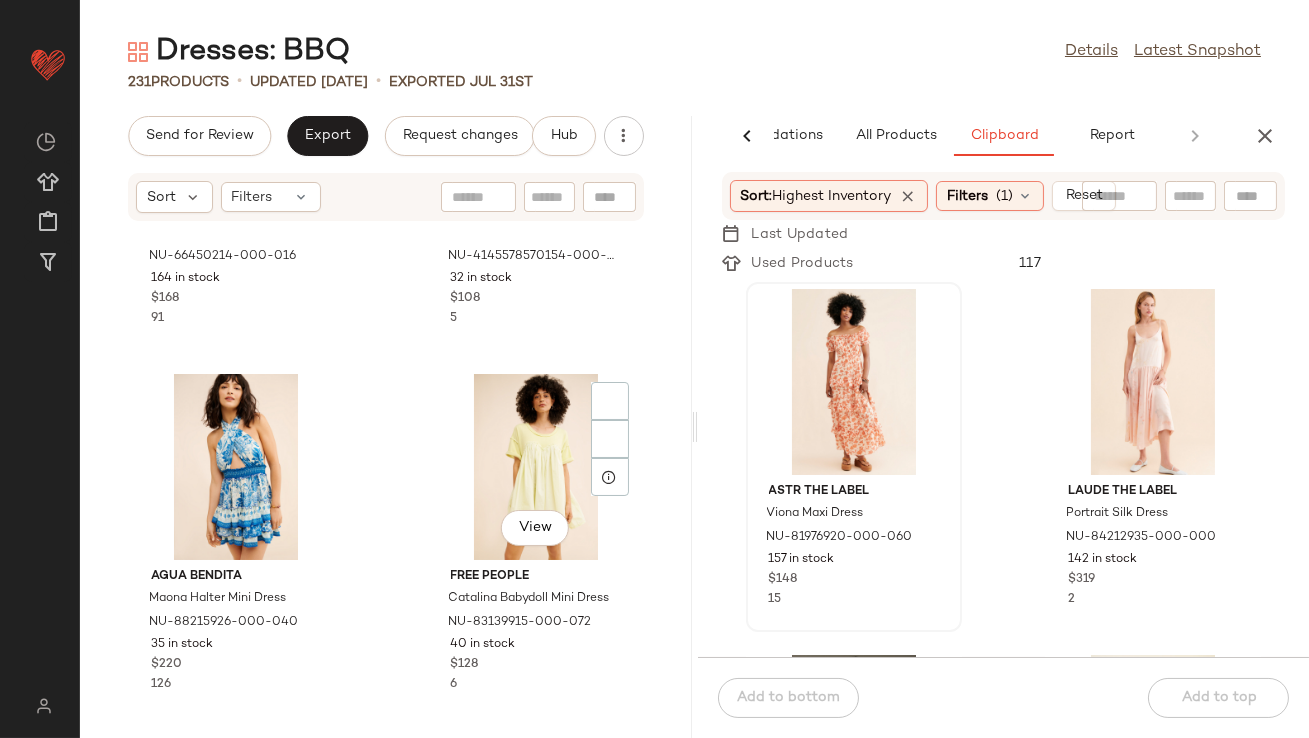 scroll, scrollTop: 3565, scrollLeft: 0, axis: vertical 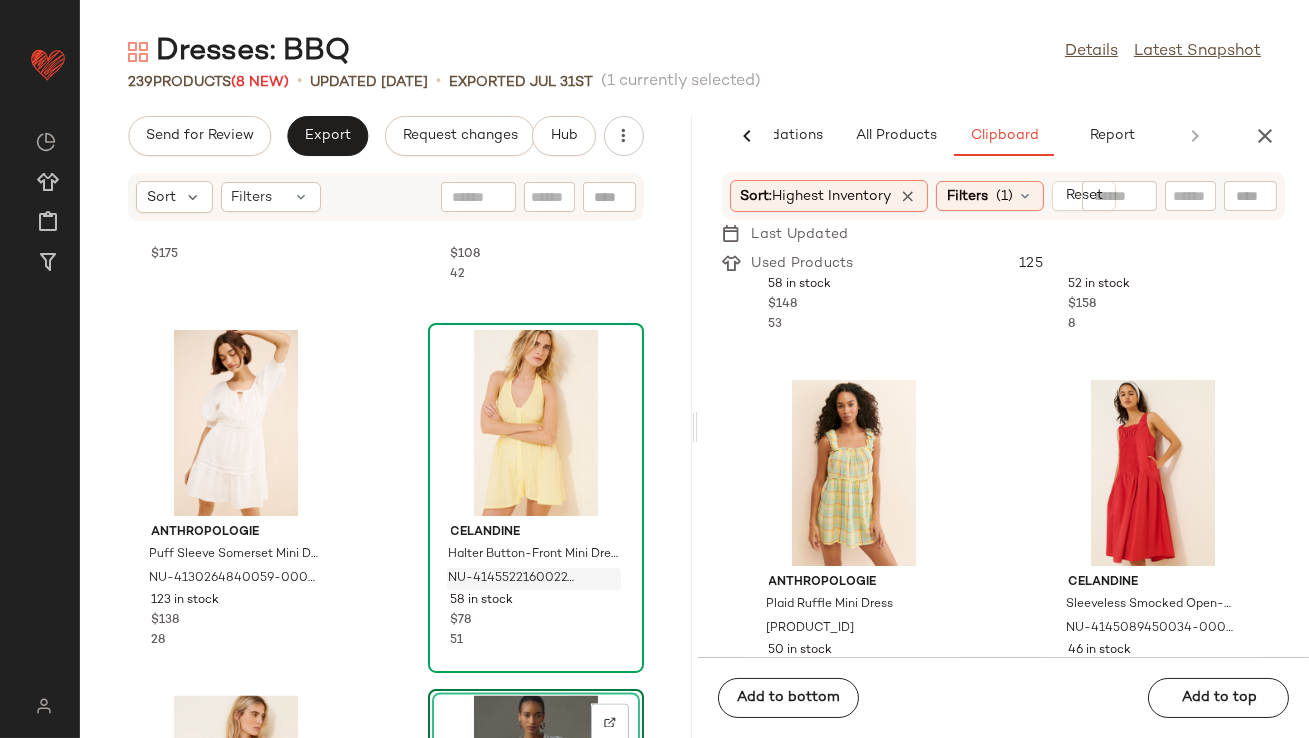 drag, startPoint x: 490, startPoint y: 679, endPoint x: 452, endPoint y: 585, distance: 101.390335 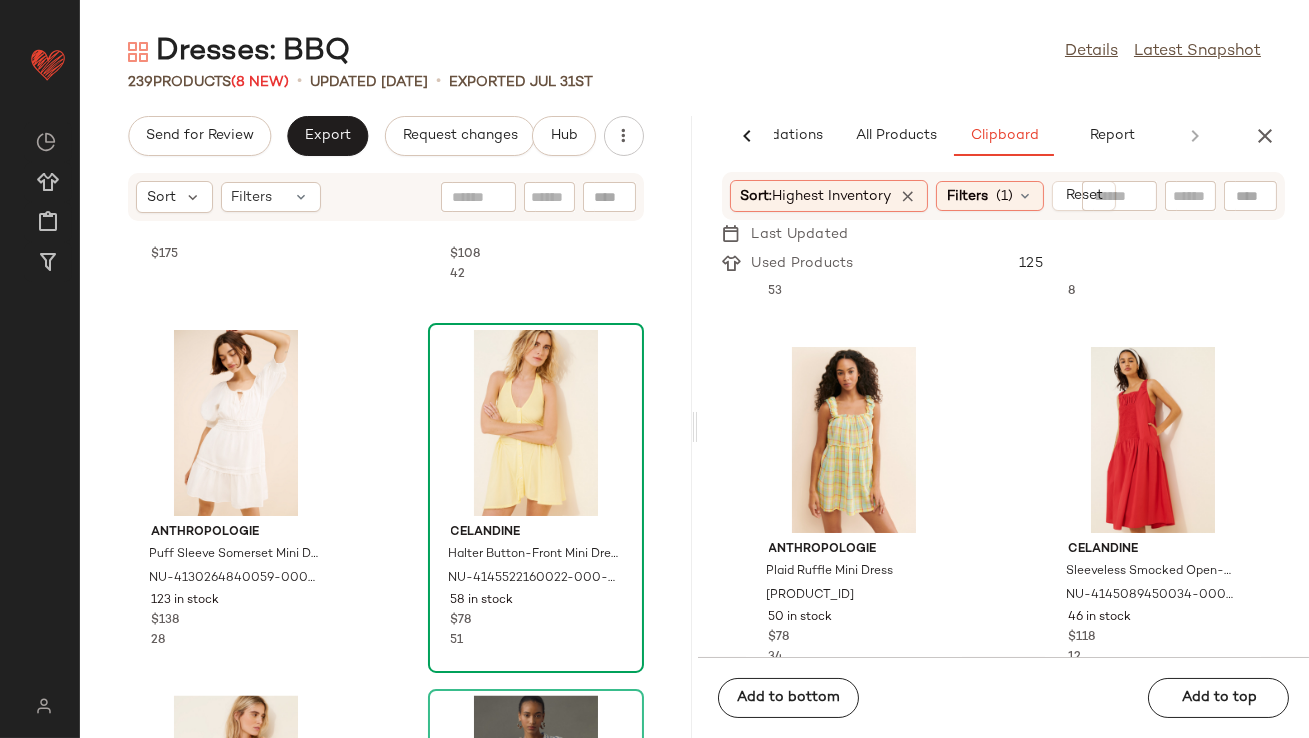 scroll, scrollTop: 321, scrollLeft: 0, axis: vertical 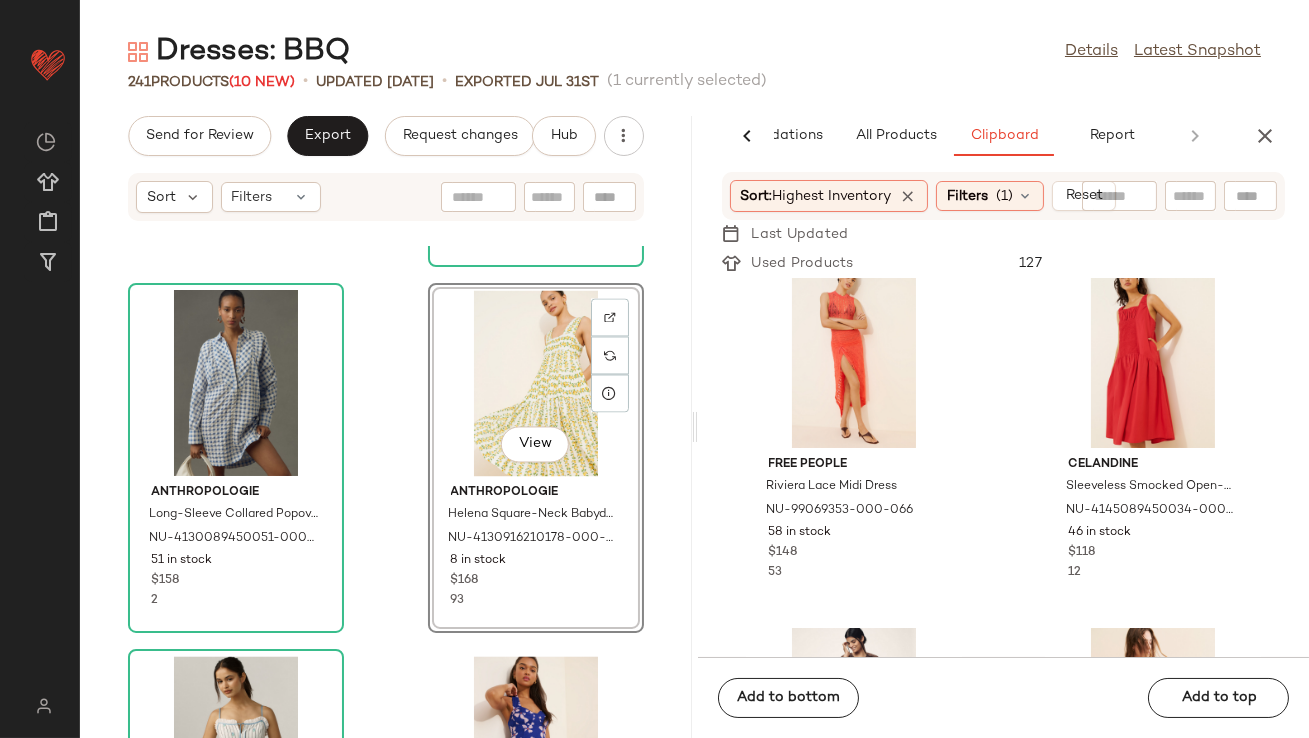 click on "View" 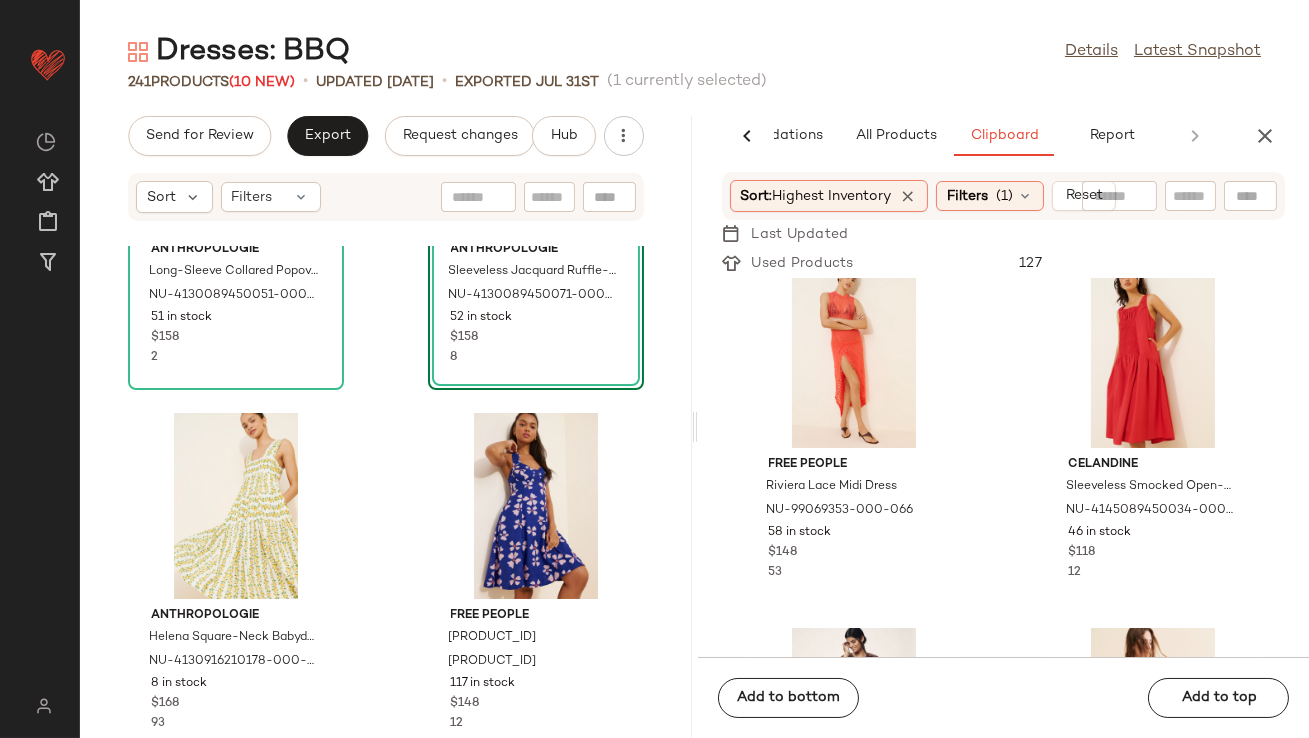 scroll, scrollTop: 7990, scrollLeft: 0, axis: vertical 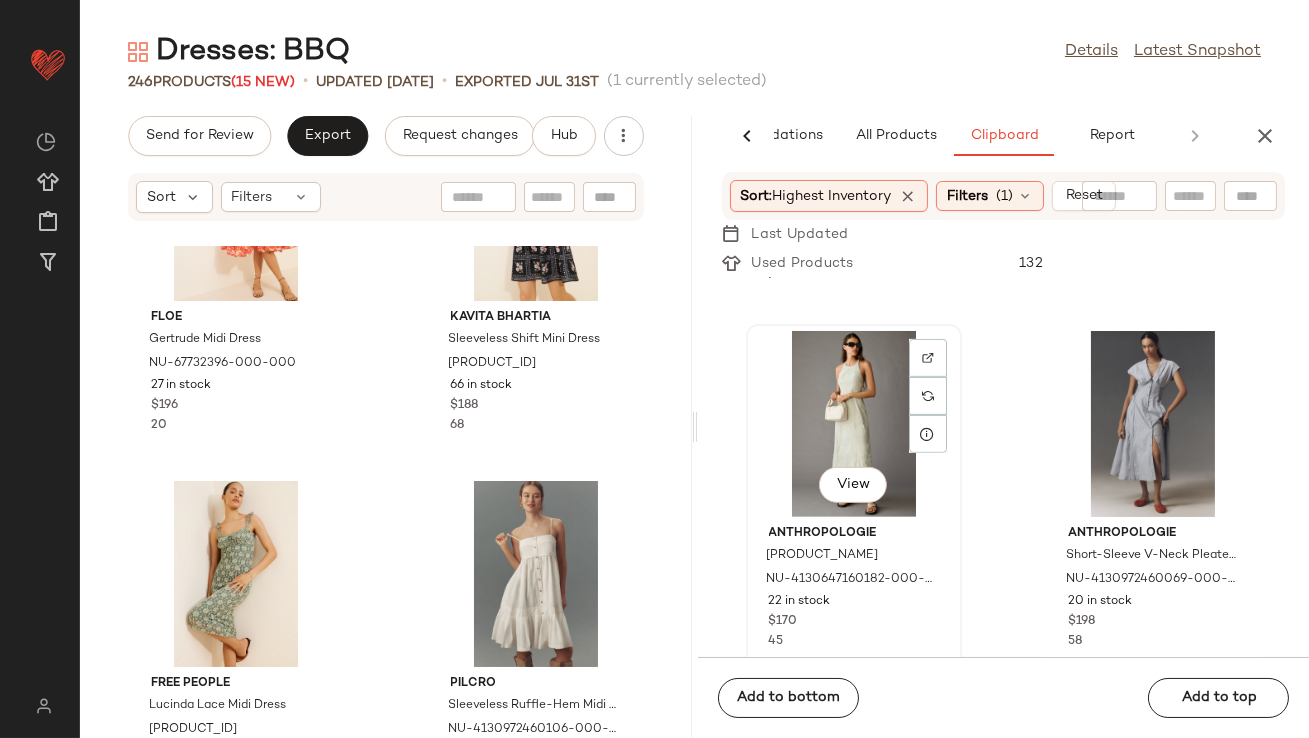 click on "View" 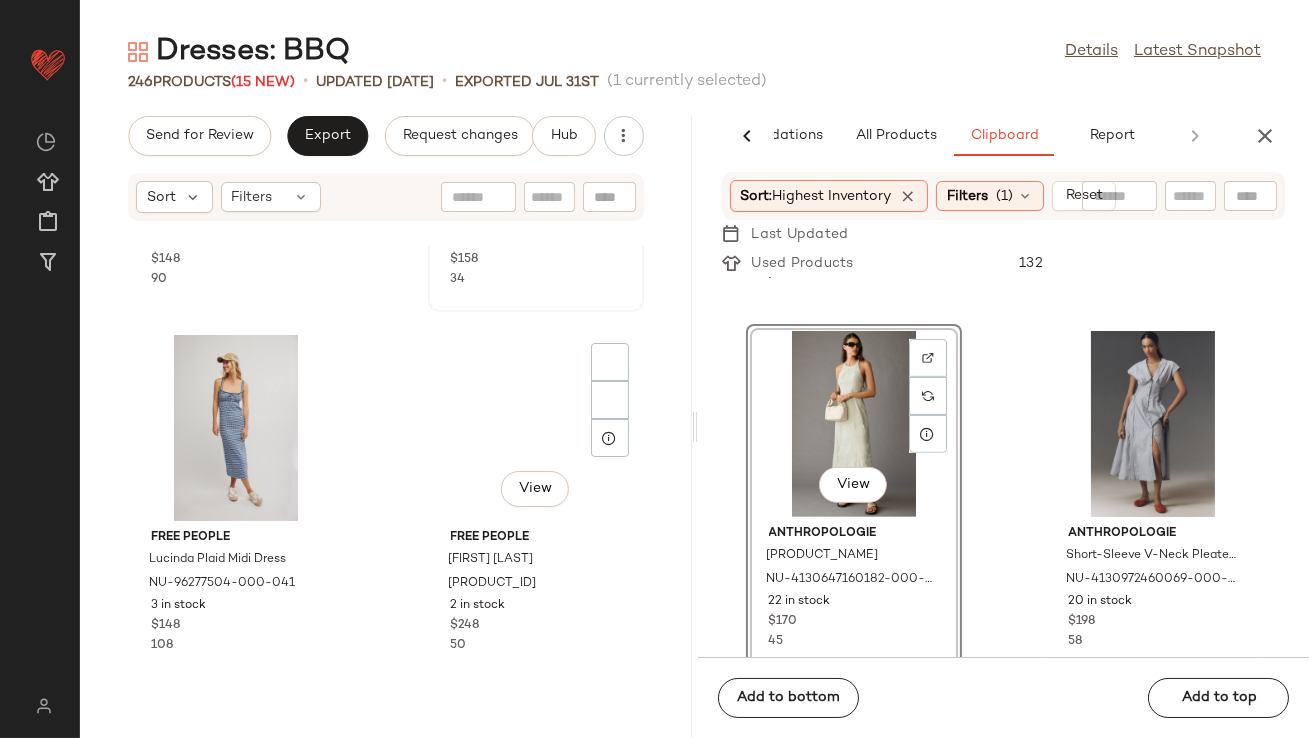scroll, scrollTop: 16453, scrollLeft: 0, axis: vertical 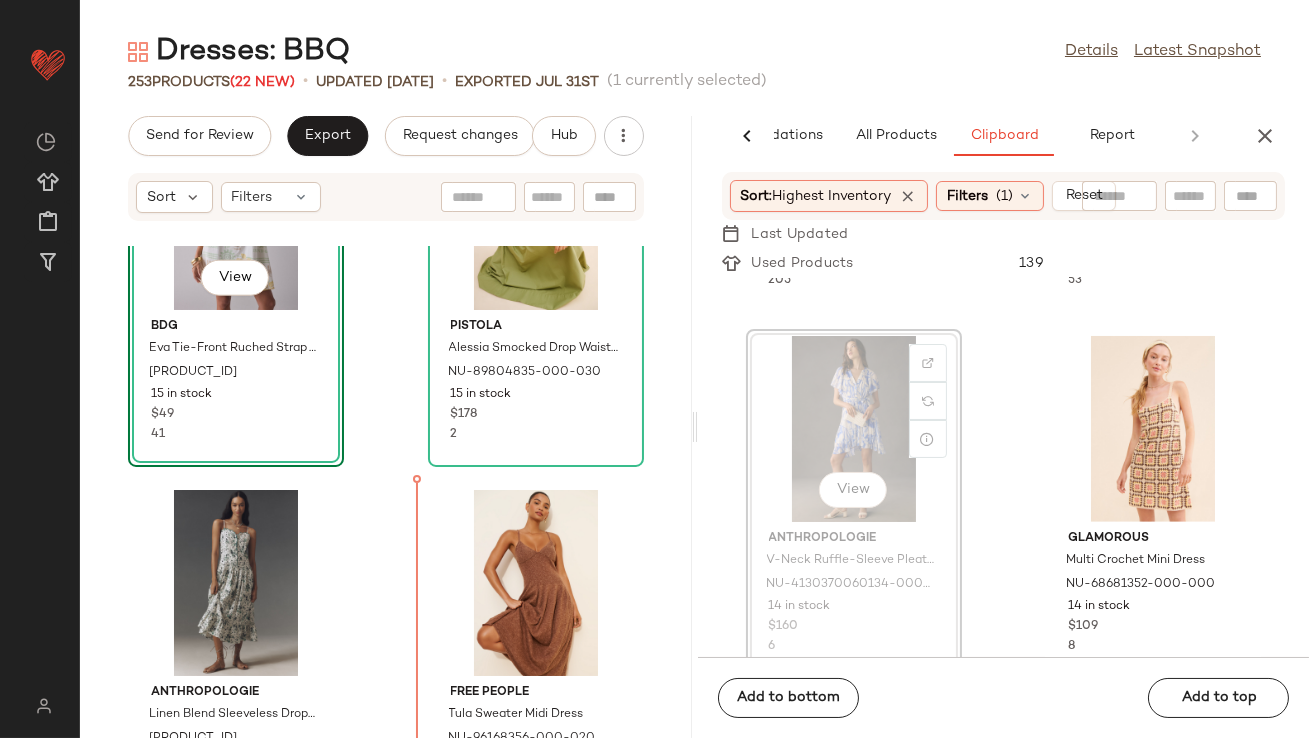 drag, startPoint x: 842, startPoint y: 382, endPoint x: 828, endPoint y: 391, distance: 16.643316 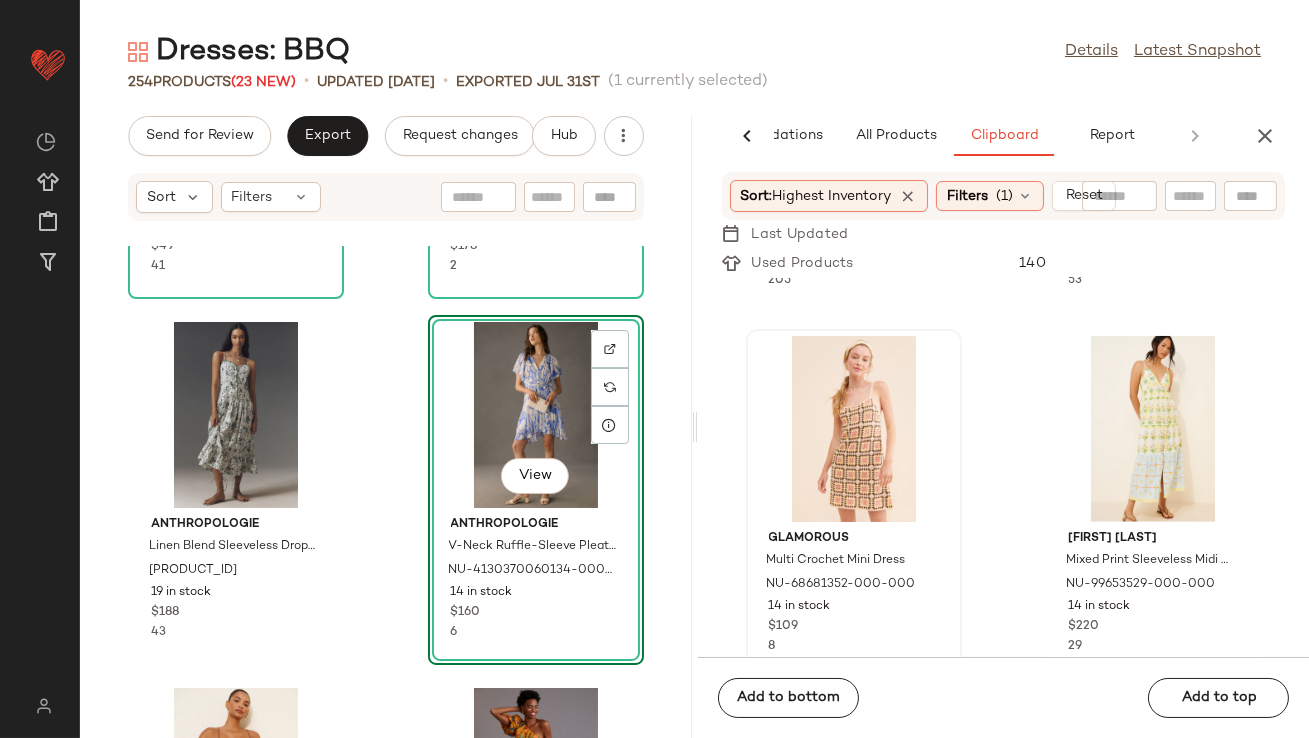scroll, scrollTop: 19049, scrollLeft: 0, axis: vertical 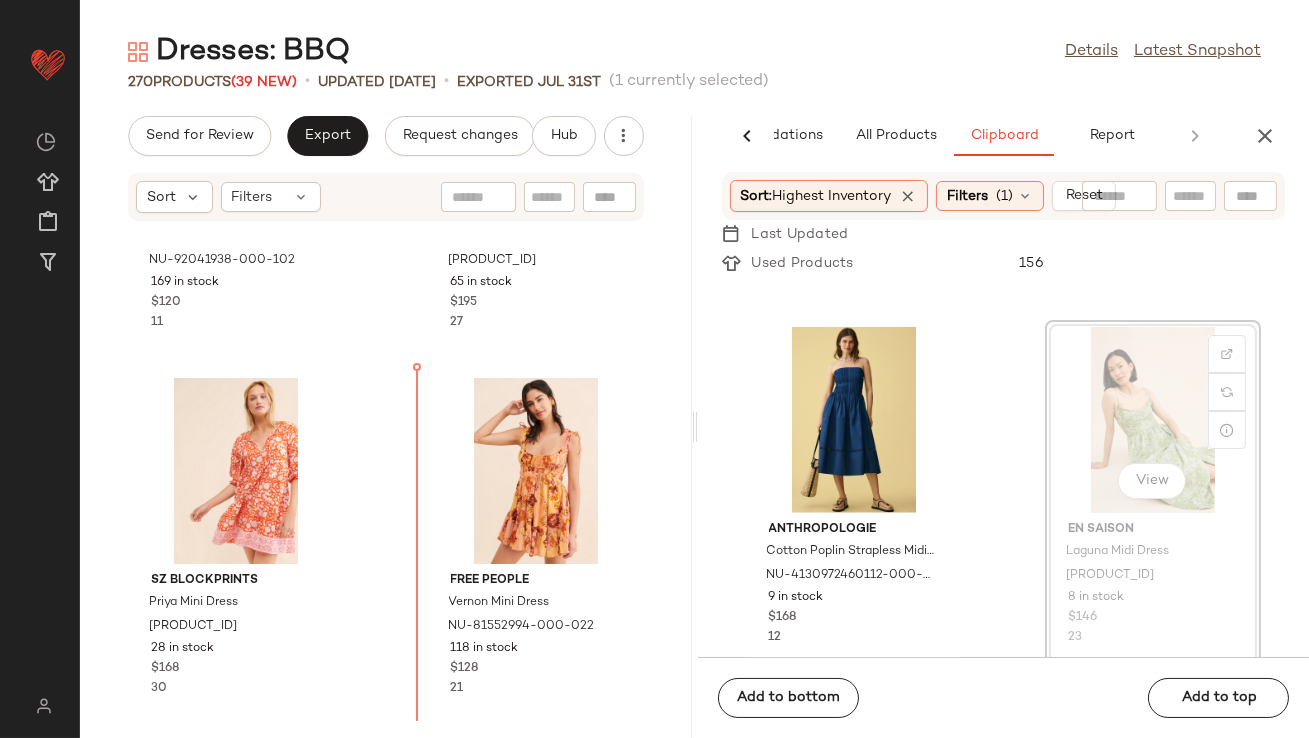 drag, startPoint x: 1129, startPoint y: 418, endPoint x: 1119, endPoint y: 419, distance: 10.049875 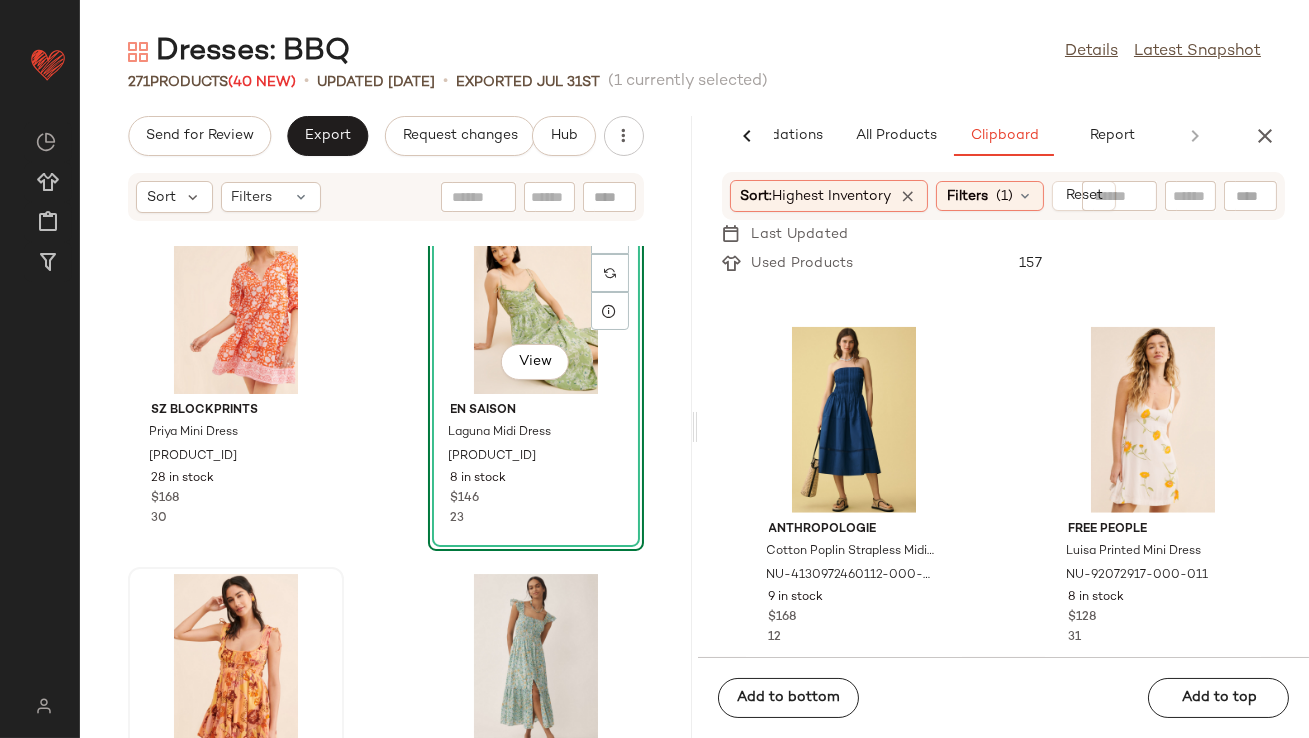 scroll, scrollTop: 27557, scrollLeft: 0, axis: vertical 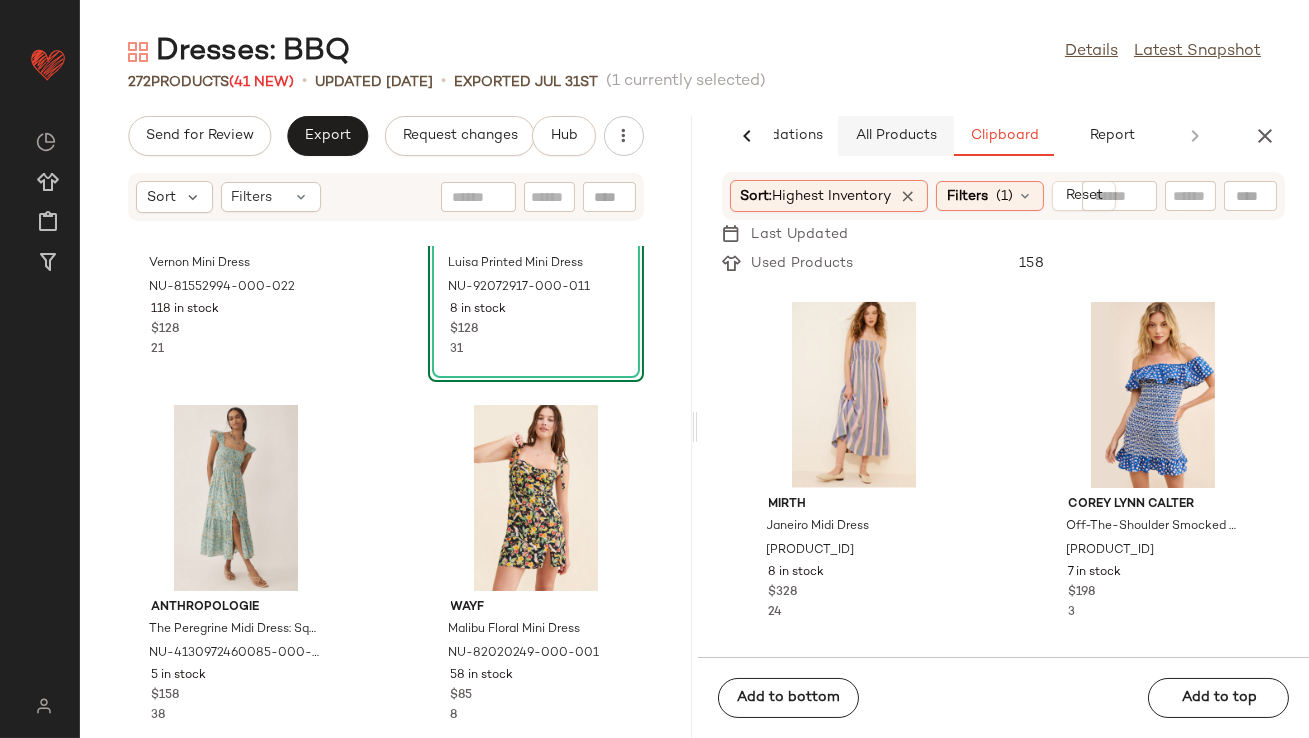 click on "All Products" 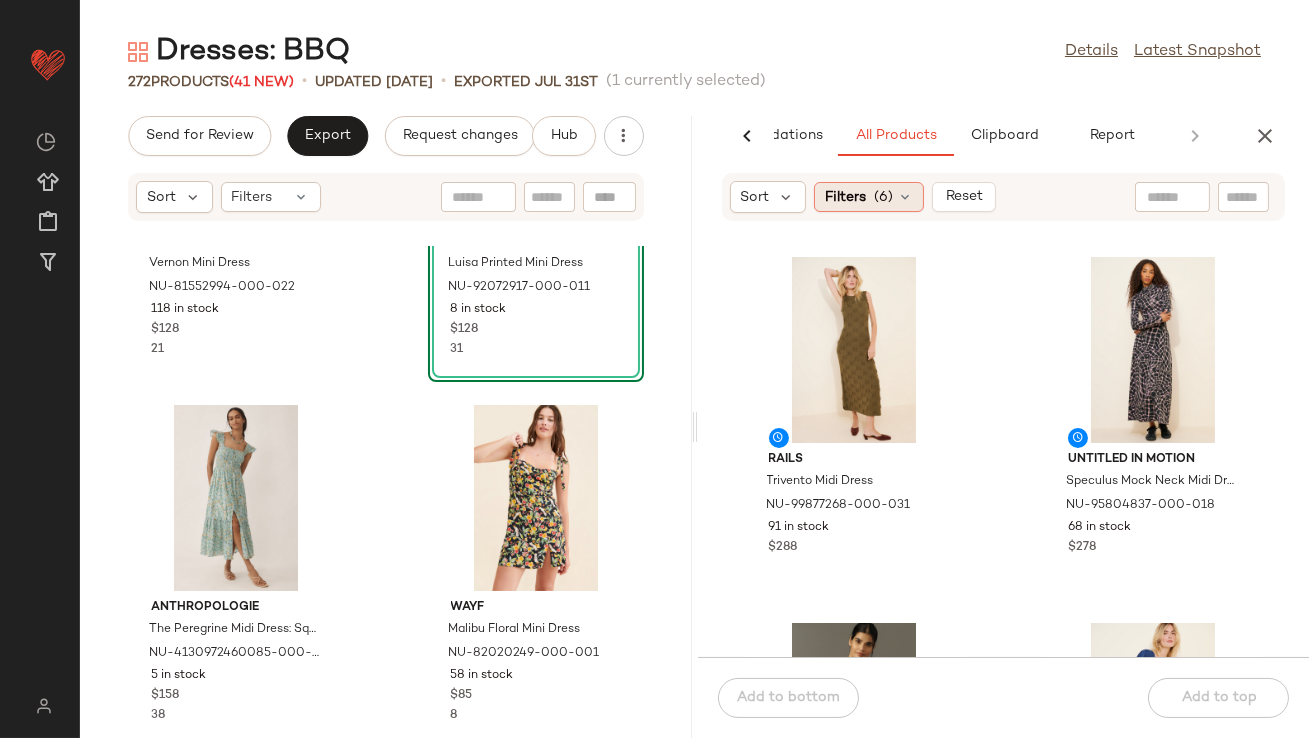 click on "(6)" at bounding box center [883, 197] 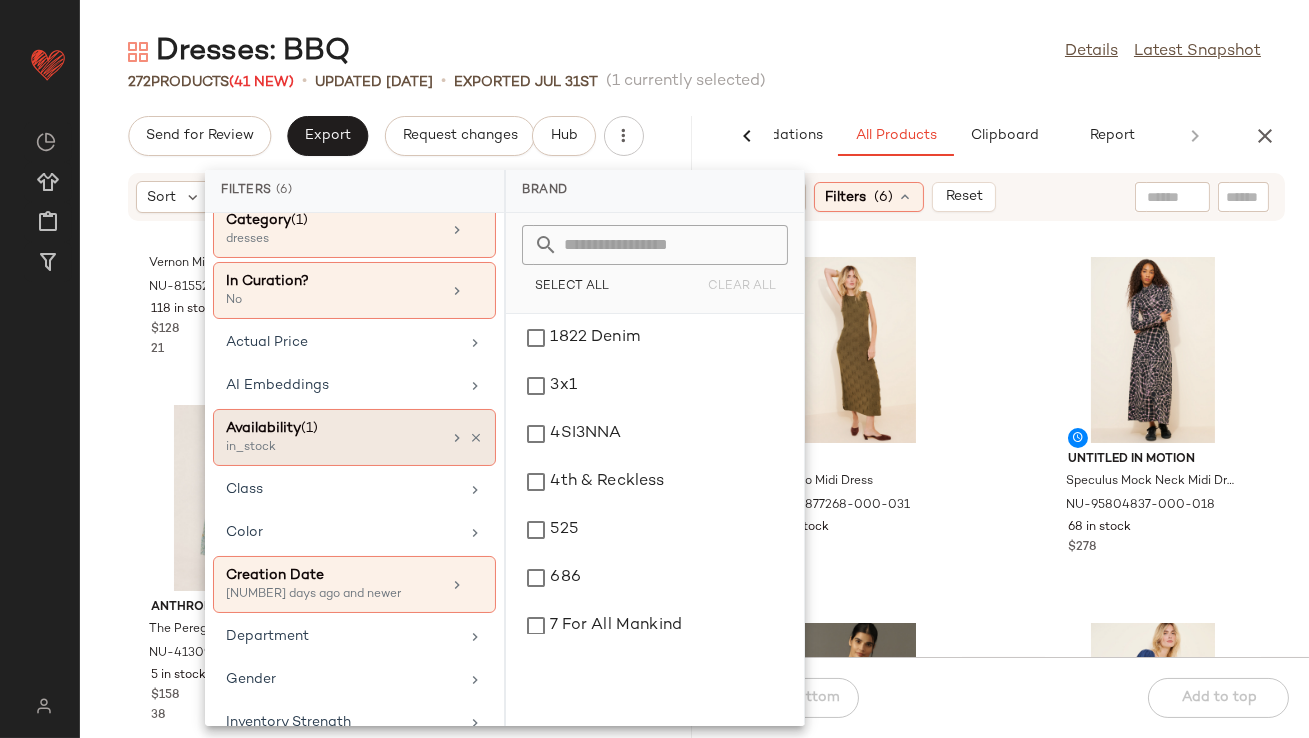 scroll, scrollTop: 167, scrollLeft: 0, axis: vertical 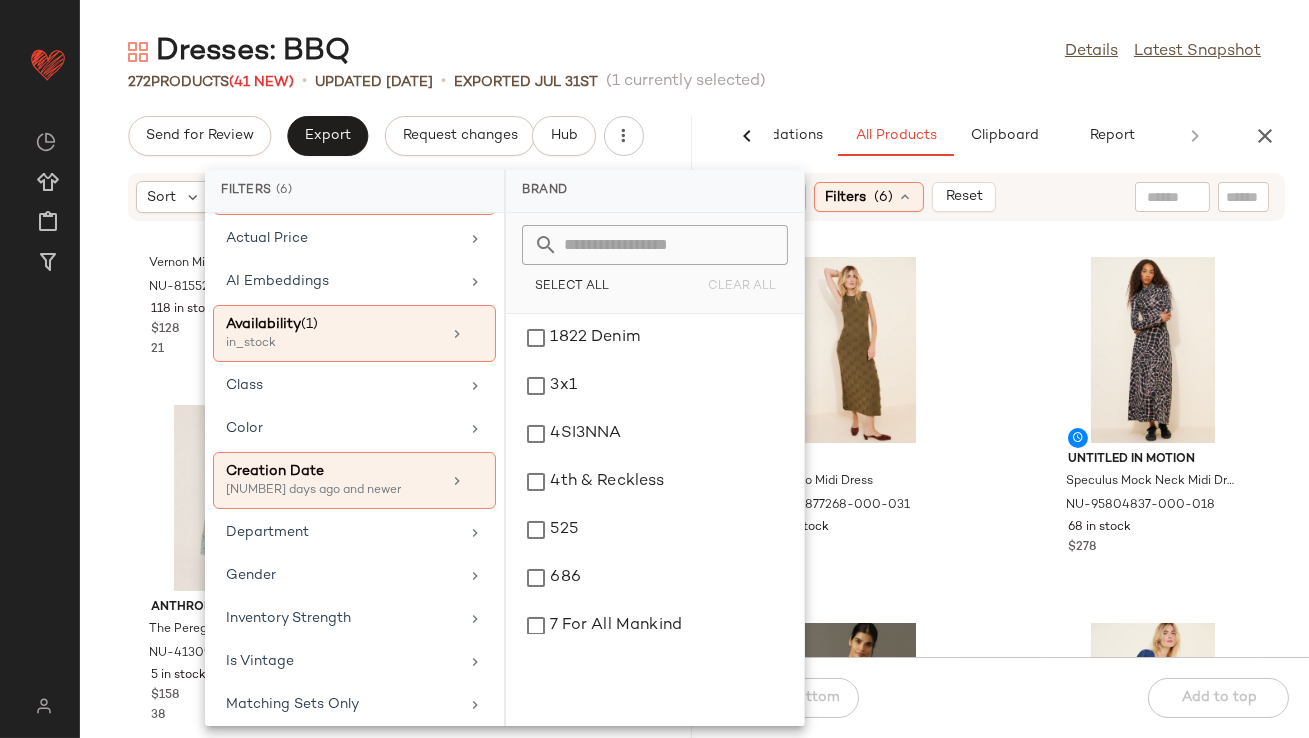 click on "Dresses: BBQ  Details   Latest Snapshot" 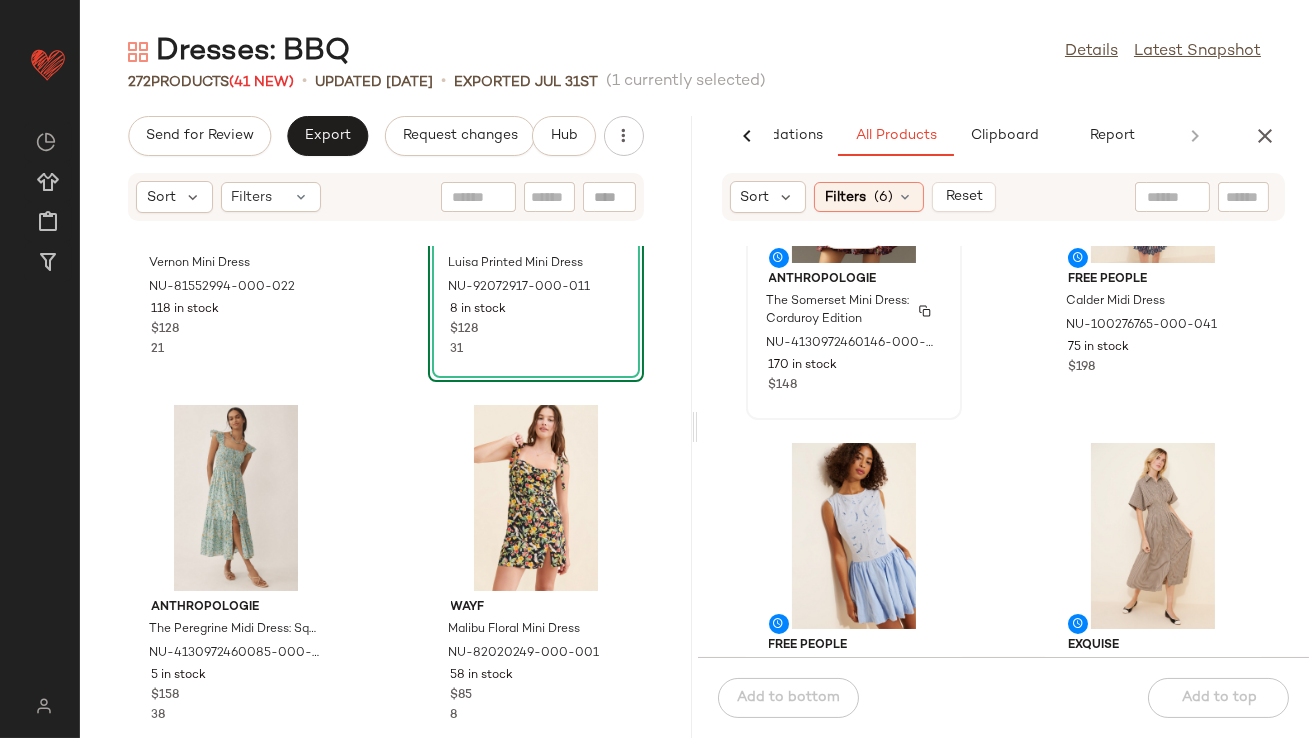 scroll, scrollTop: 576, scrollLeft: 0, axis: vertical 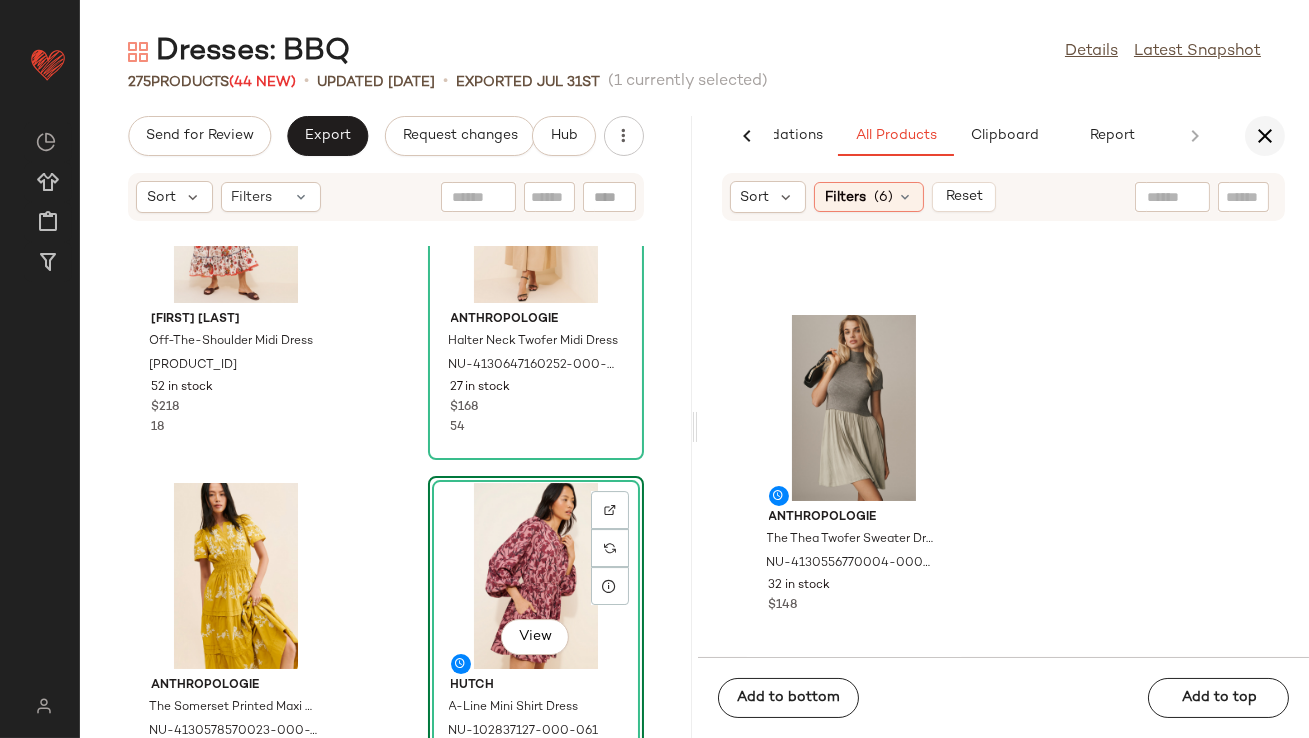 click at bounding box center [1265, 136] 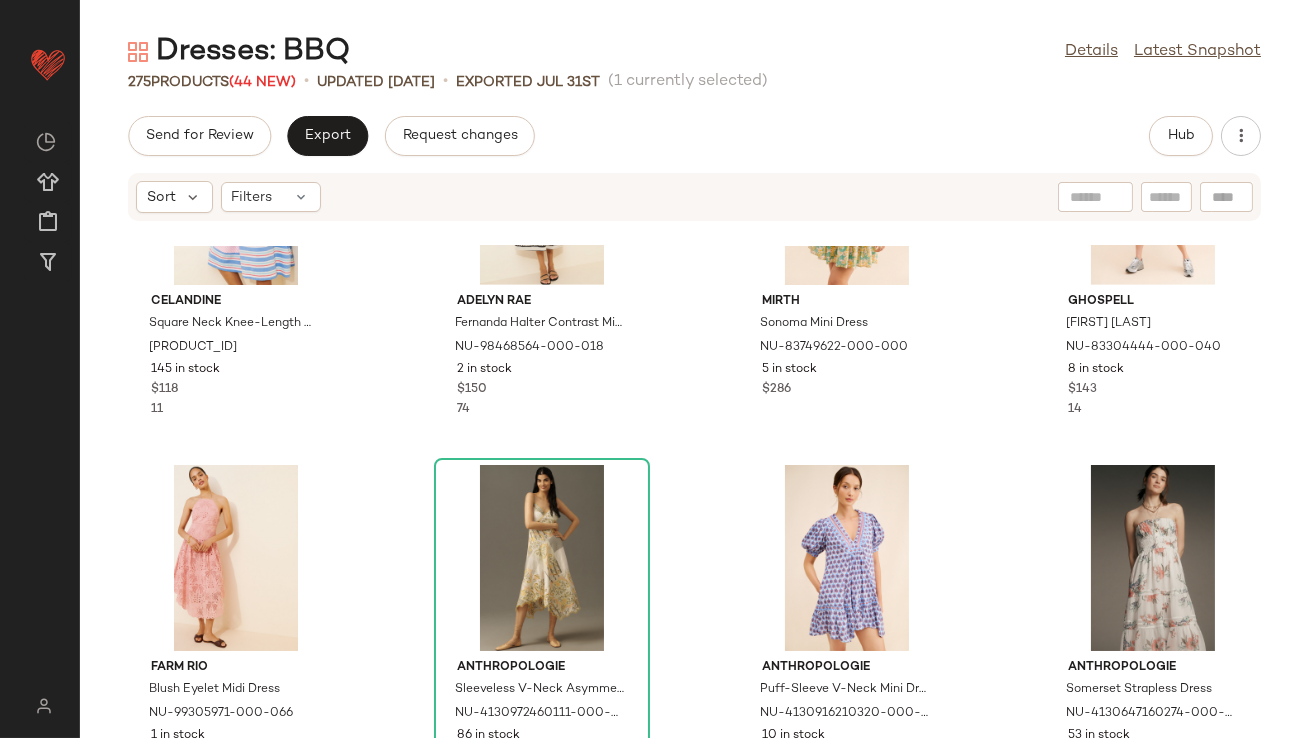 scroll, scrollTop: 2050, scrollLeft: 0, axis: vertical 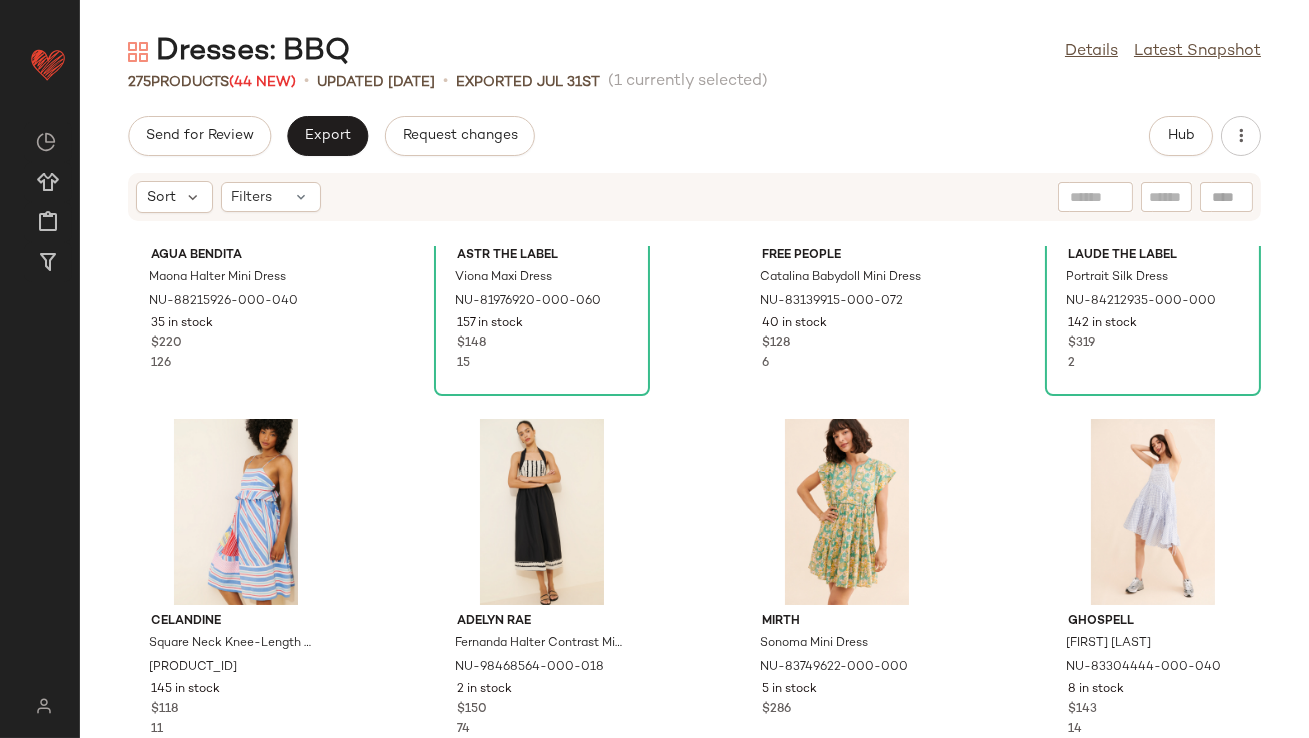 click on "Dresses: BBQ  Details   Latest Snapshot" 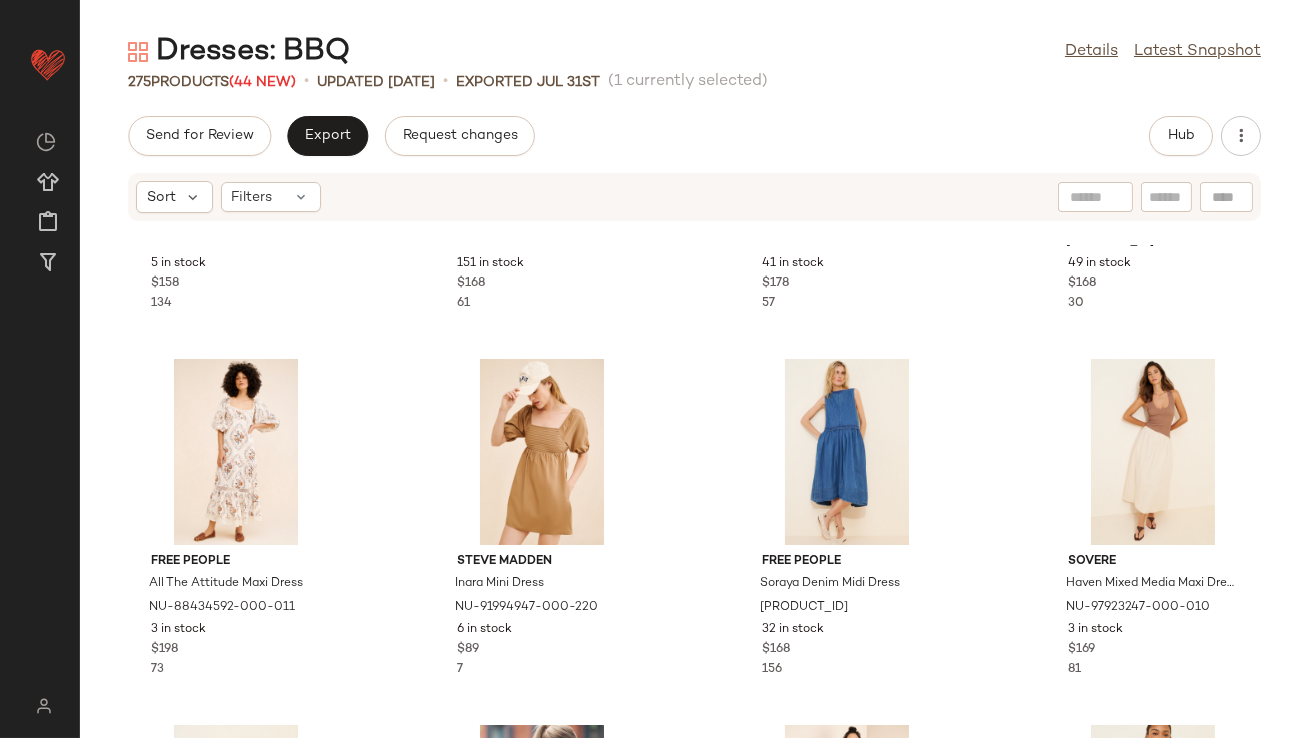 scroll, scrollTop: 0, scrollLeft: 0, axis: both 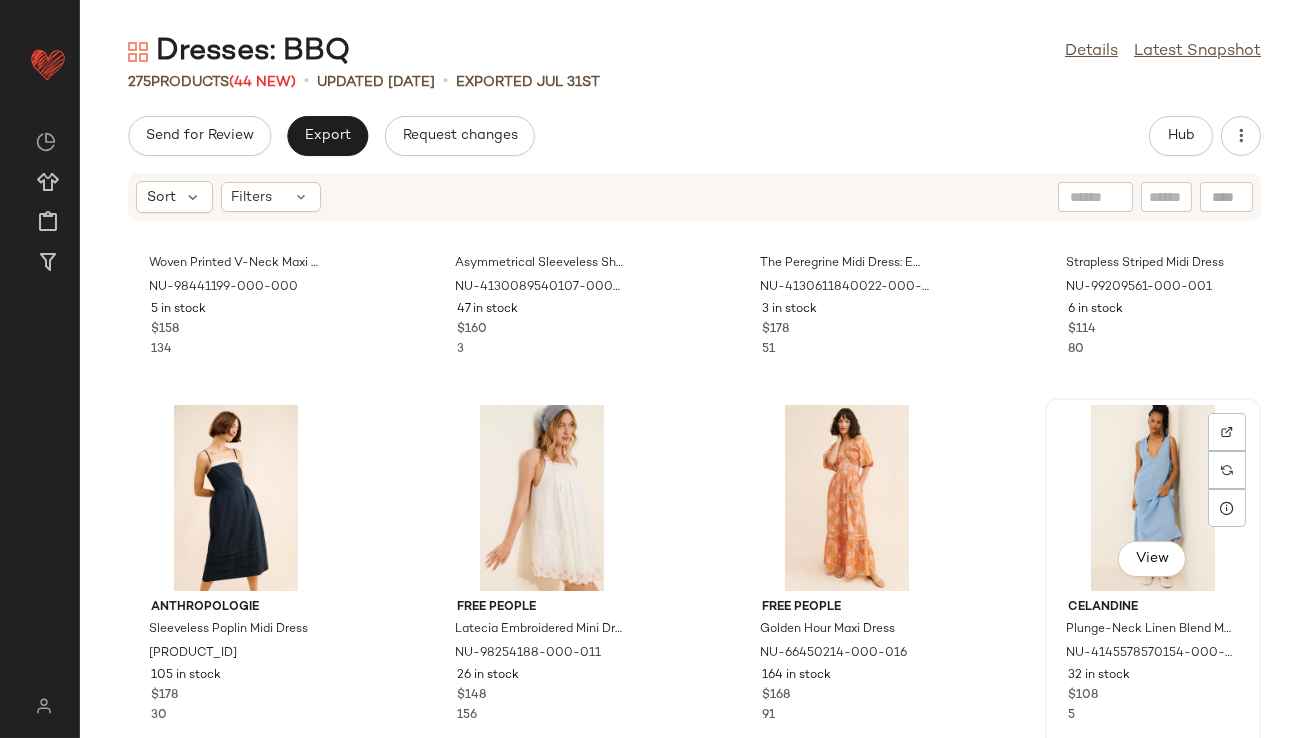 click on "View" 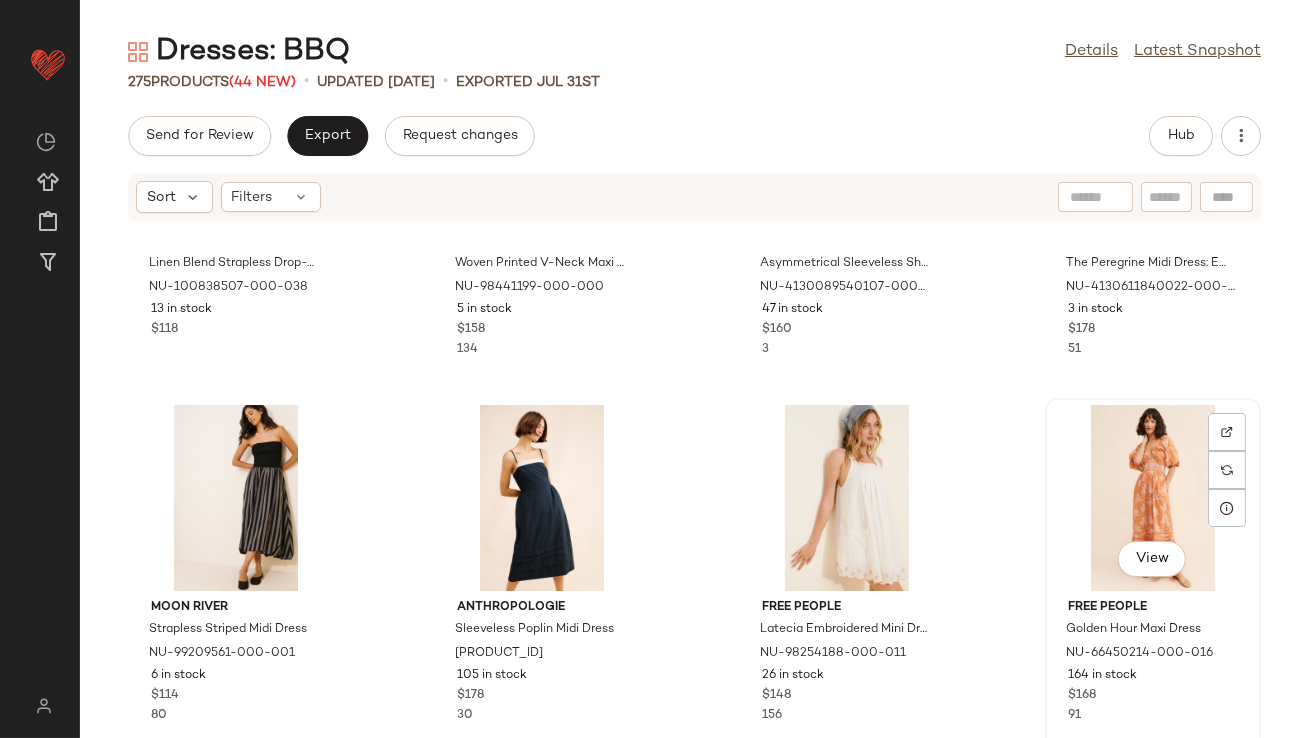 click on "View" 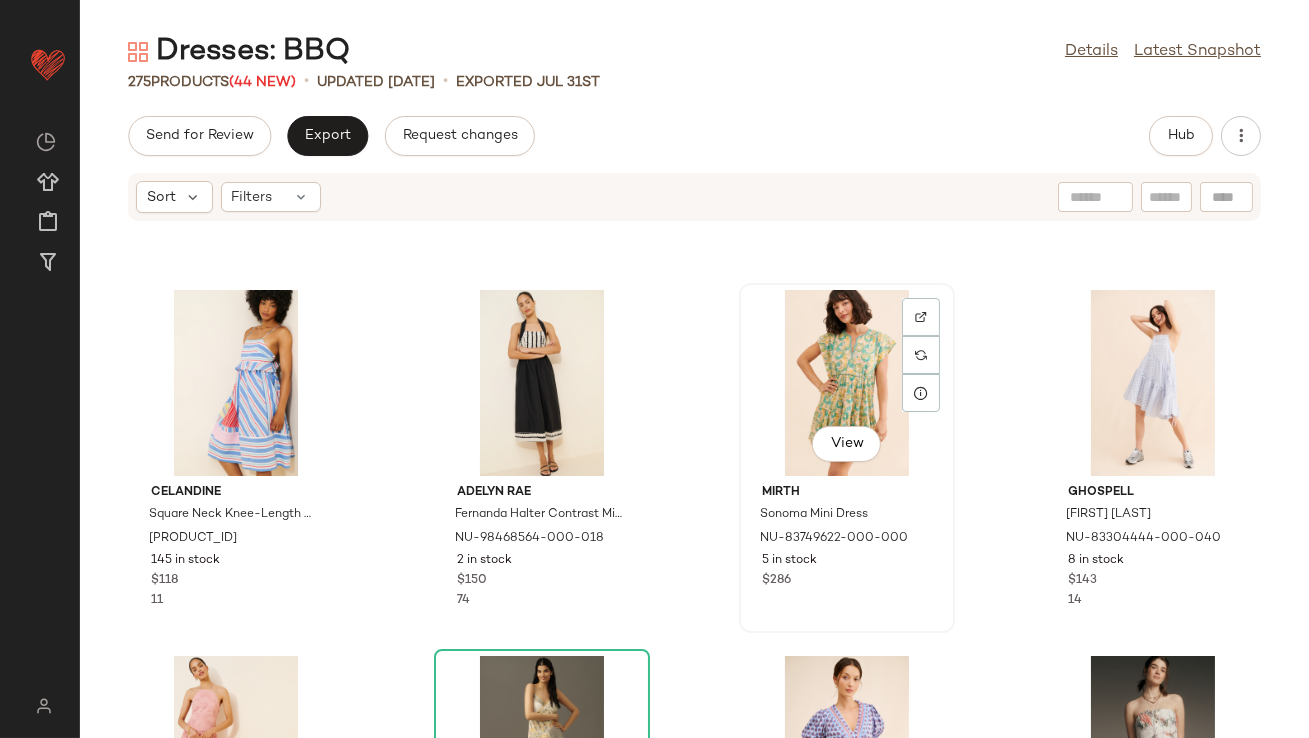 scroll, scrollTop: 2425, scrollLeft: 0, axis: vertical 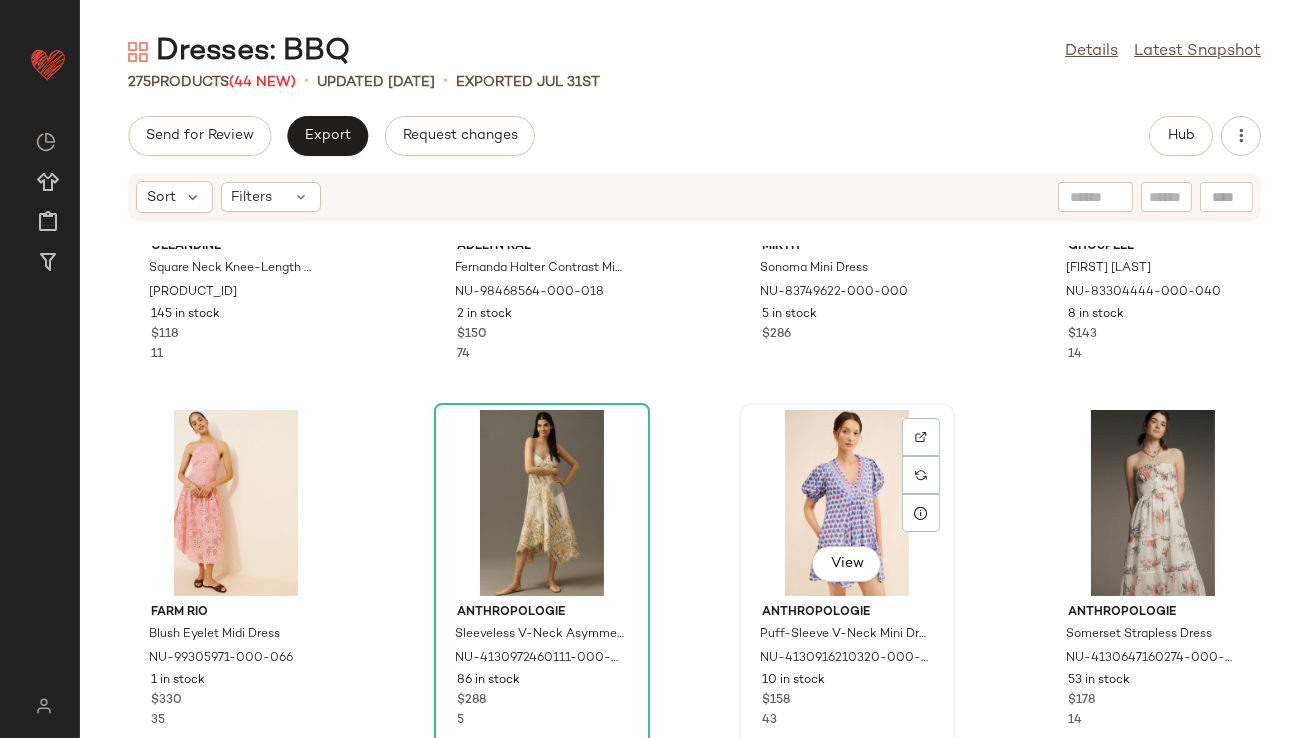 click on "View" 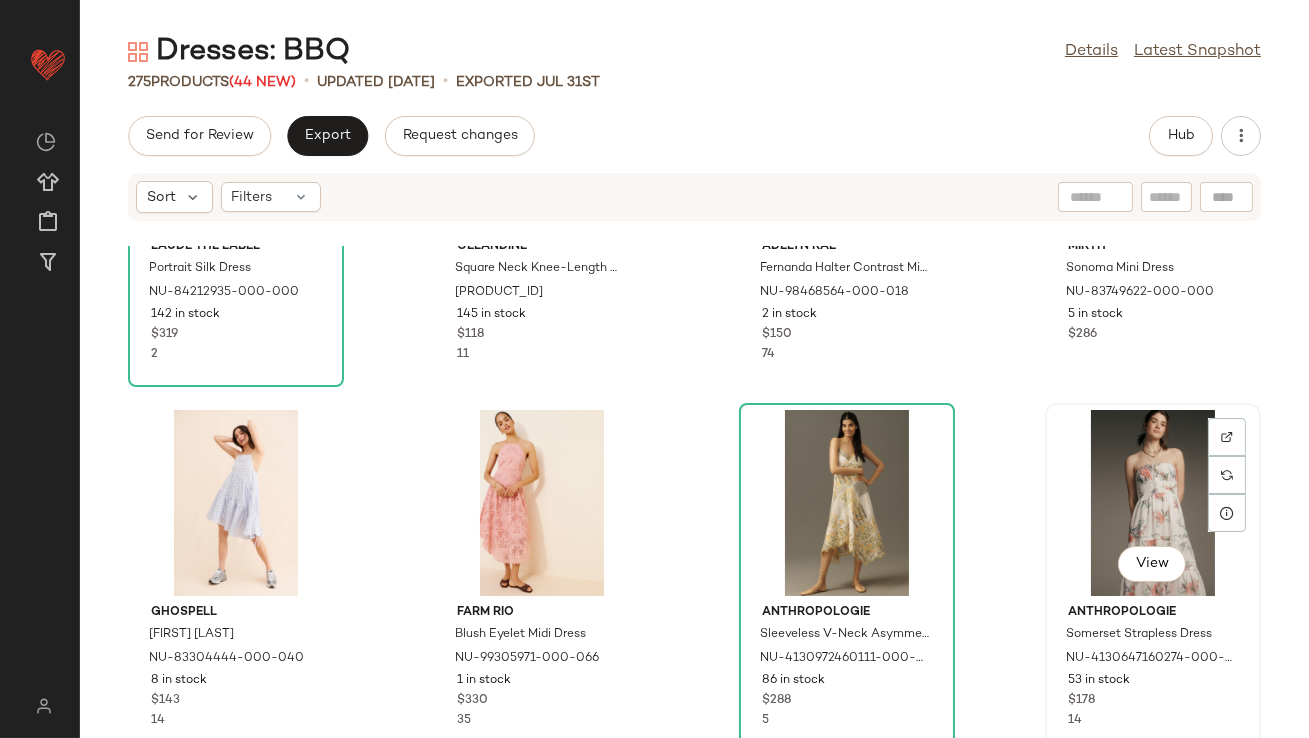 click on "View" 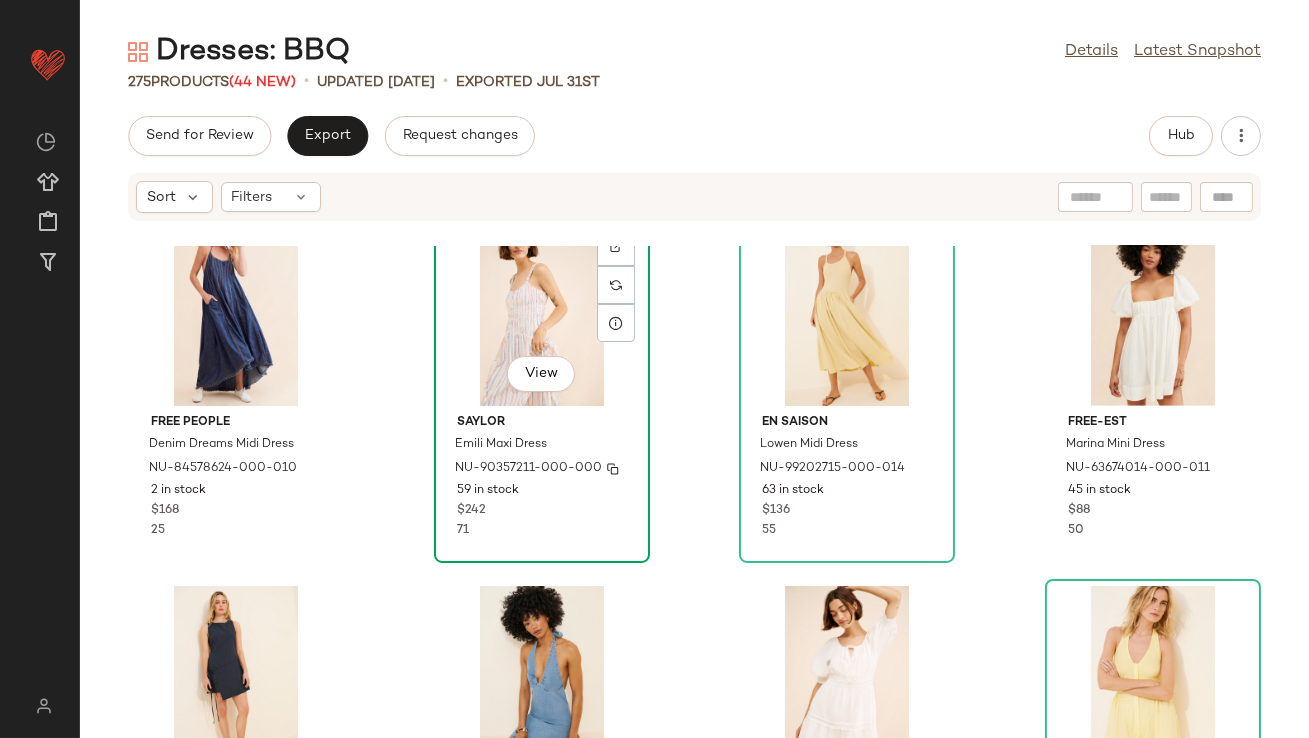 scroll, scrollTop: 3100, scrollLeft: 0, axis: vertical 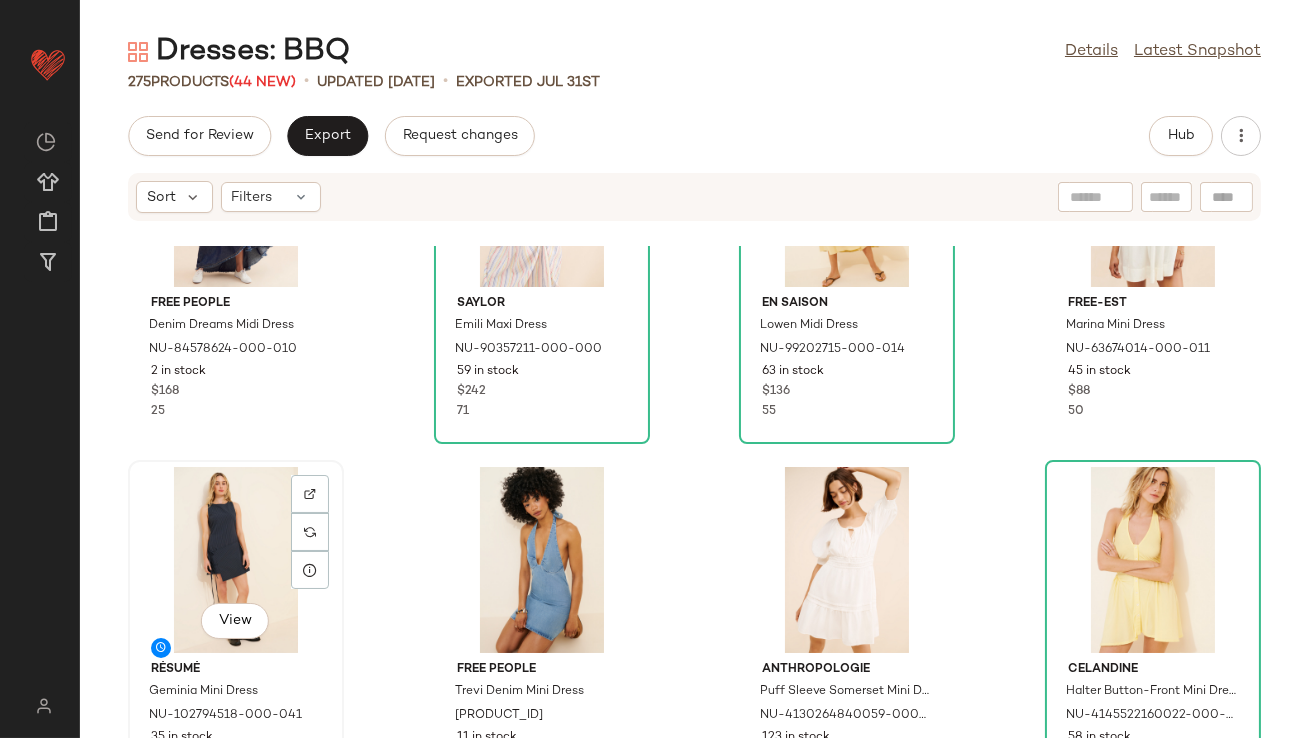 click on "View" 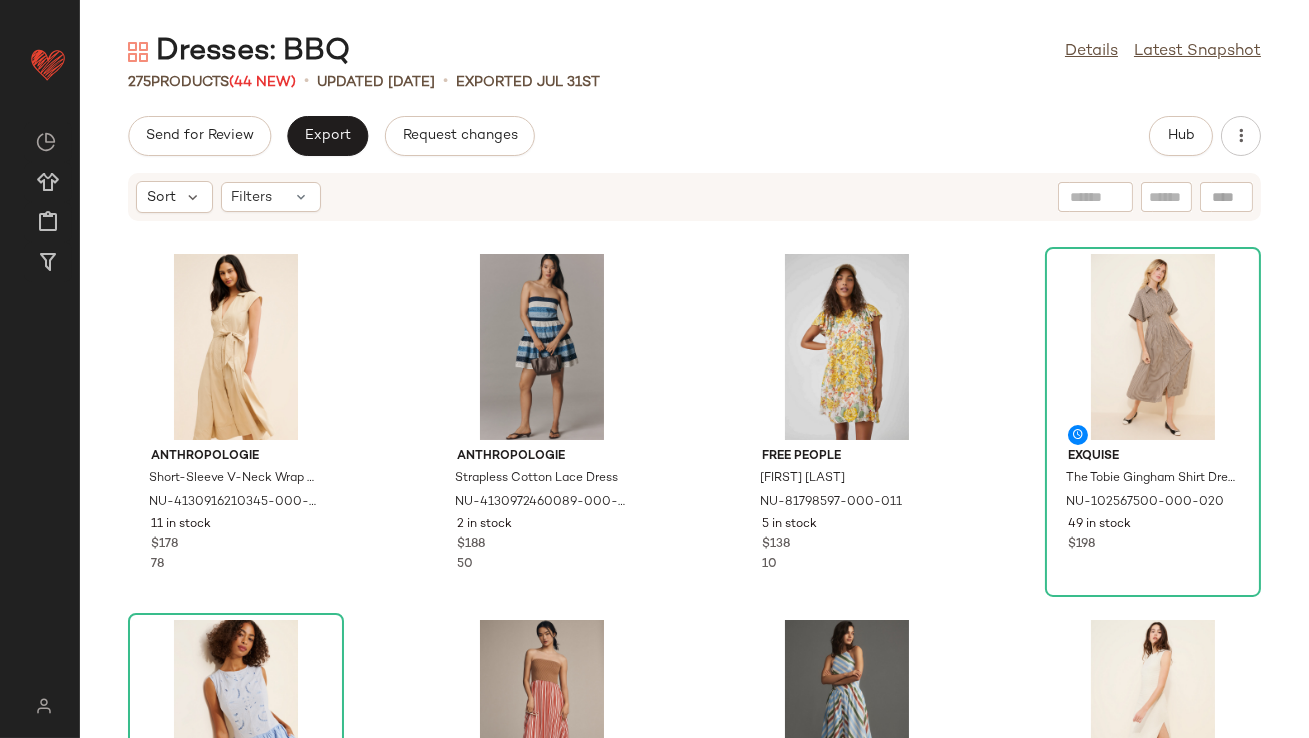 scroll, scrollTop: 4642, scrollLeft: 0, axis: vertical 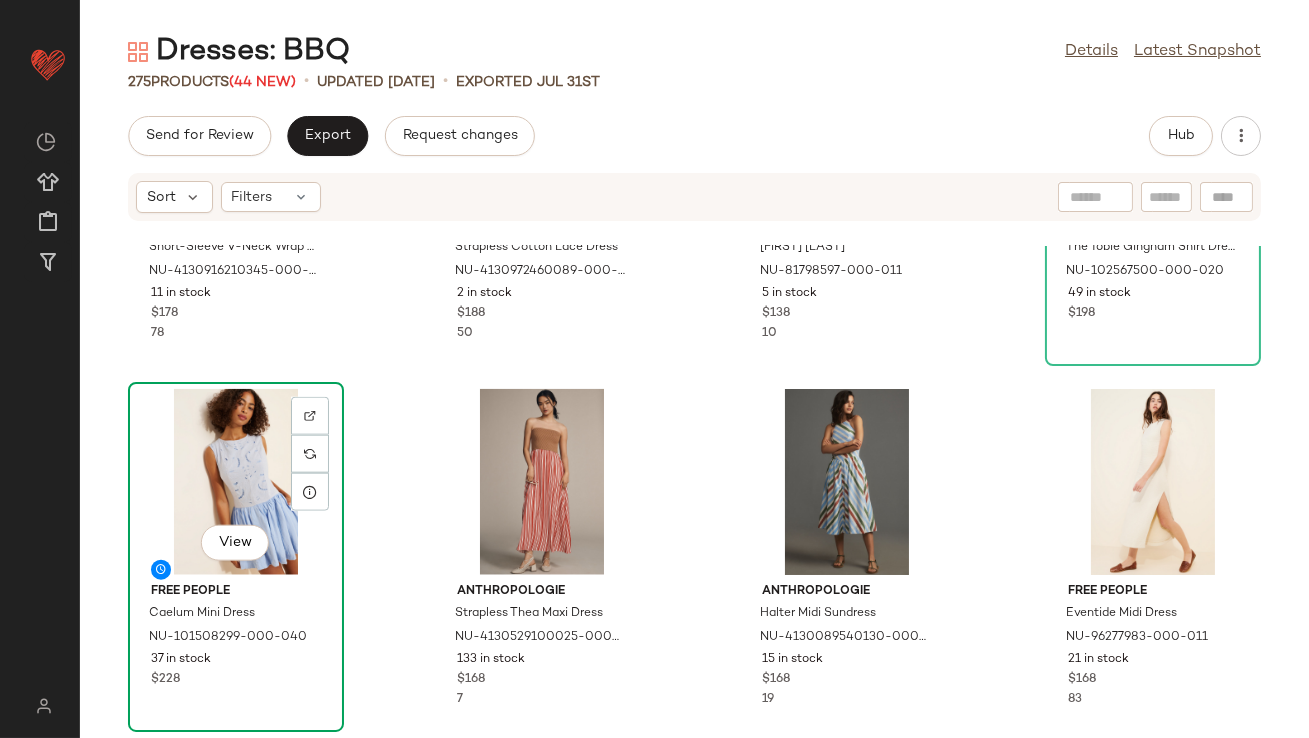 click on "View" 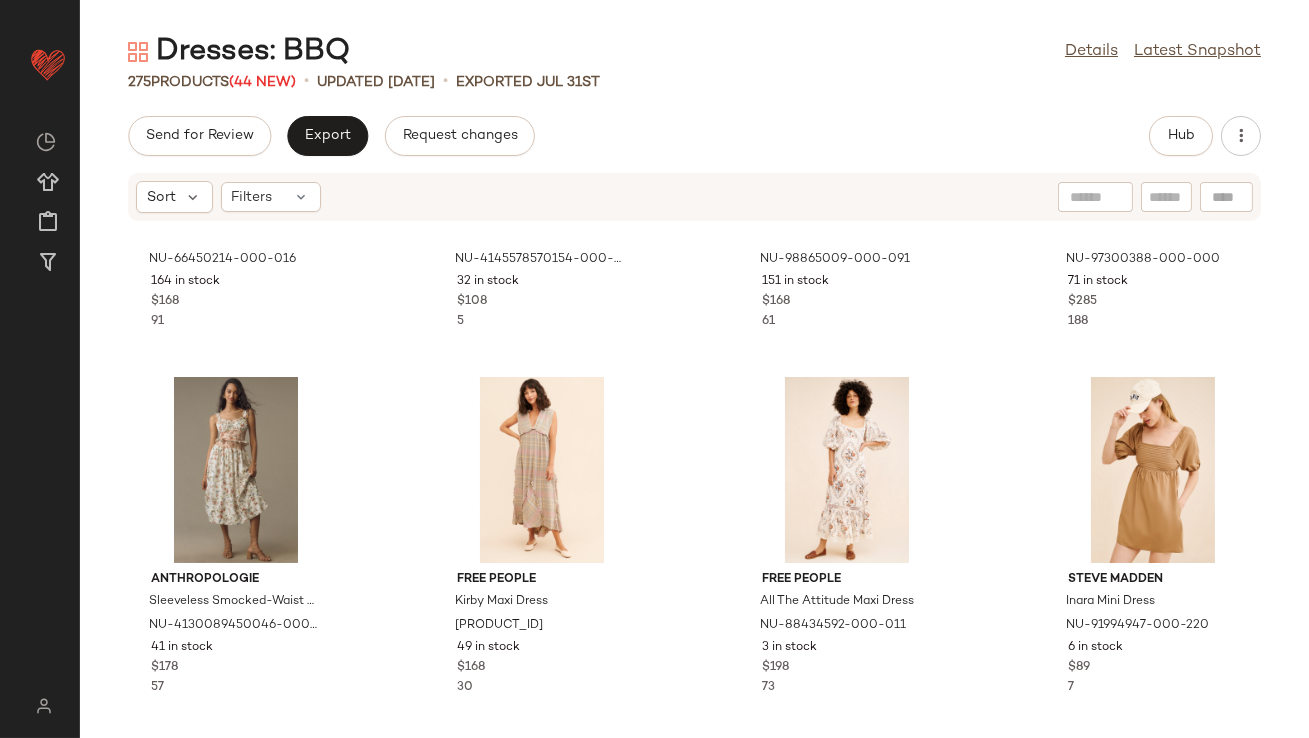 scroll, scrollTop: 0, scrollLeft: 0, axis: both 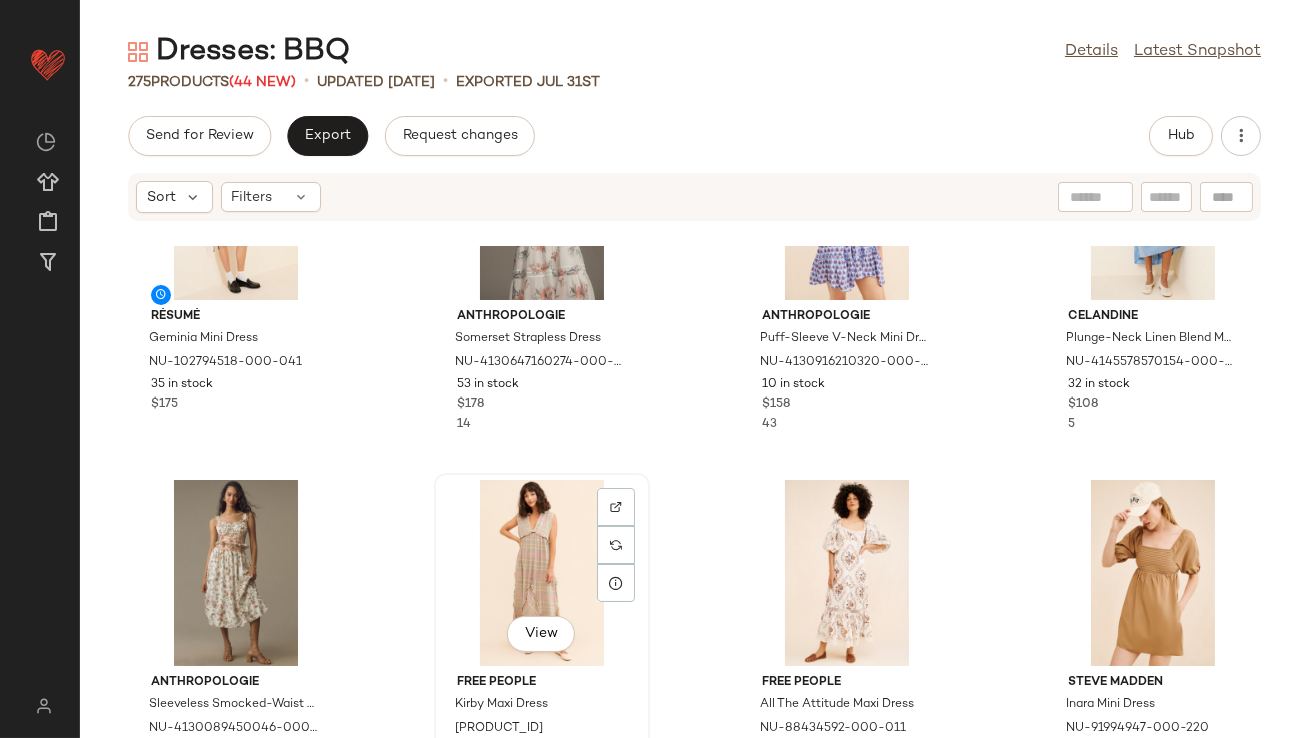click on "View" 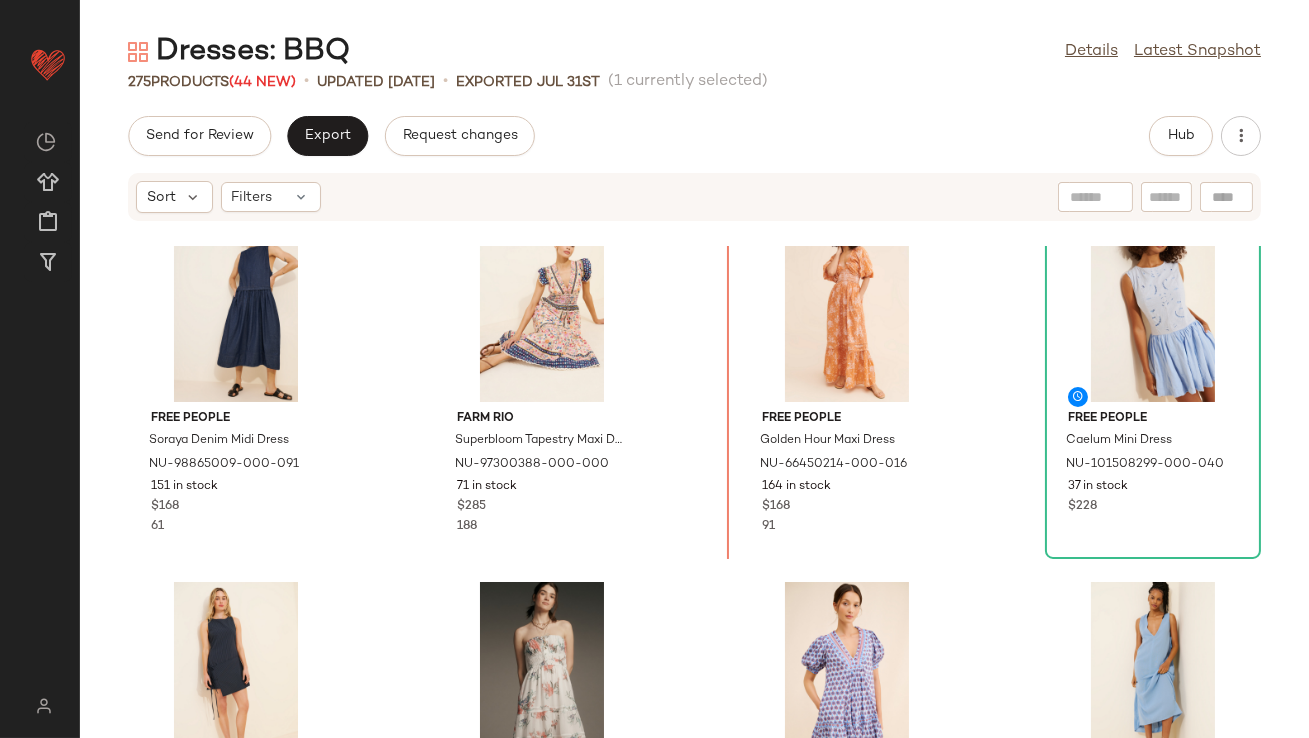 scroll, scrollTop: 0, scrollLeft: 0, axis: both 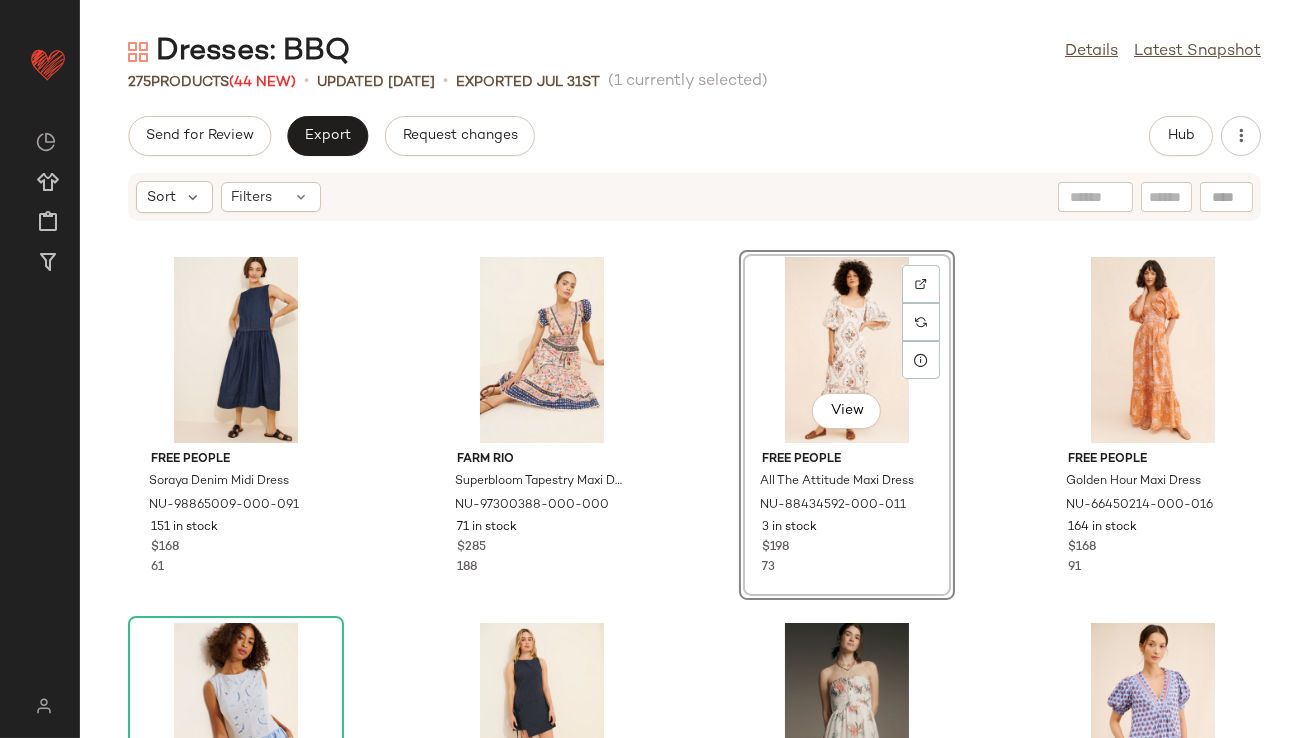 click on "View  Free People All The Attitude Maxi Dress NU-88434592-000-011 3 in stock $198 73" 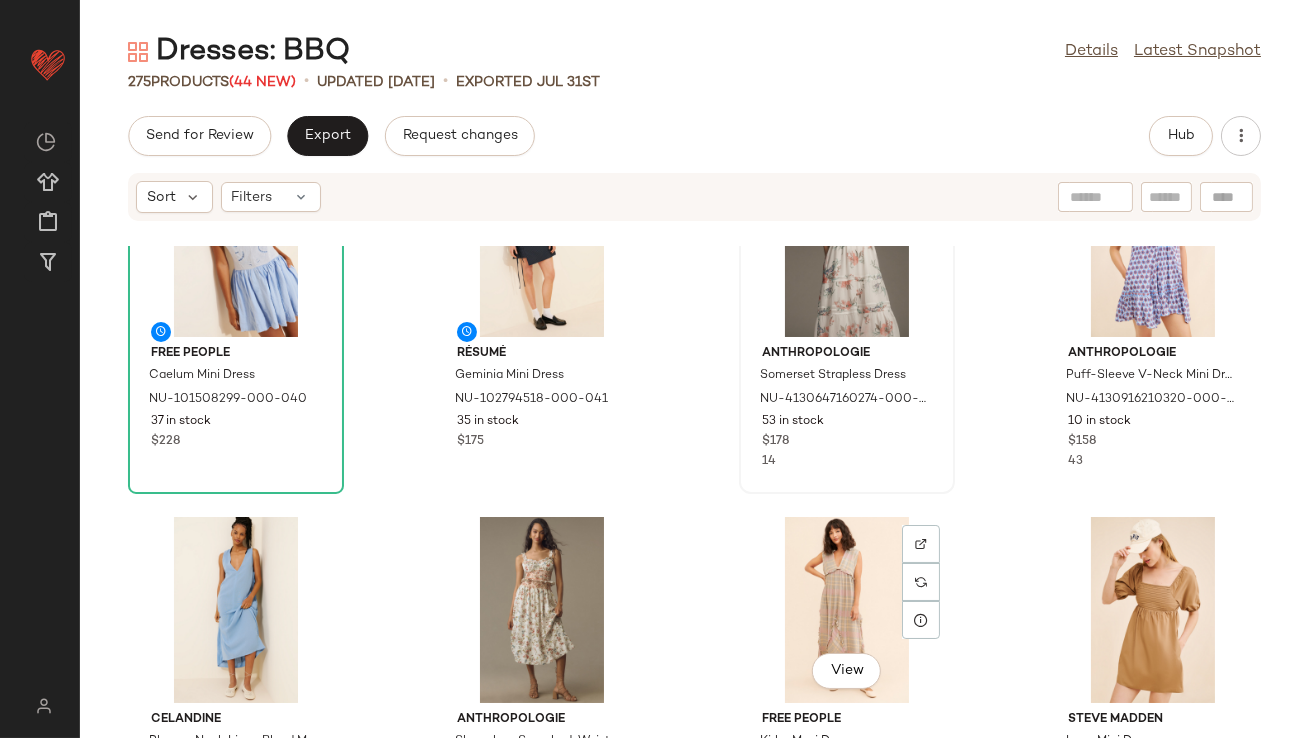 scroll, scrollTop: 506, scrollLeft: 0, axis: vertical 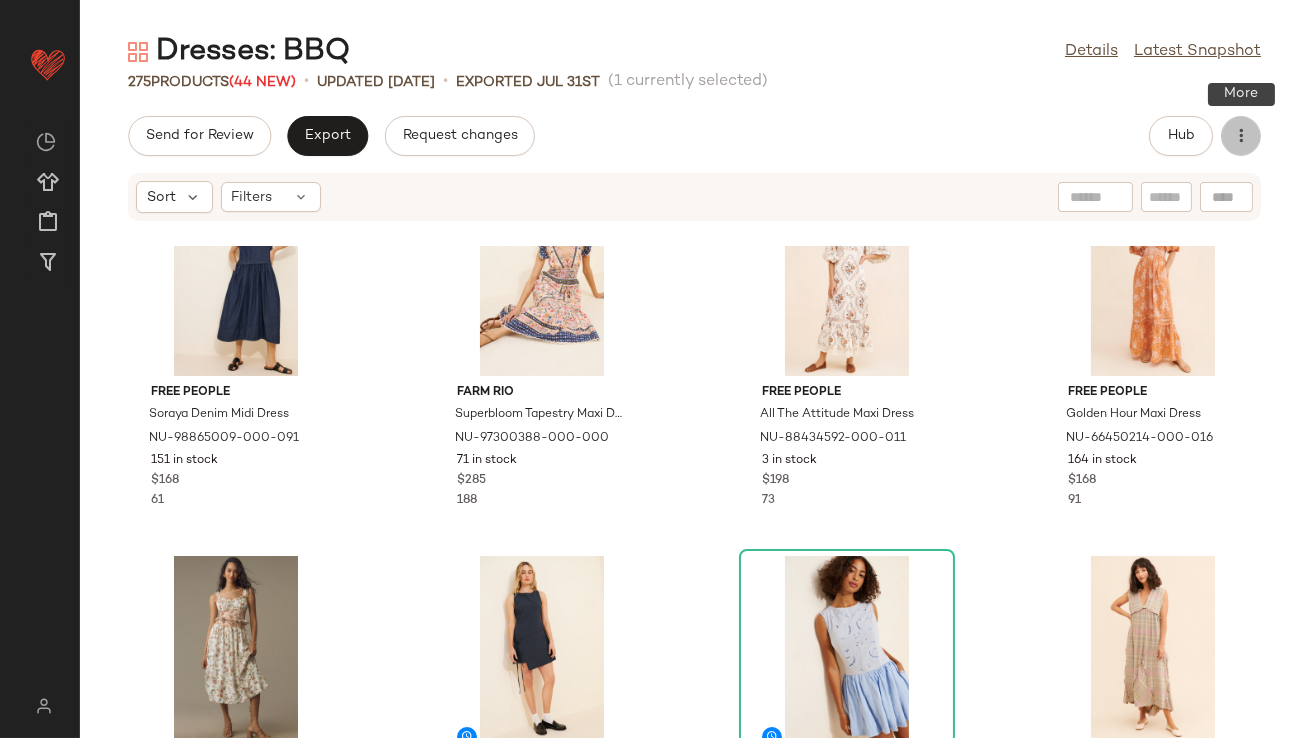 click 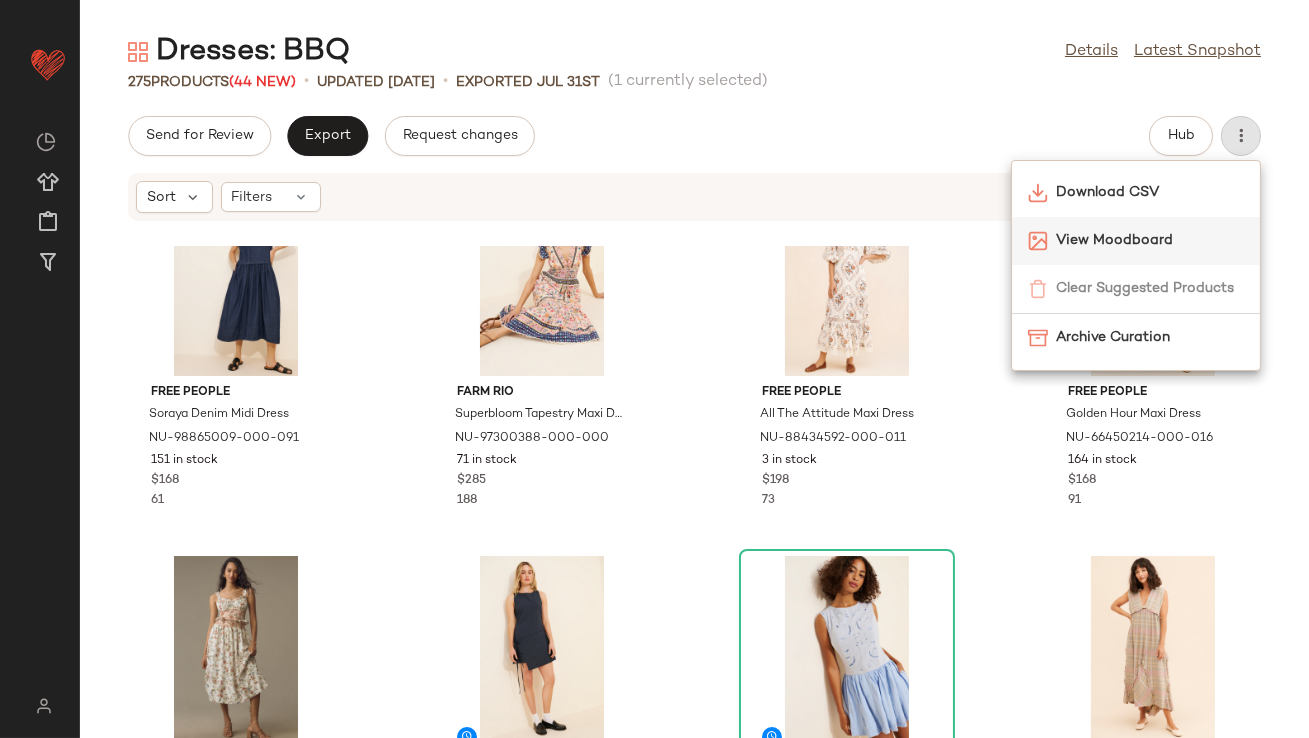 click on "View Moodboard" 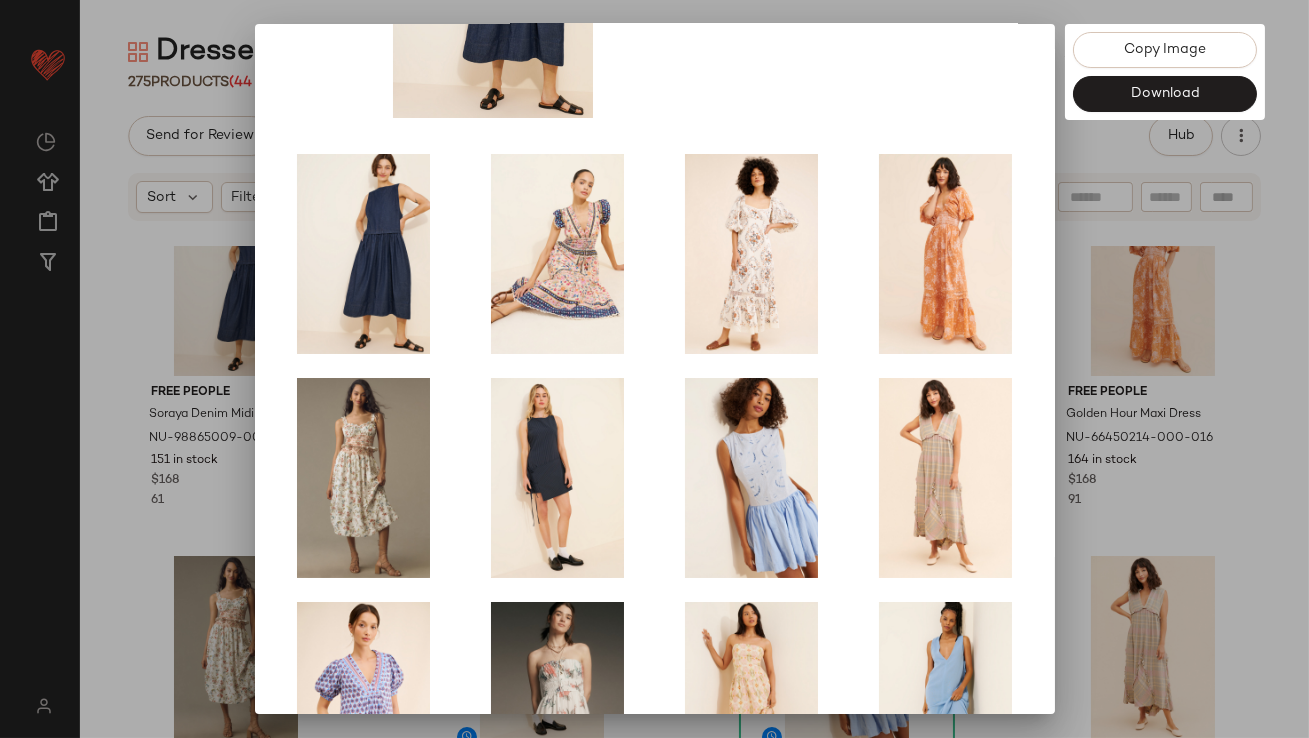 scroll, scrollTop: 341, scrollLeft: 0, axis: vertical 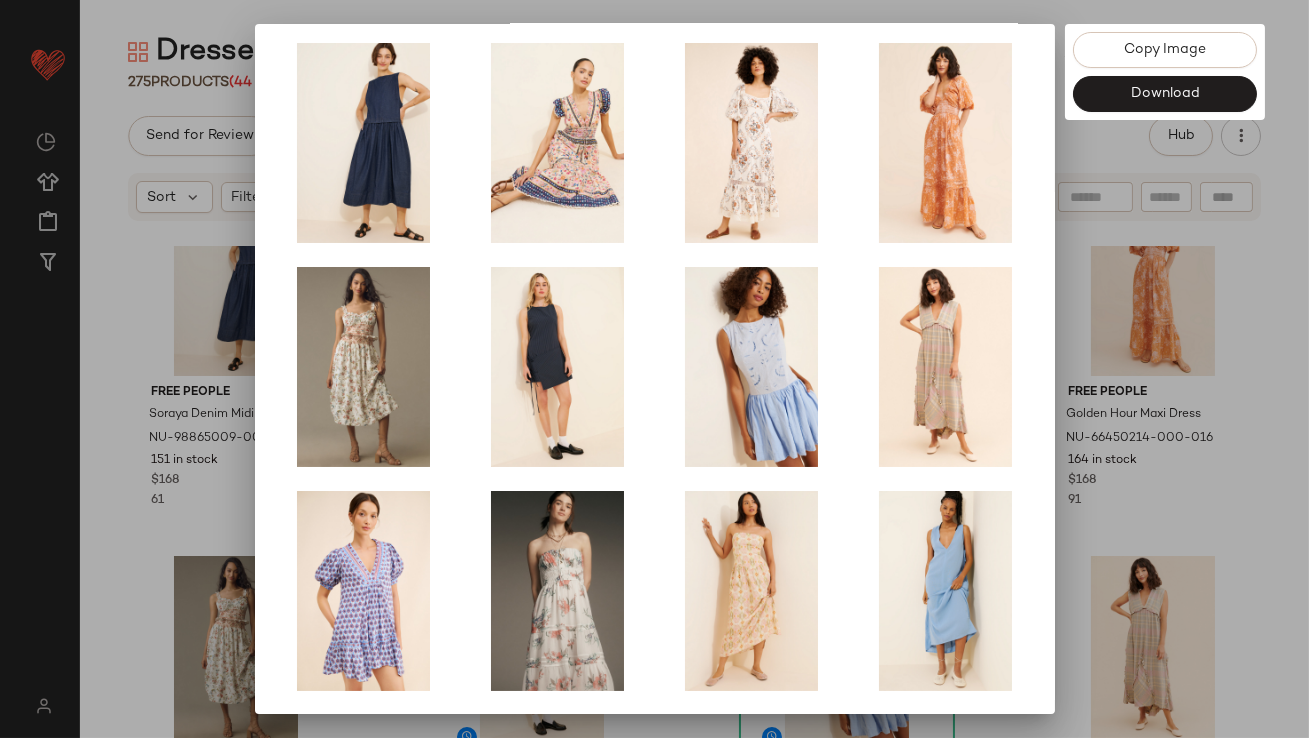 click at bounding box center (654, 369) 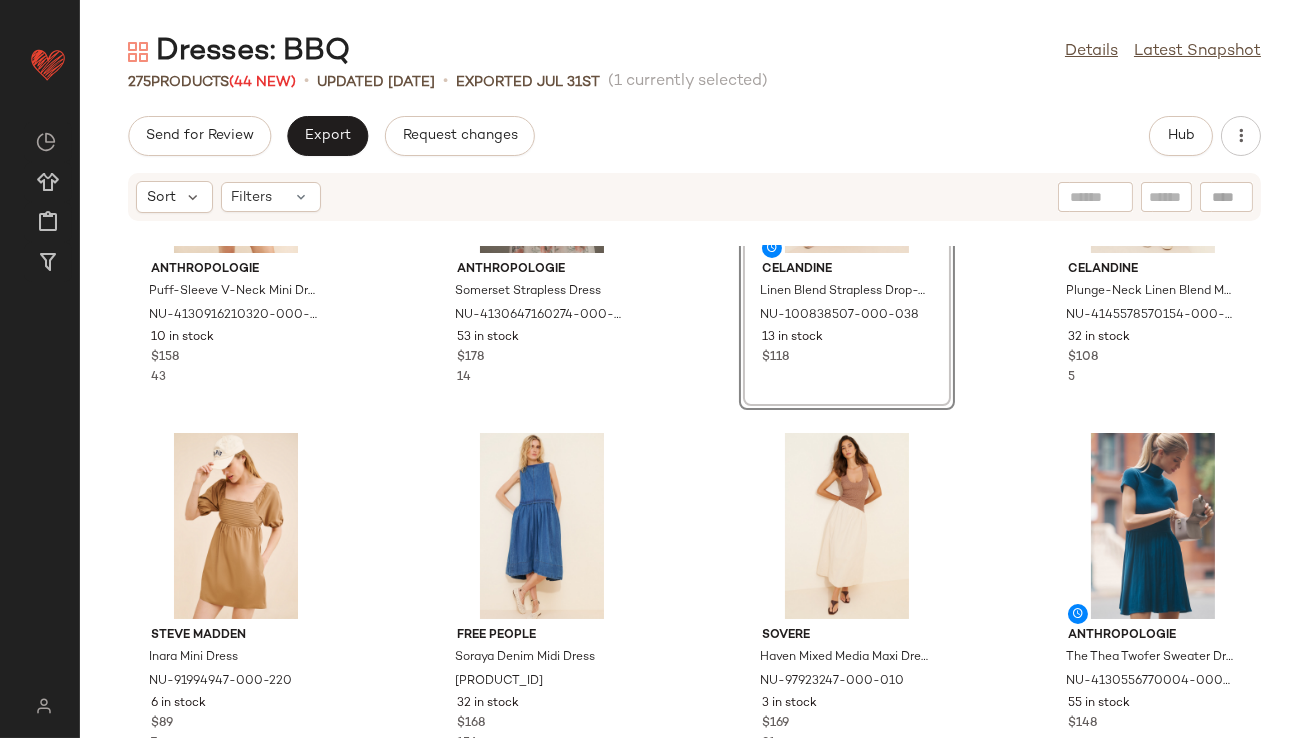 scroll, scrollTop: 856, scrollLeft: 0, axis: vertical 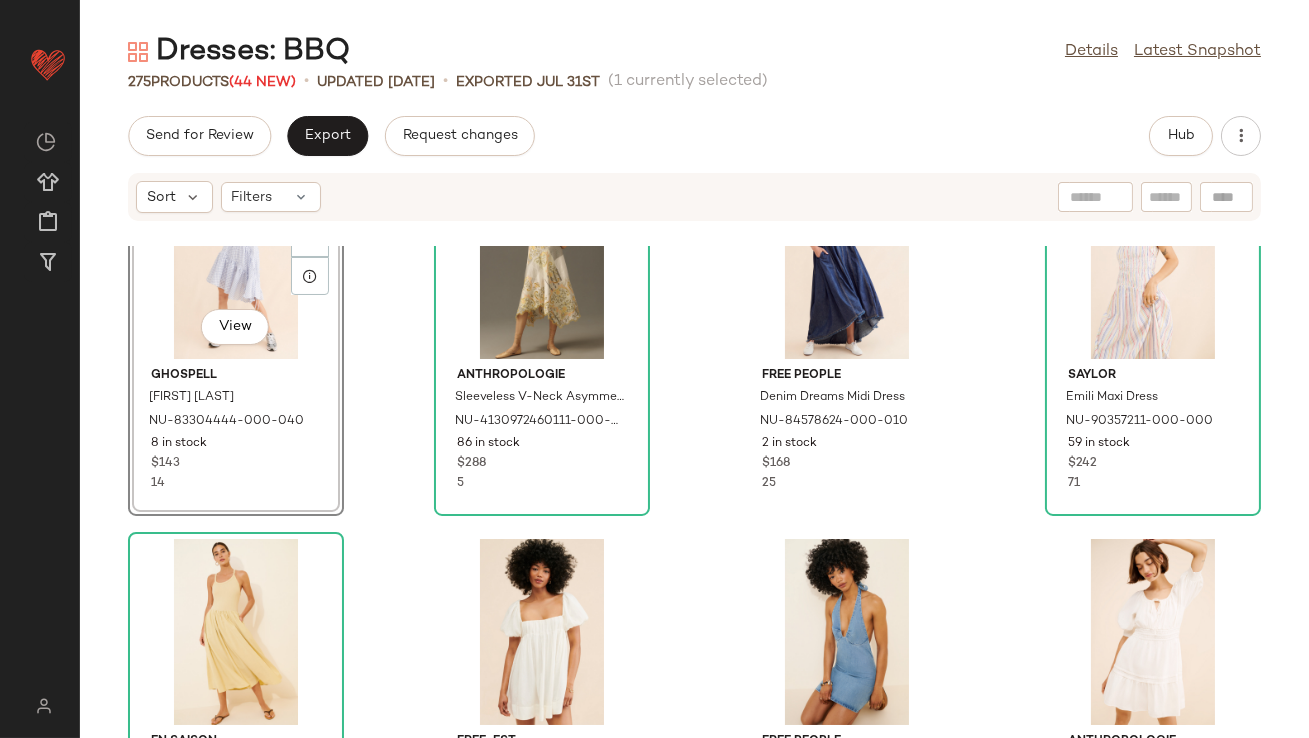 click on "View" 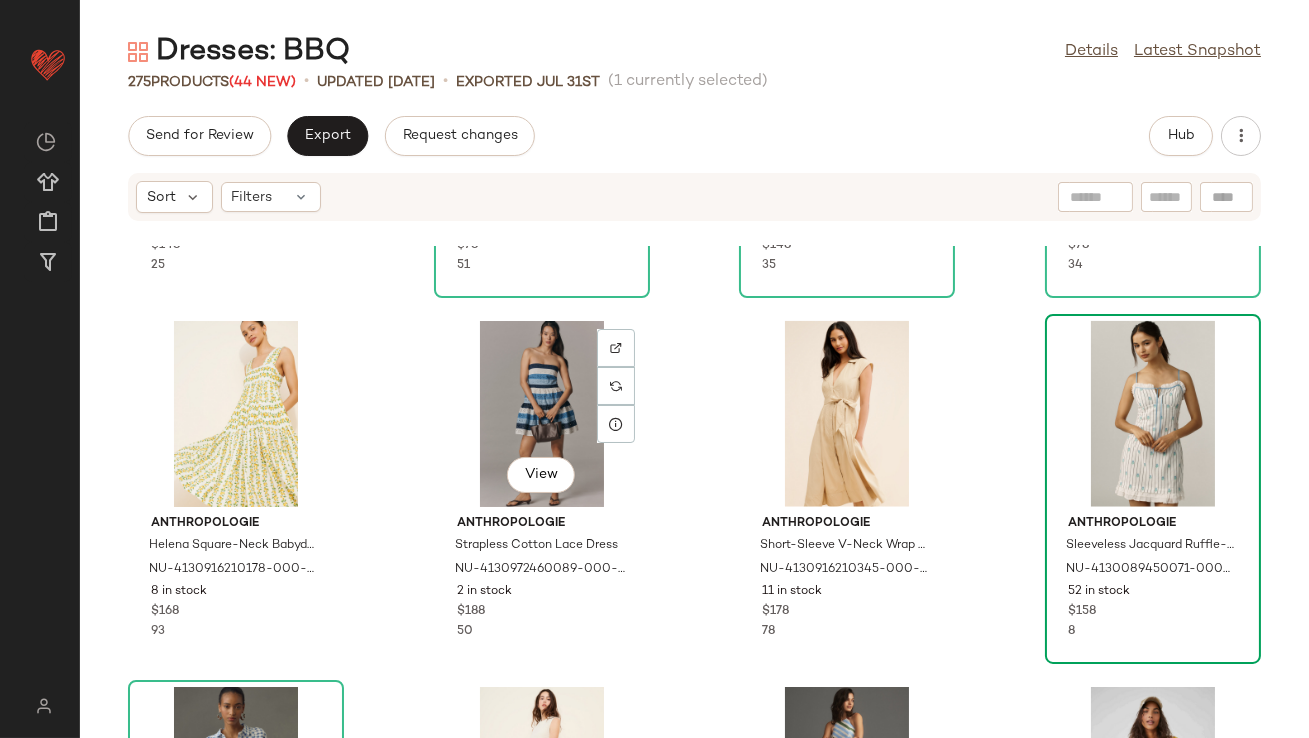 scroll, scrollTop: 3981, scrollLeft: 0, axis: vertical 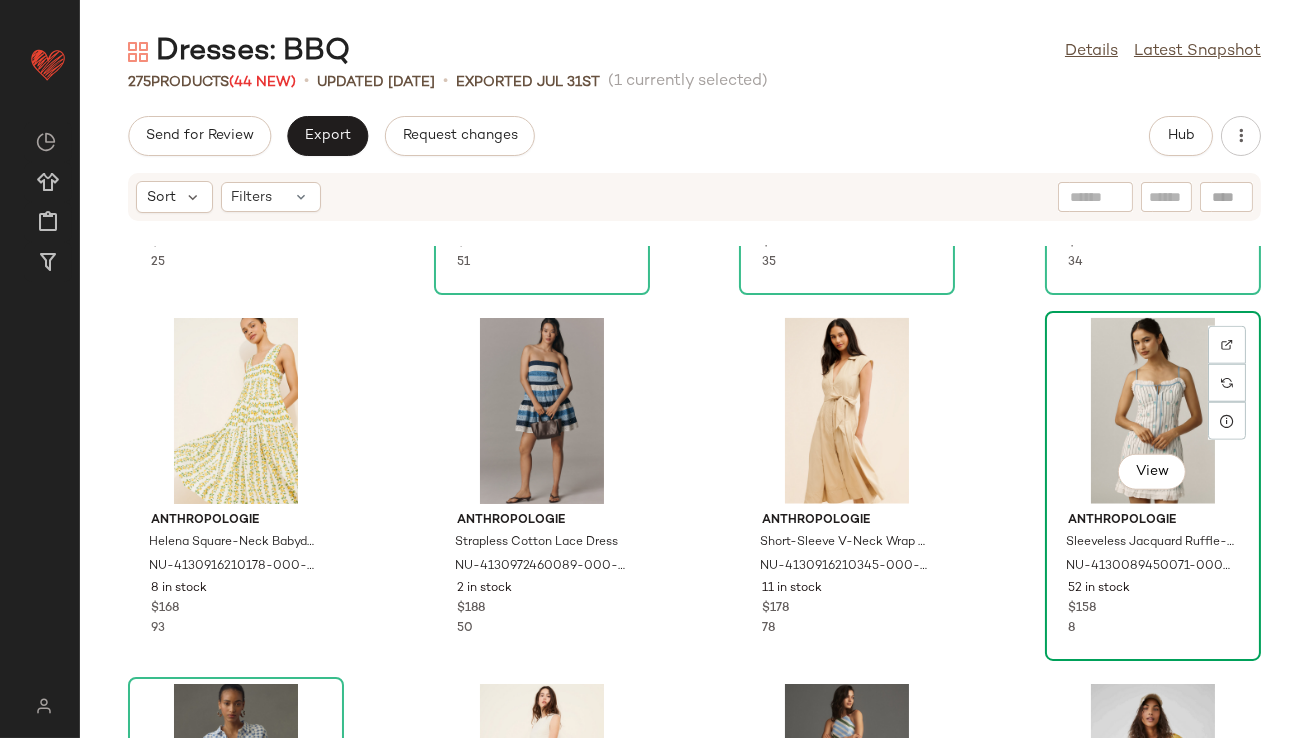 click on "View" 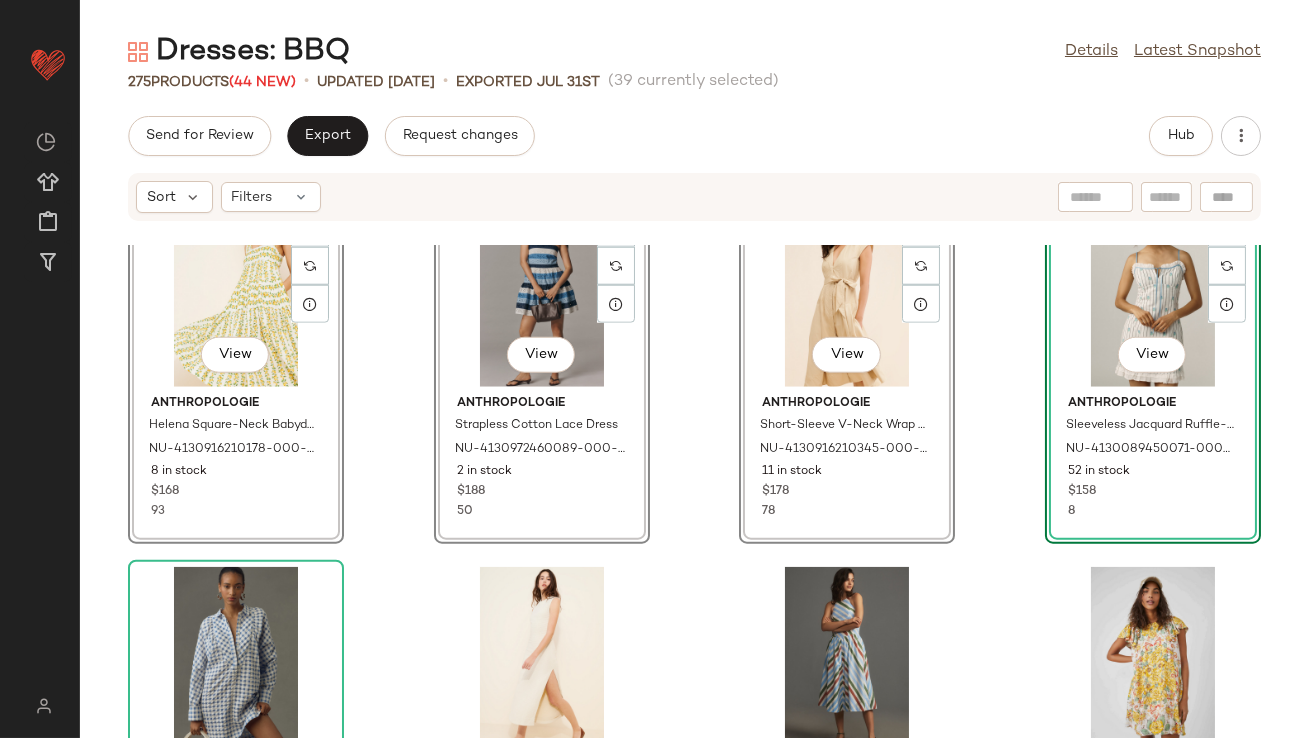 scroll, scrollTop: 4099, scrollLeft: 0, axis: vertical 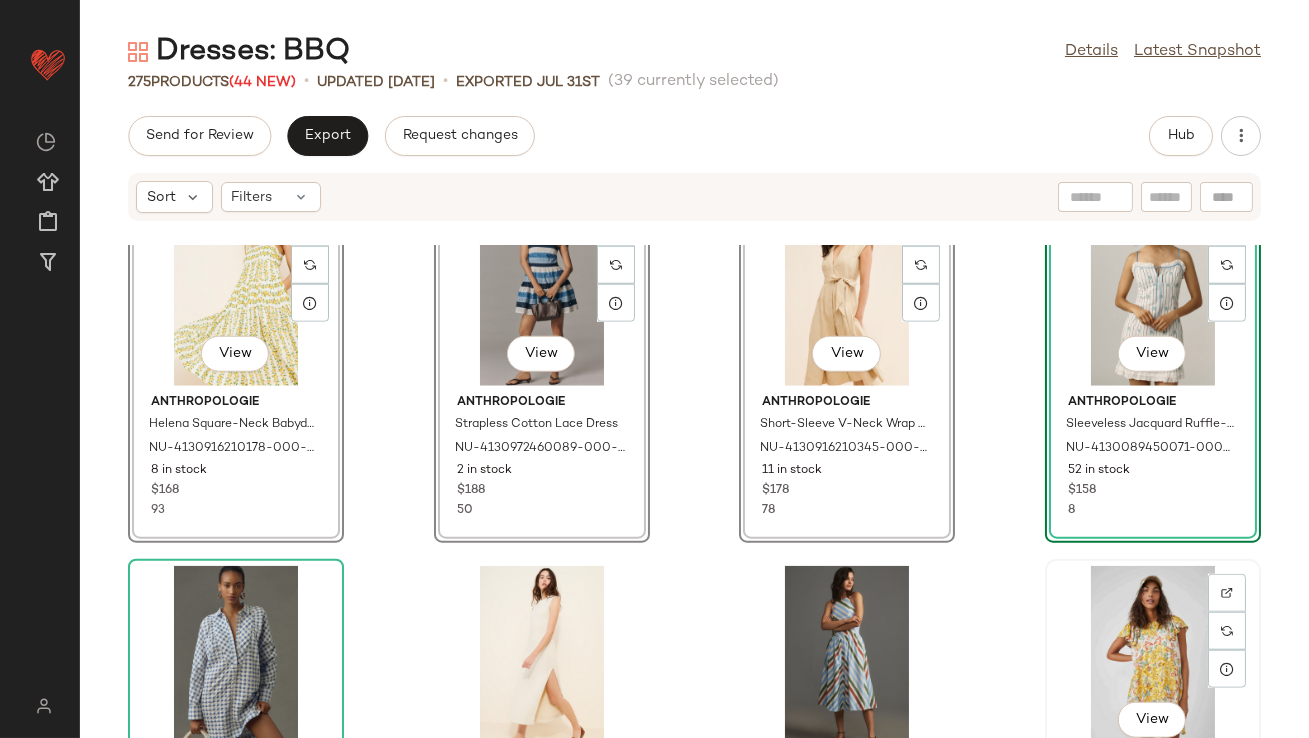 click on "View" 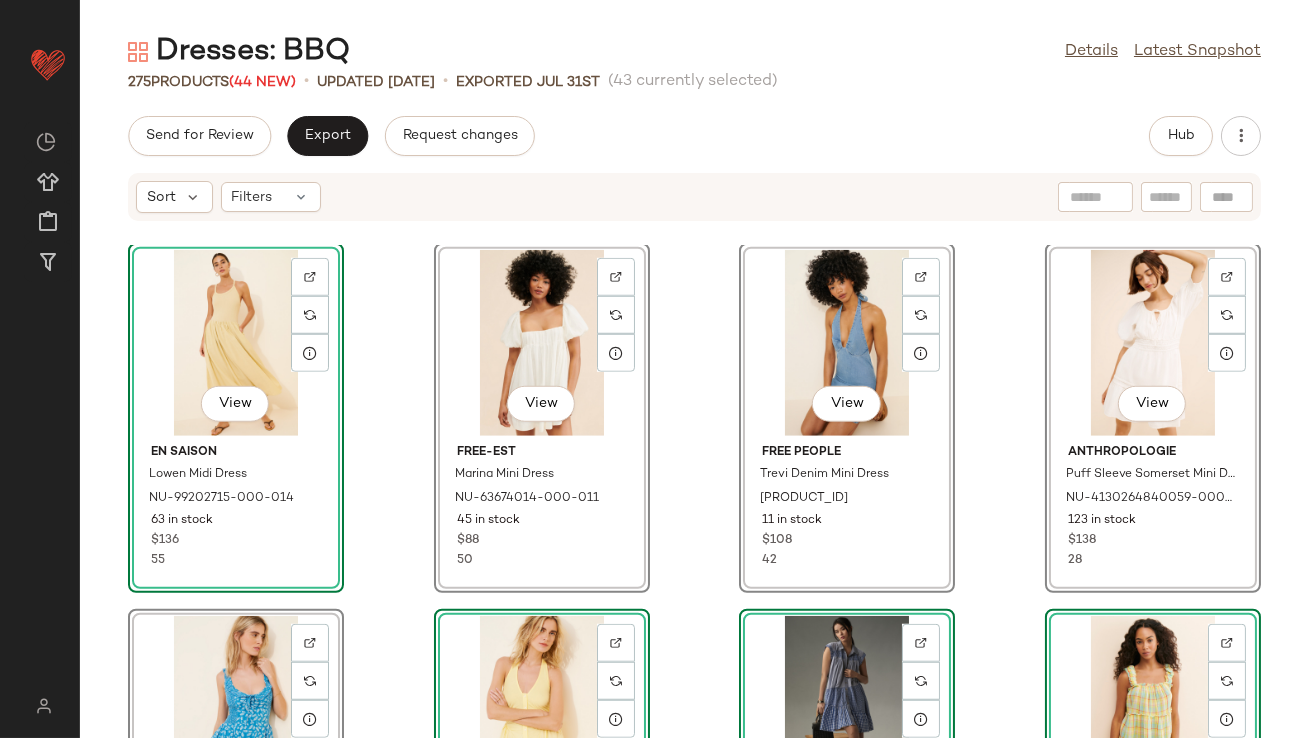 scroll, scrollTop: 2877, scrollLeft: 0, axis: vertical 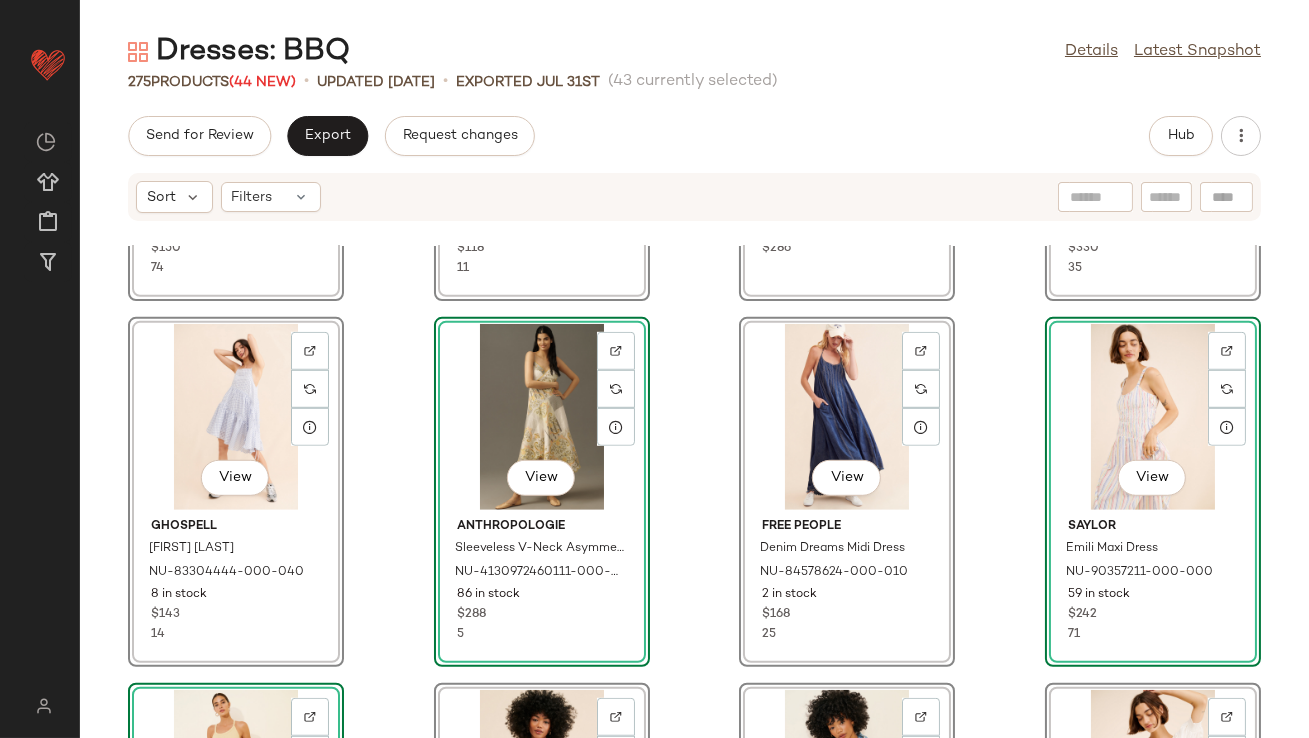 click on "View  Adelyn Rae Fernanda Halter Contrast Midi Dress NU-98468564-000-018 2 in stock $150 74  View  Celandine Square Neck Knee-Length Dress NU-99987141-000-425 145 in stock $118 11  View  Mirth Sonoma Mini Dress NU-83749622-000-000 5 in stock $286  View  Farm Rio Blush Eyelet Midi Dress NU-99305971-000-066 1 in stock $330 35  View  Ghospell Orla Gingham Dress NU-83304444-000-040 8 in stock $143 14  View  Anthropologie Sleeveless V-Neck Asymmetric Midi Dress NU-4130972460111-000-015 86 in stock $288 5  View  Free People Denim Dreams Midi Dress NU-84578624-000-010 2 in stock $168 25  View  Saylor Emili Maxi Dress NU-90357211-000-000 59 in stock $242 71  View  En Saison Lowen Midi Dress NU-99202715-000-014 63 in stock $136 55  View  free-est Marina Mini Dress NU-63674014-000-011 45 in stock $88 50  View  Free People Trevi Denim Mini Dress NU-96707708-000-093 11 in stock $108 42  View  Anthropologie Puff Sleeve Somerset Mini Dress NU-4130264840059-000-010 123 in stock $138 28  View  Free People Tulie Mini Dress" 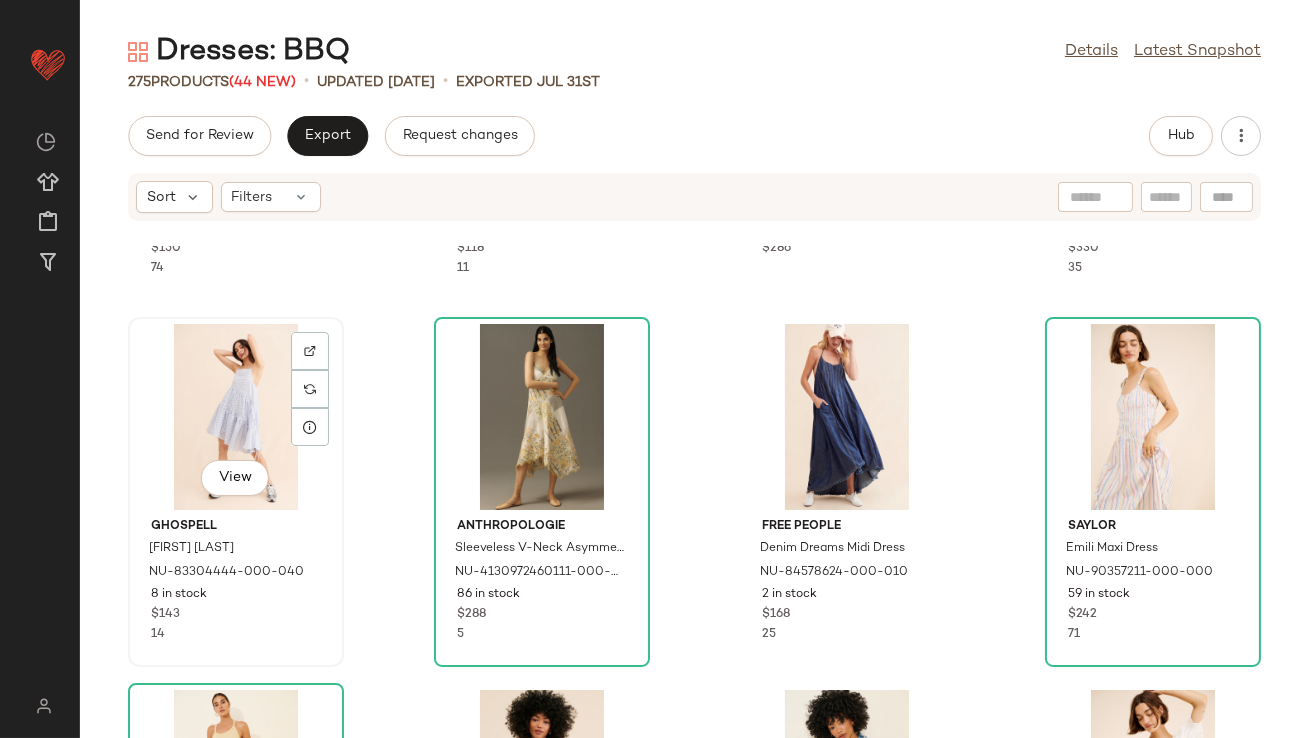 click on "View" 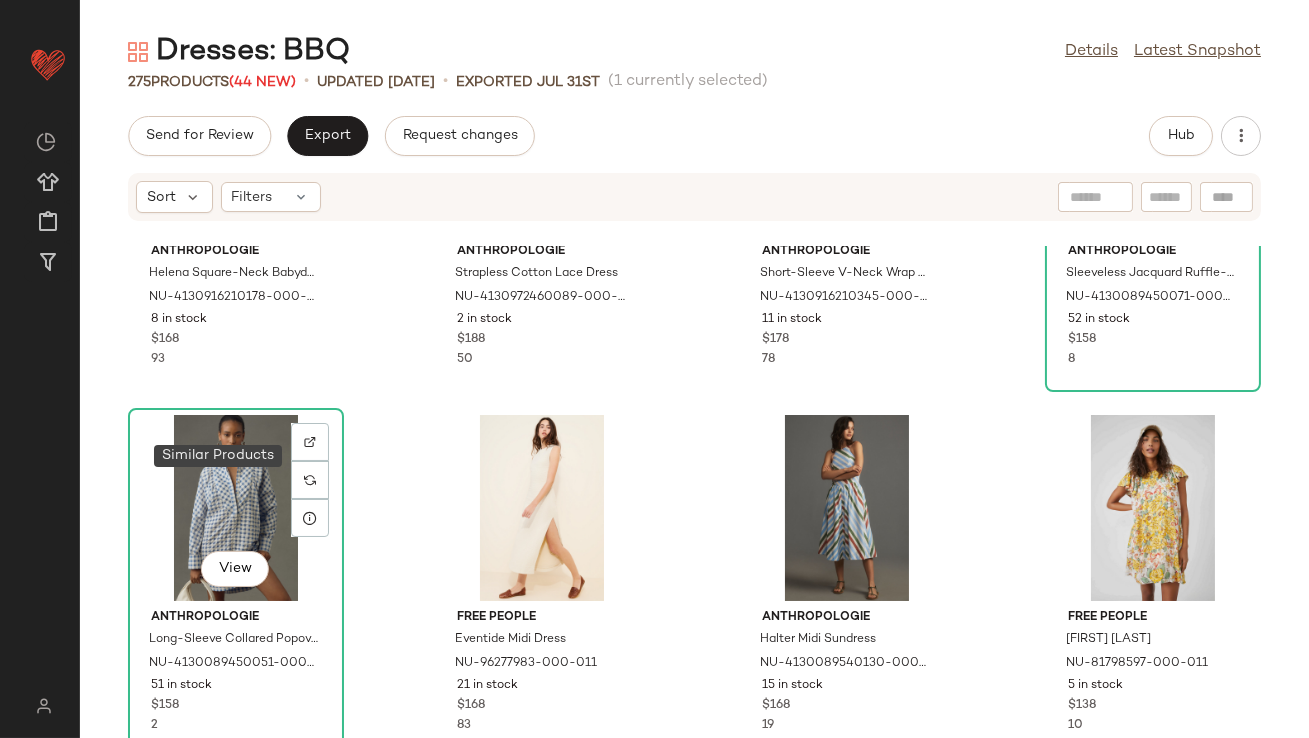 scroll, scrollTop: 4273, scrollLeft: 0, axis: vertical 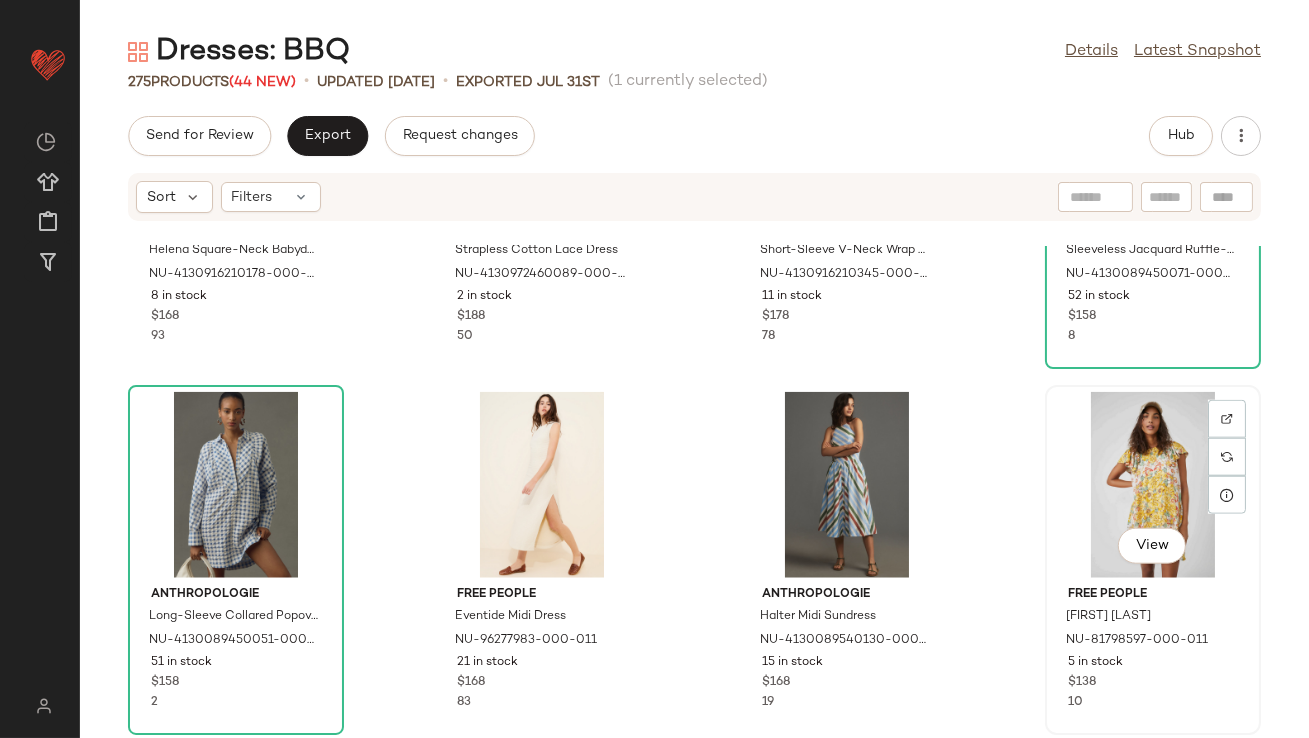 click on "View" 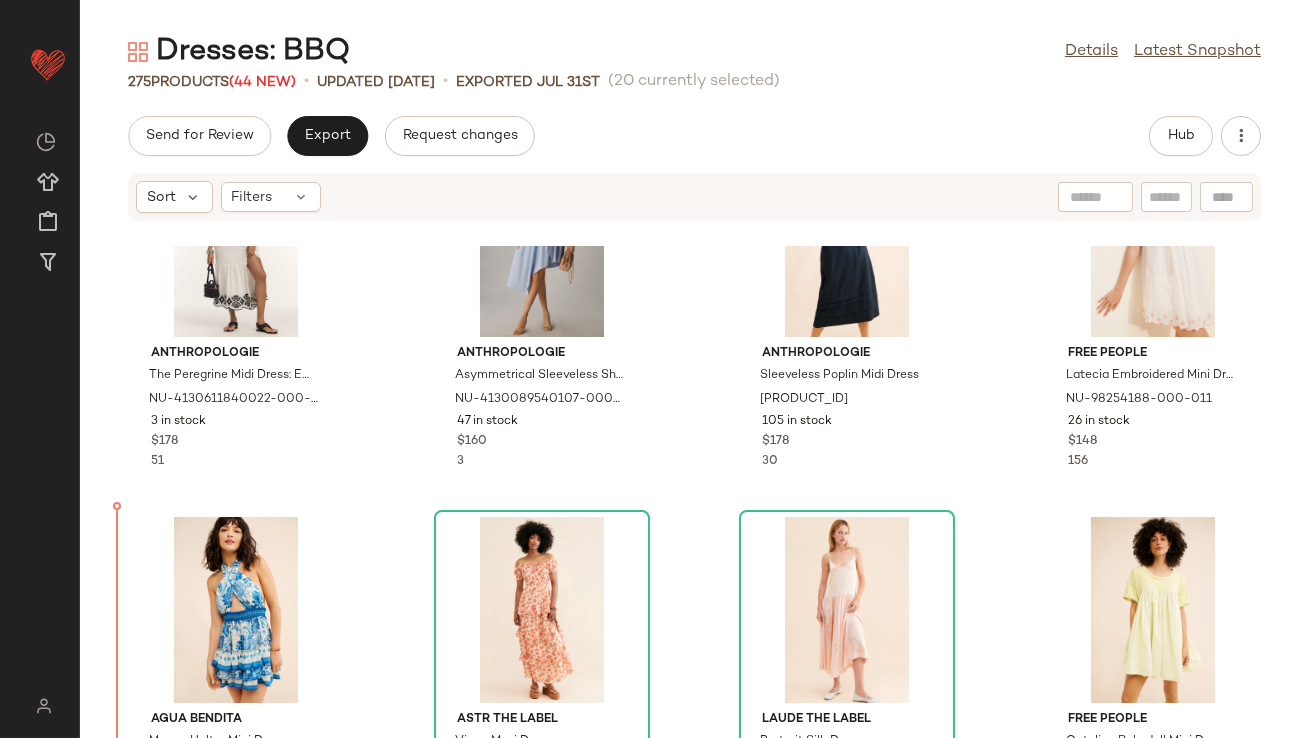 scroll, scrollTop: 2013, scrollLeft: 0, axis: vertical 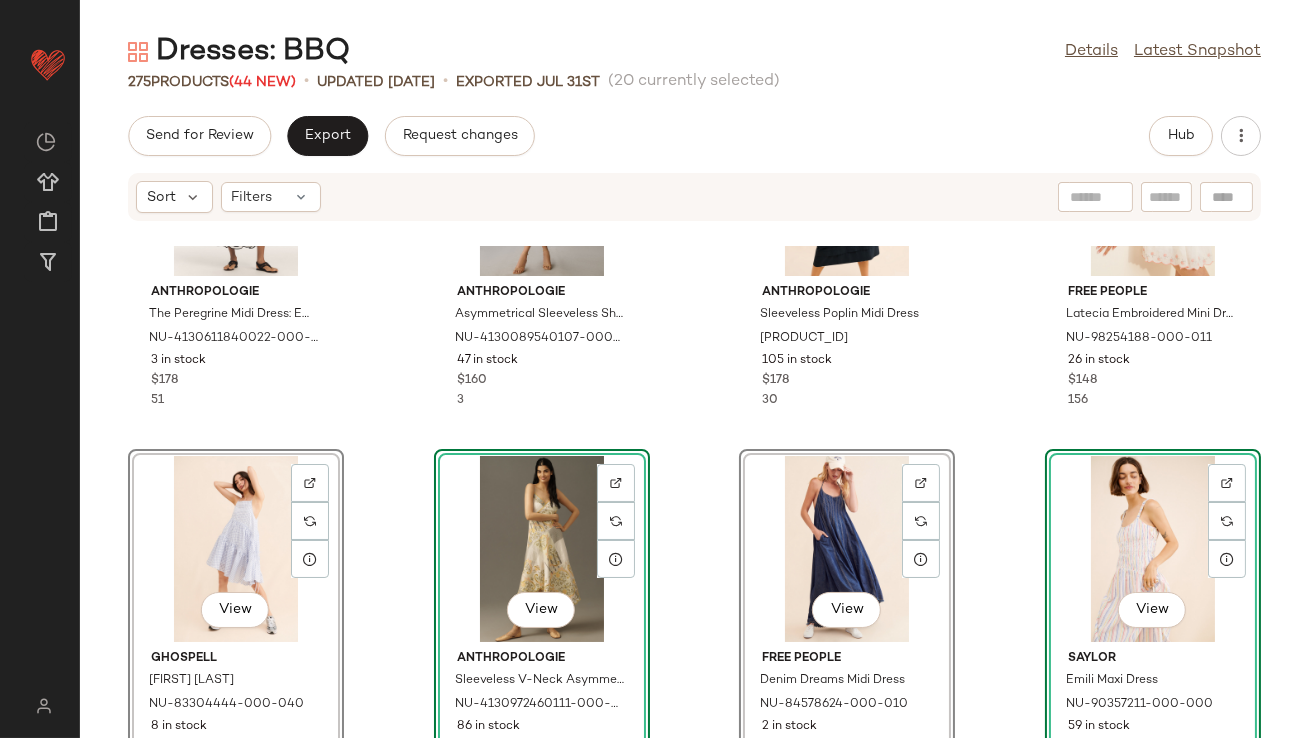 click on "Anthropologie The Peregrine Midi Dress: Embroidered Smocked Edition NU-4130611840022-000-018 3 in stock $178 51 Anthropologie Asymmetrical Sleeveless Shirt Dress NU-4130089540107-000-045 47 in stock $160 3 Anthropologie Sleeveless Poplin Midi Dress NU-4130916210329-000-001 105 in stock $178 30 Free People Latecia Embroidered Mini Dress NU-98254188-000-011 26 in stock $148 156  View  Ghospell Orla Gingham Dress NU-83304444-000-040 8 in stock $143 14  View  Anthropologie Sleeveless V-Neck Asymmetric Midi Dress NU-4130972460111-000-015 86 in stock $288 5  View  Free People Denim Dreams Midi Dress NU-84578624-000-010 2 in stock $168 25  View  Saylor Emili Maxi Dress NU-90357211-000-000 59 in stock $242 71  View  En Saison Lowen Midi Dress NU-99202715-000-014 63 in stock $136 55  View  free-est Marina Mini Dress NU-63674014-000-011 45 in stock $88 50  View  Free People Trevi Denim Mini Dress NU-96707708-000-093 11 in stock $108 42  View  Anthropologie Puff Sleeve Somerset Mini Dress NU-4130264840059-000-010 $138" 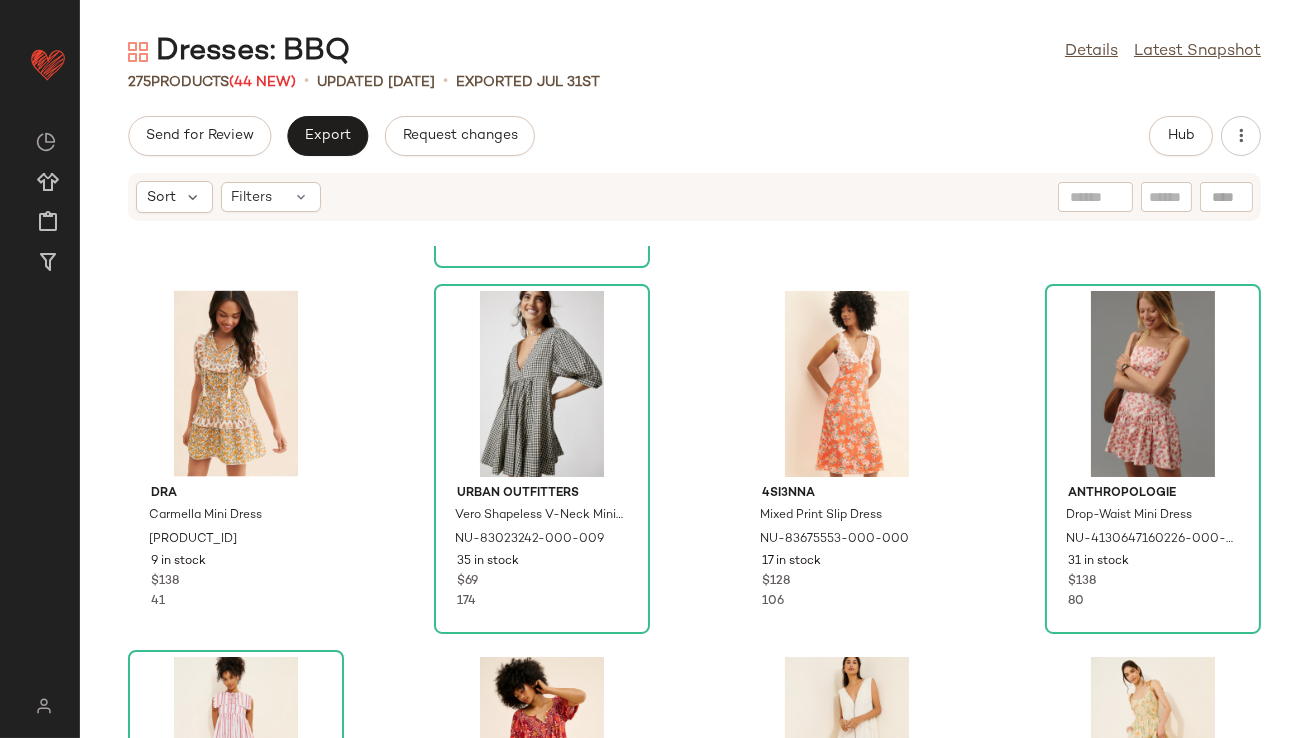 click on "Anthropologie Sleeveless Square-Neck Ruffle Tiered Midi Dress NU-4130916210332-000-015 75 in stock $178 45 Moon River Stripe Bow Back Midi Dress NU-82178591-000-041 57 in stock $120 4SI3NNA Tiered Cutout Maxi Dress NU-90672577-000-011 15 in stock $129 141 Free People Golden Hour Maxi Dress NU-66450214-000-066 231 in stock $168 28 dRA Carmella Mini Dress NU-82433186-000-272 9 in stock $138 41 Urban Outfitters Vero Shapeless V-Neck Mini Dress NU-83023242-000-009 35 in stock $69 174 4SI3NNA Mixed Print Slip Dress NU-83675553-000-000 17 in stock $128 106 Anthropologie Drop-Waist Mini Dress NU-4130647160226-000-015 31 in stock $138 80 Damson Madder Josephine Striped Midi Dress NU-96854872-000-266 28 in stock $165 10 Free People Casting Shadows Midi Dress NU-92501691-000-061 28 in stock $168 17 Free People Santino Midi Dress NU-98866676-000-011 15 in stock $168 47 Free People Adriel Midi Dress NU-98591613-000-011 195 in stock $168 26 Neon Rose Gingham Tiered Puff Sleeve Maxi Dress NU-99330250-000-020 14 in stock 16" 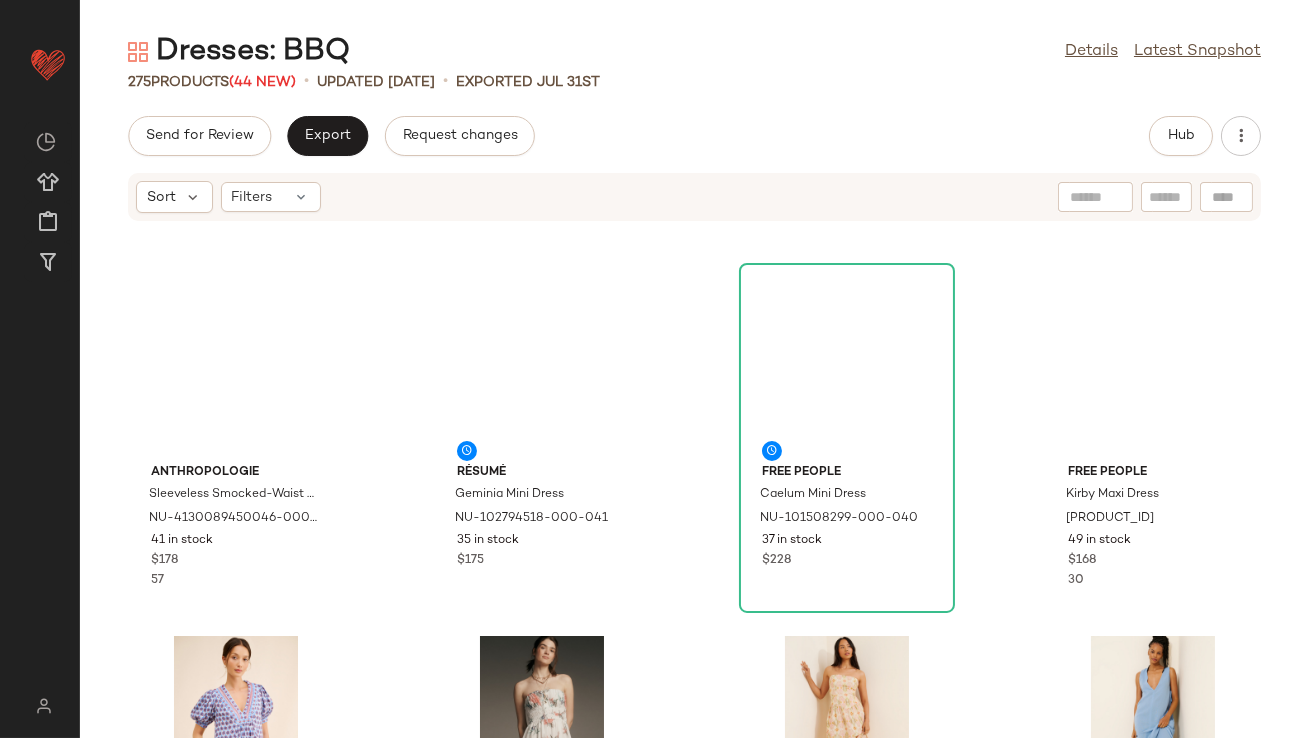 scroll, scrollTop: 0, scrollLeft: 0, axis: both 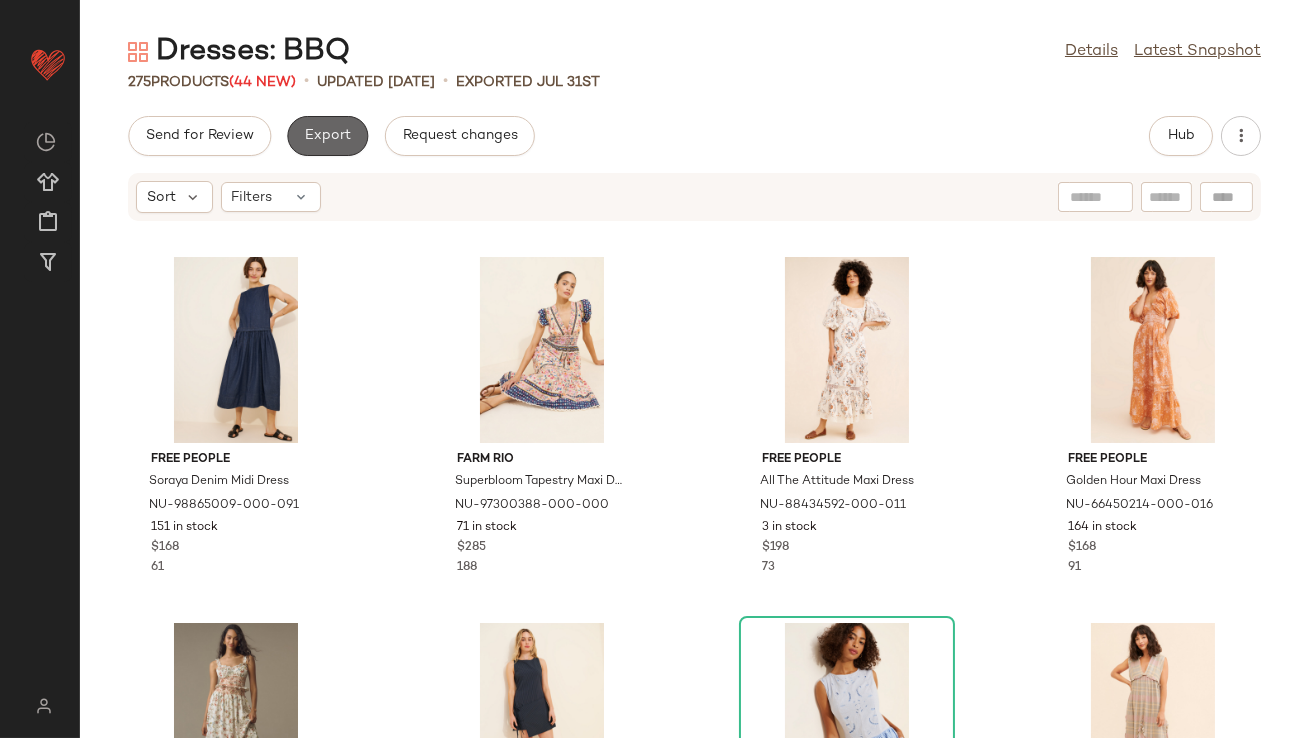click on "Export" at bounding box center (327, 136) 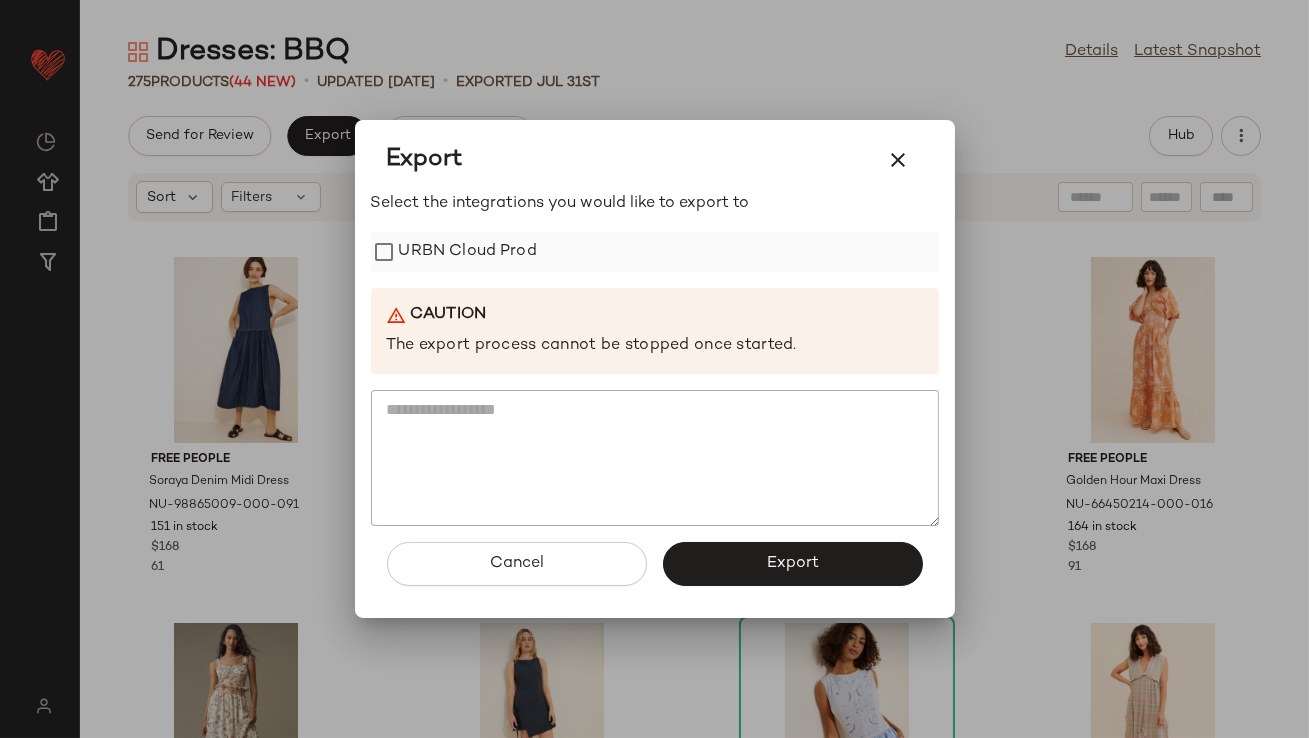 click on "URBN Cloud Prod" at bounding box center [468, 252] 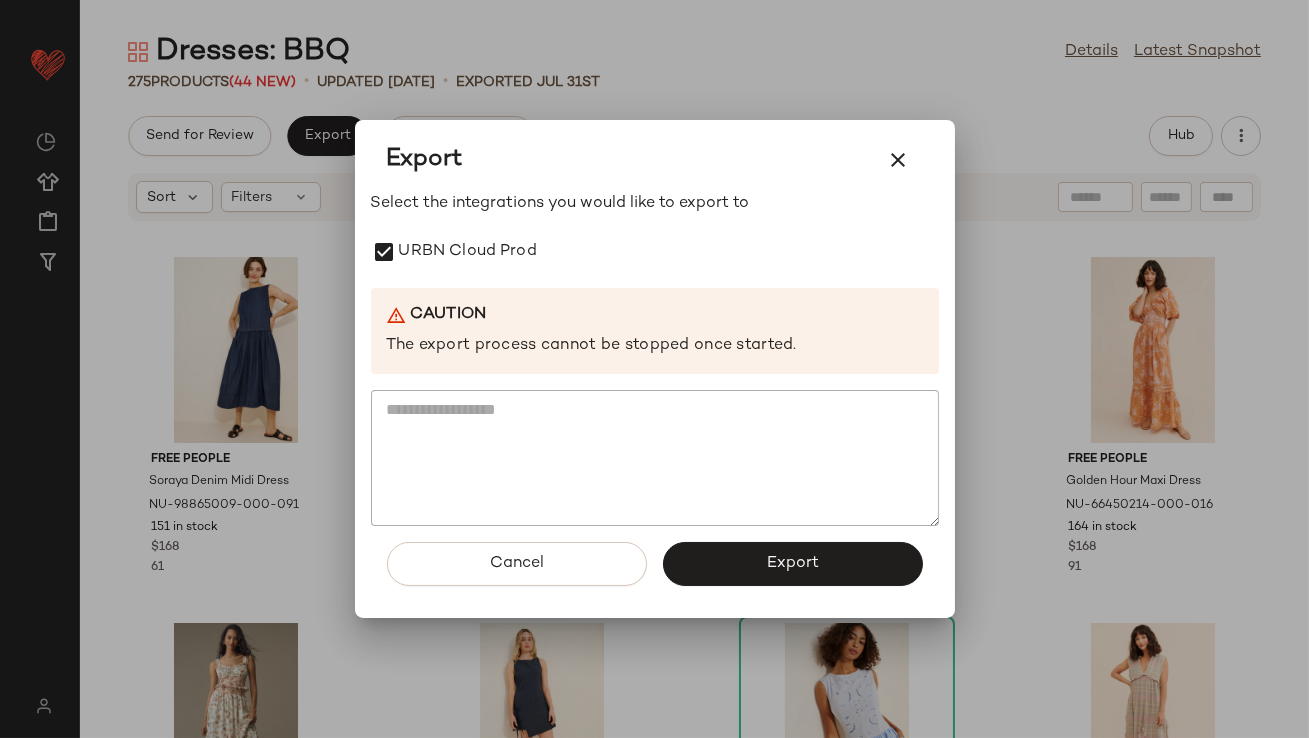 click on "Export" at bounding box center [793, 564] 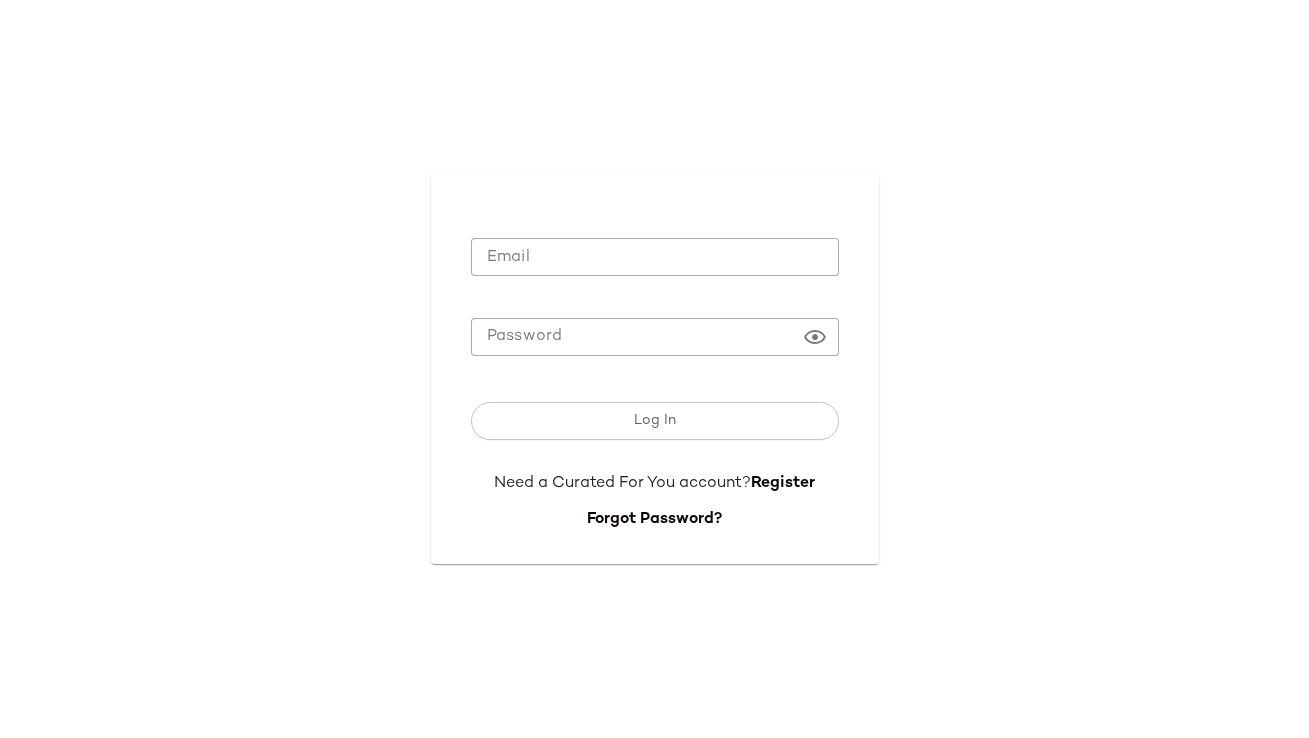 scroll, scrollTop: 0, scrollLeft: 0, axis: both 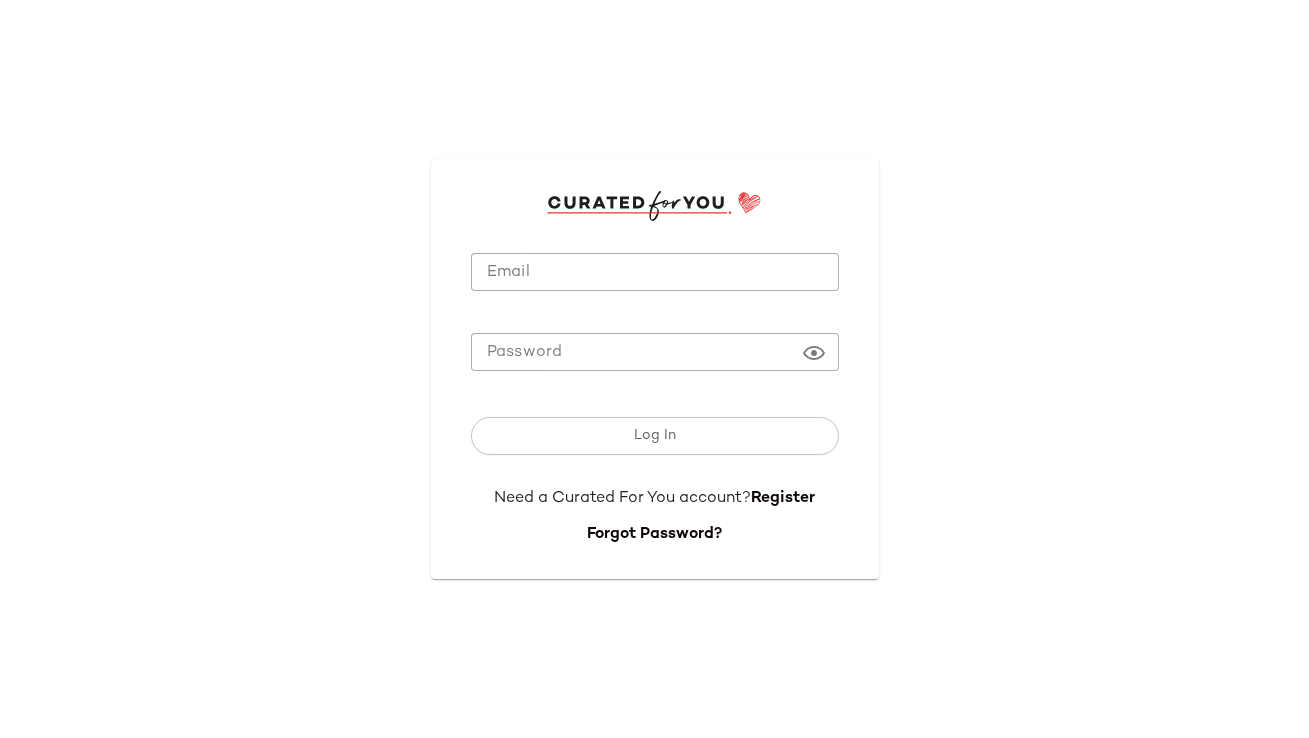 click on "Email" 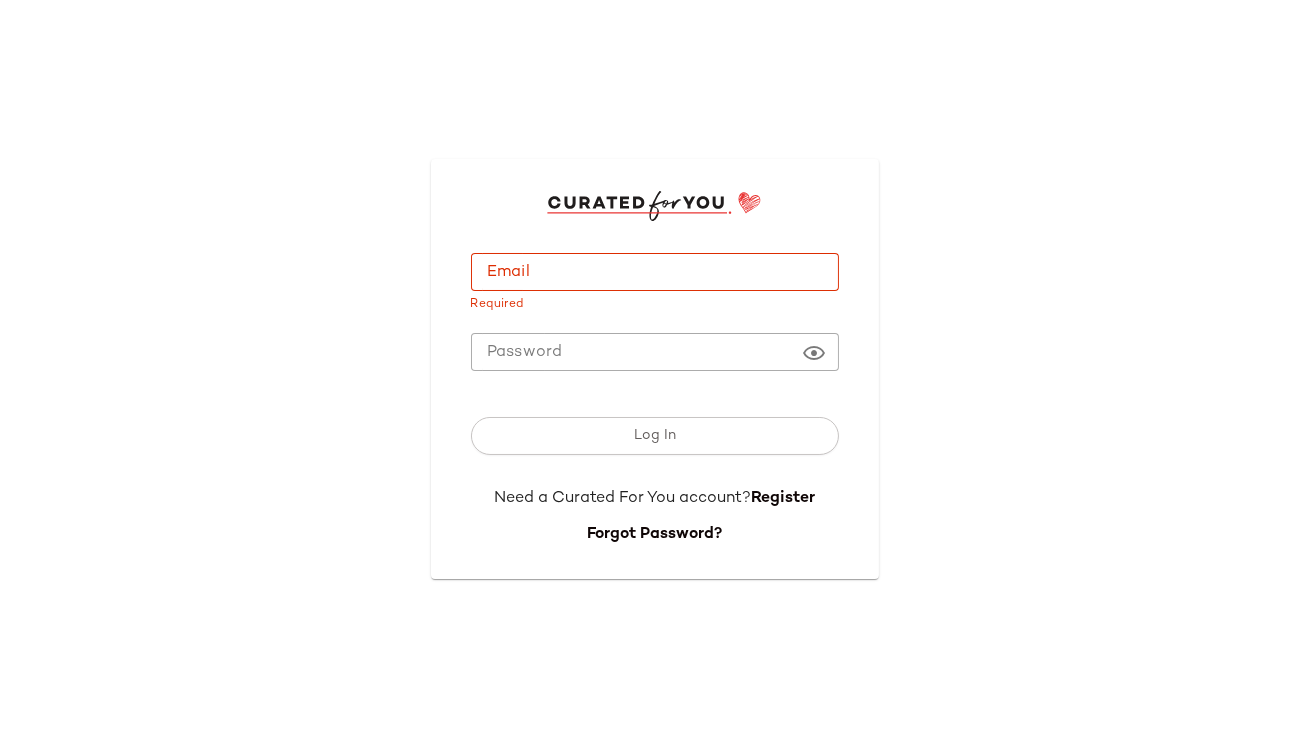 type on "**********" 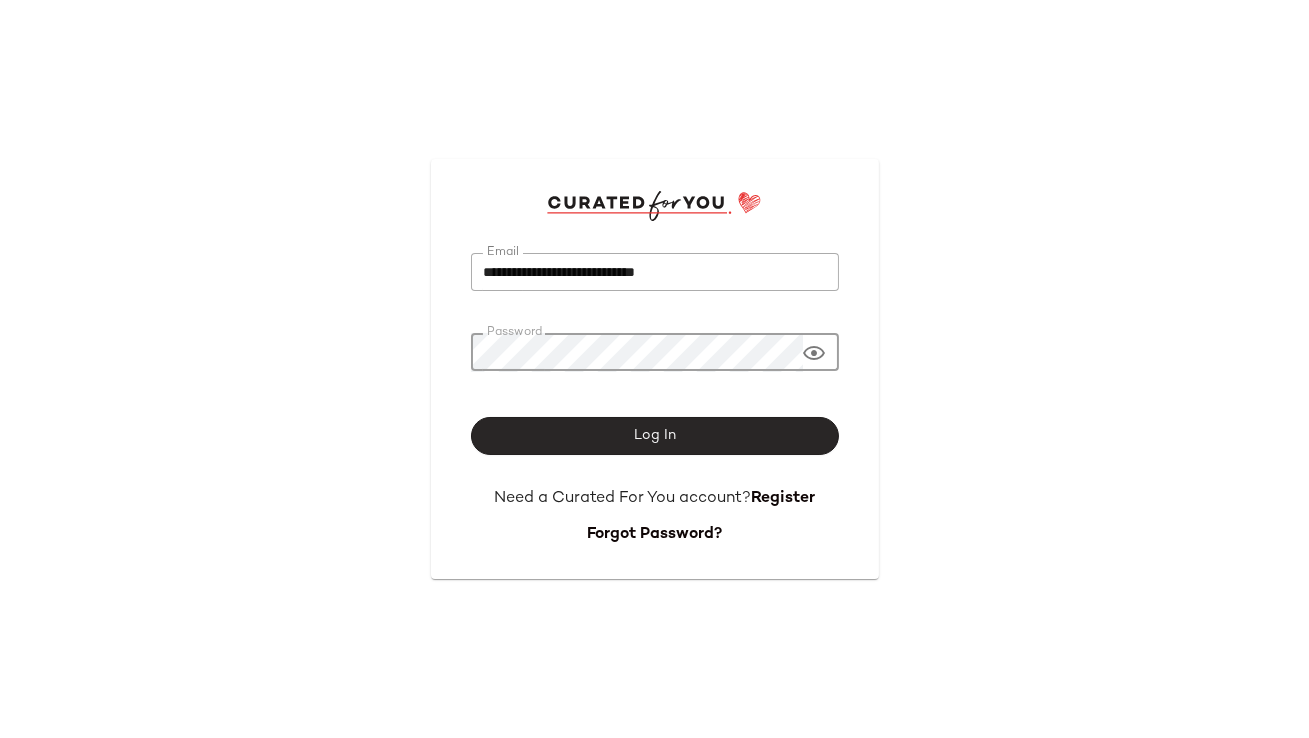 click on "Log In" 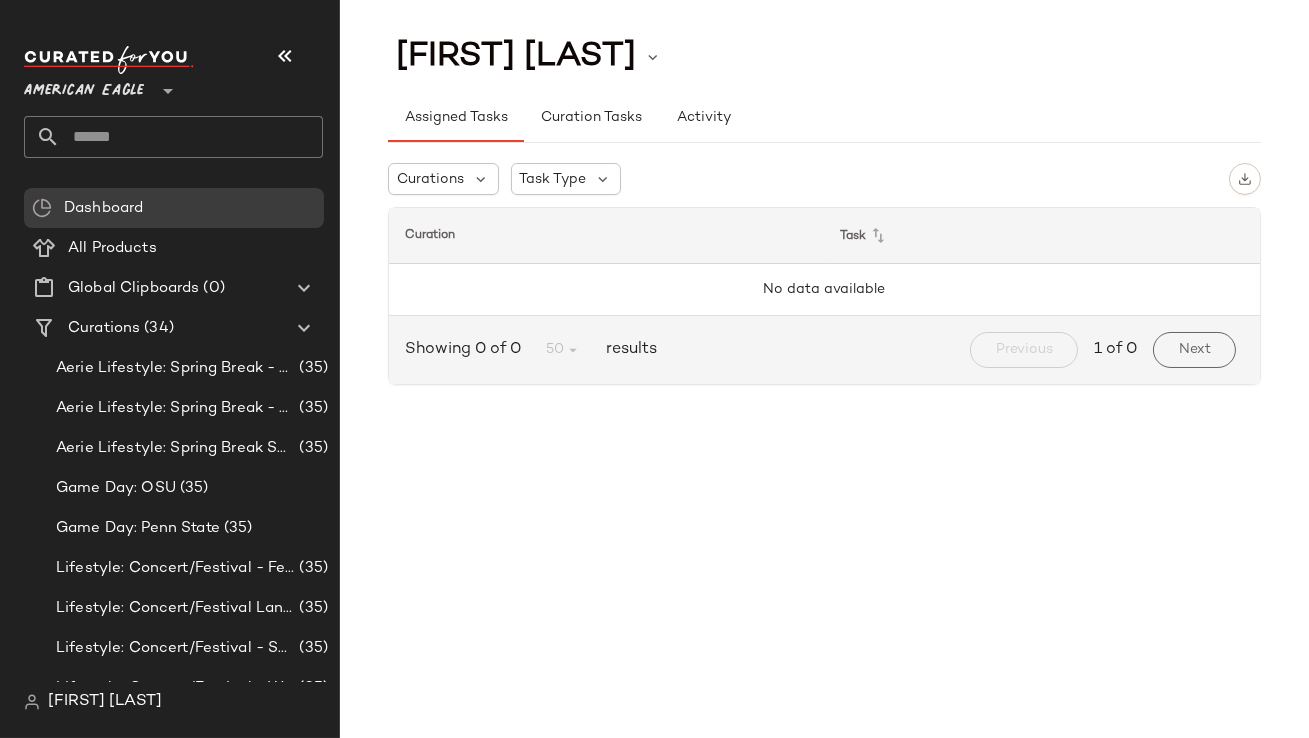 click 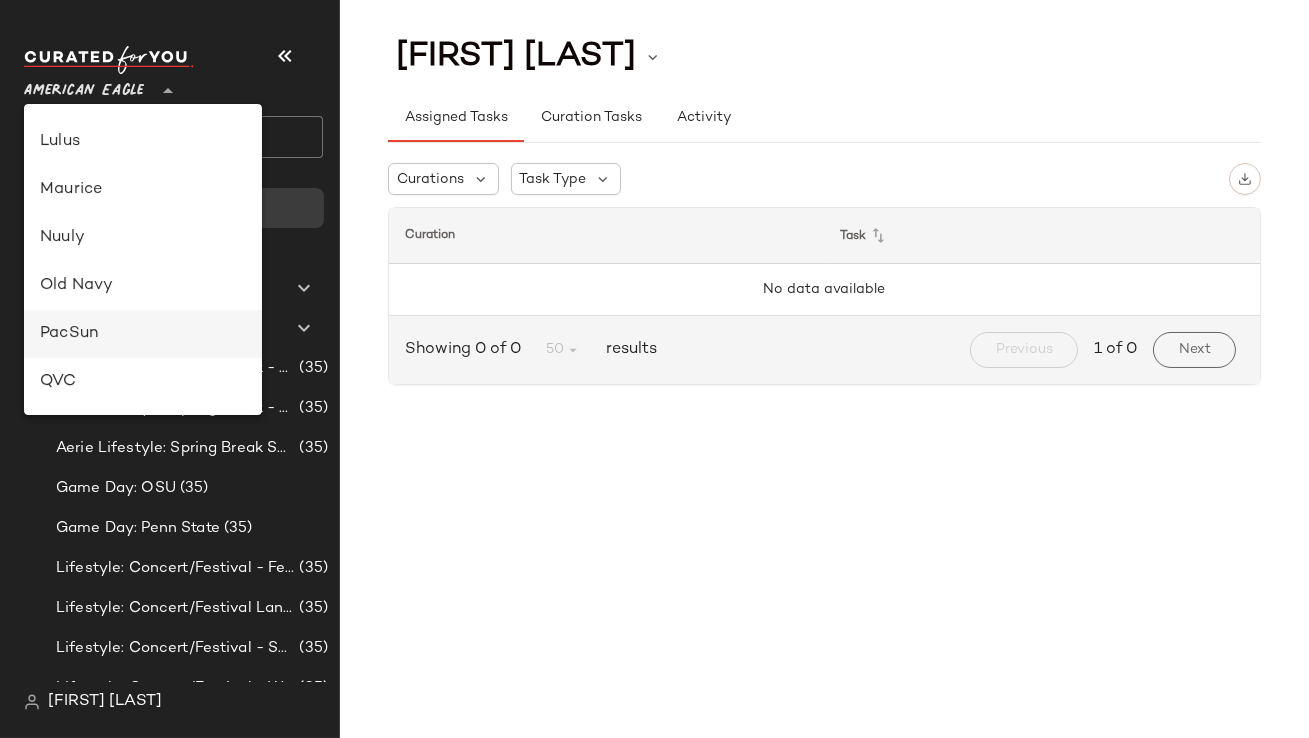 scroll, scrollTop: 661, scrollLeft: 0, axis: vertical 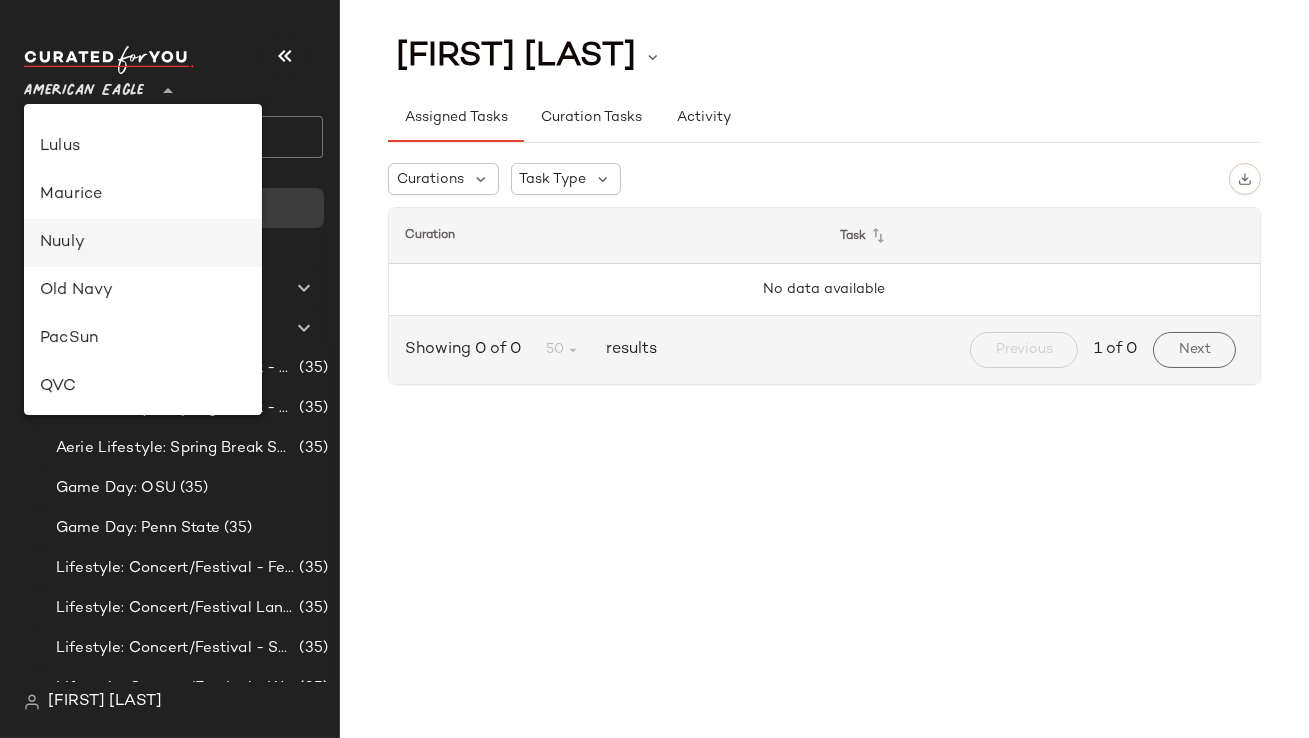 click on "Nuuly" at bounding box center (143, 243) 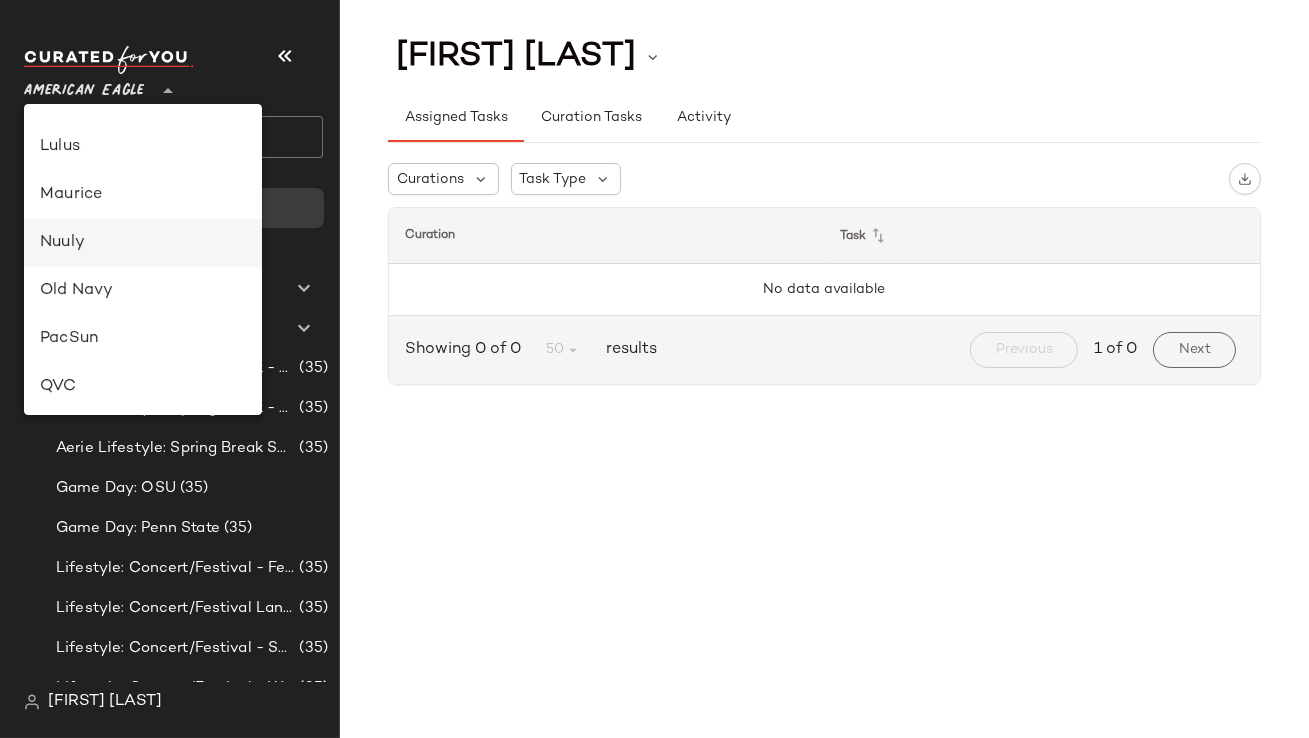 type on "**" 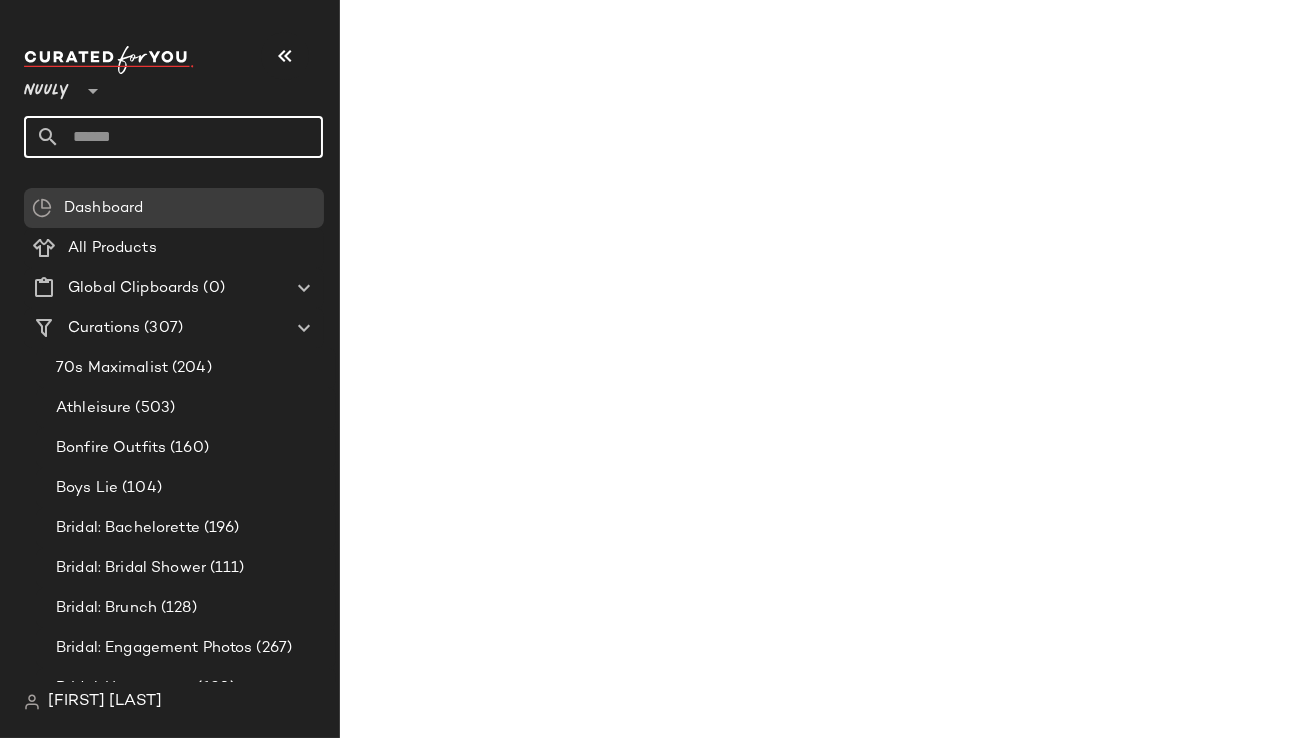 click 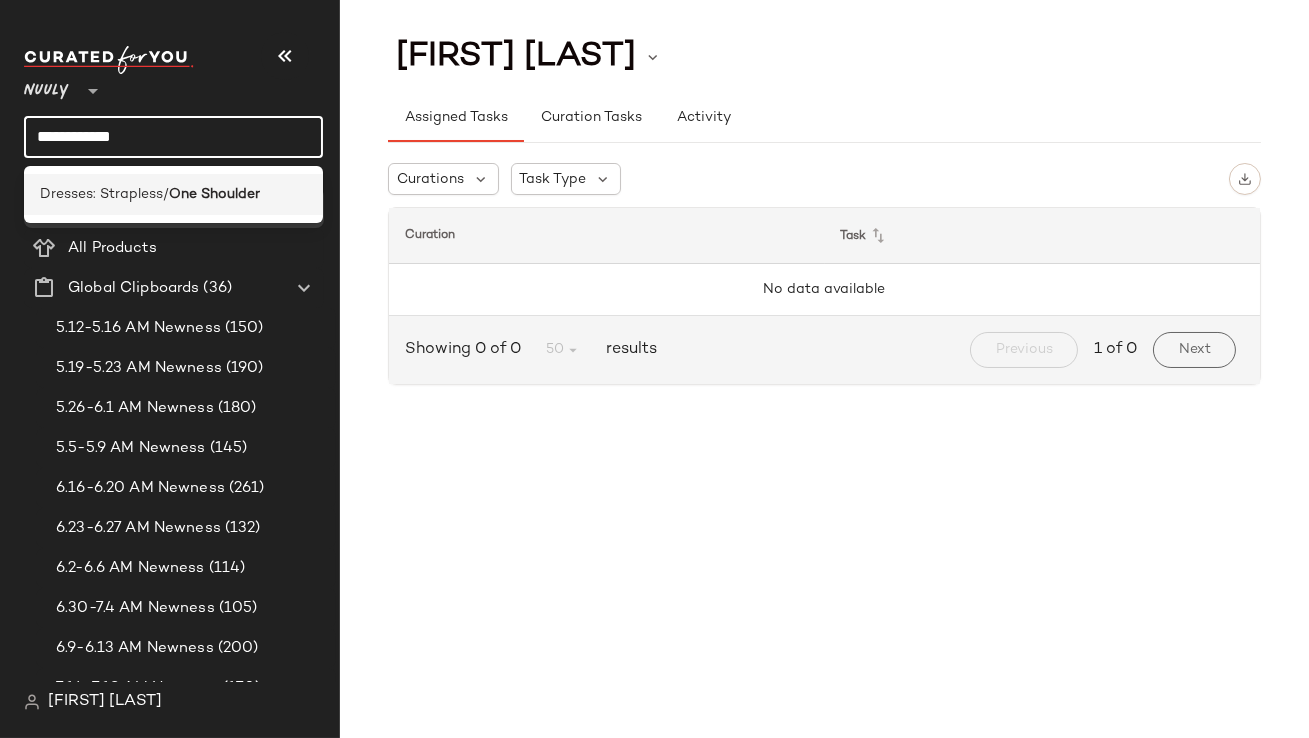 type on "**********" 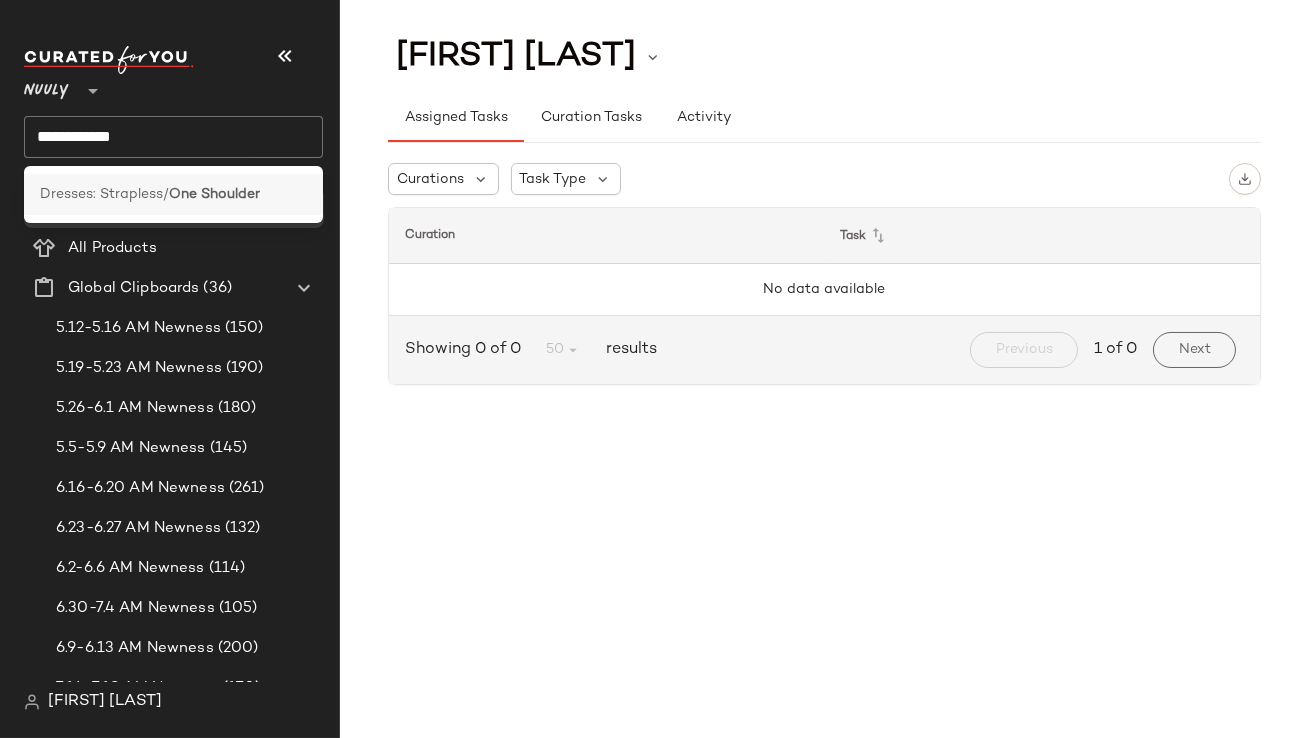 click on "One Shoulder" at bounding box center [214, 194] 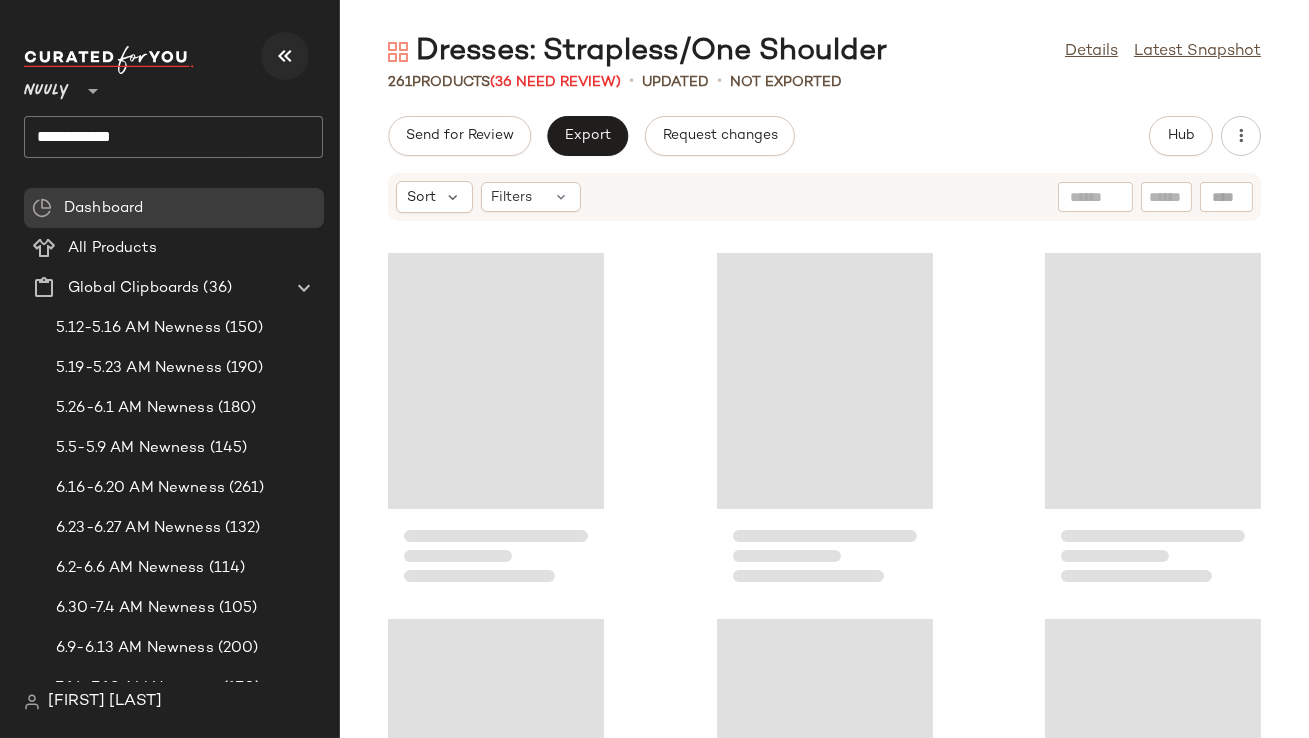 click at bounding box center (285, 56) 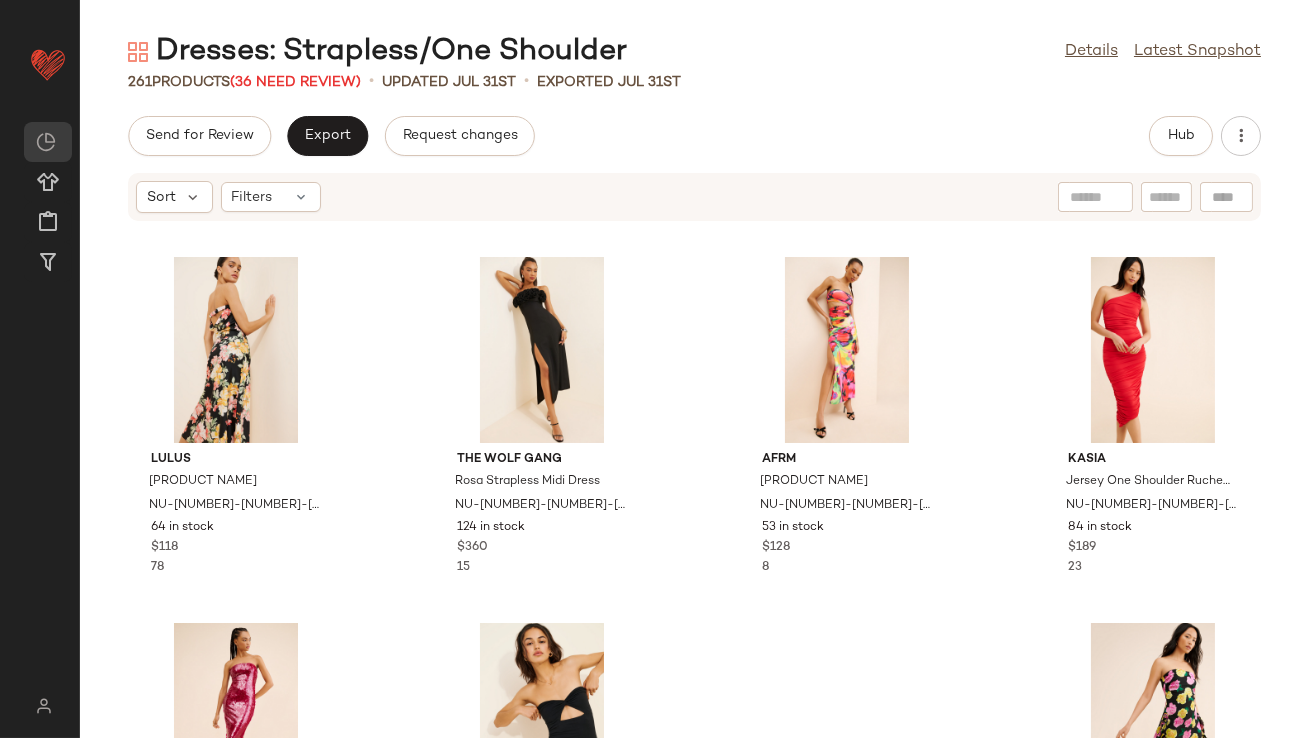 click on "Sort  Filters" at bounding box center [228, 197] 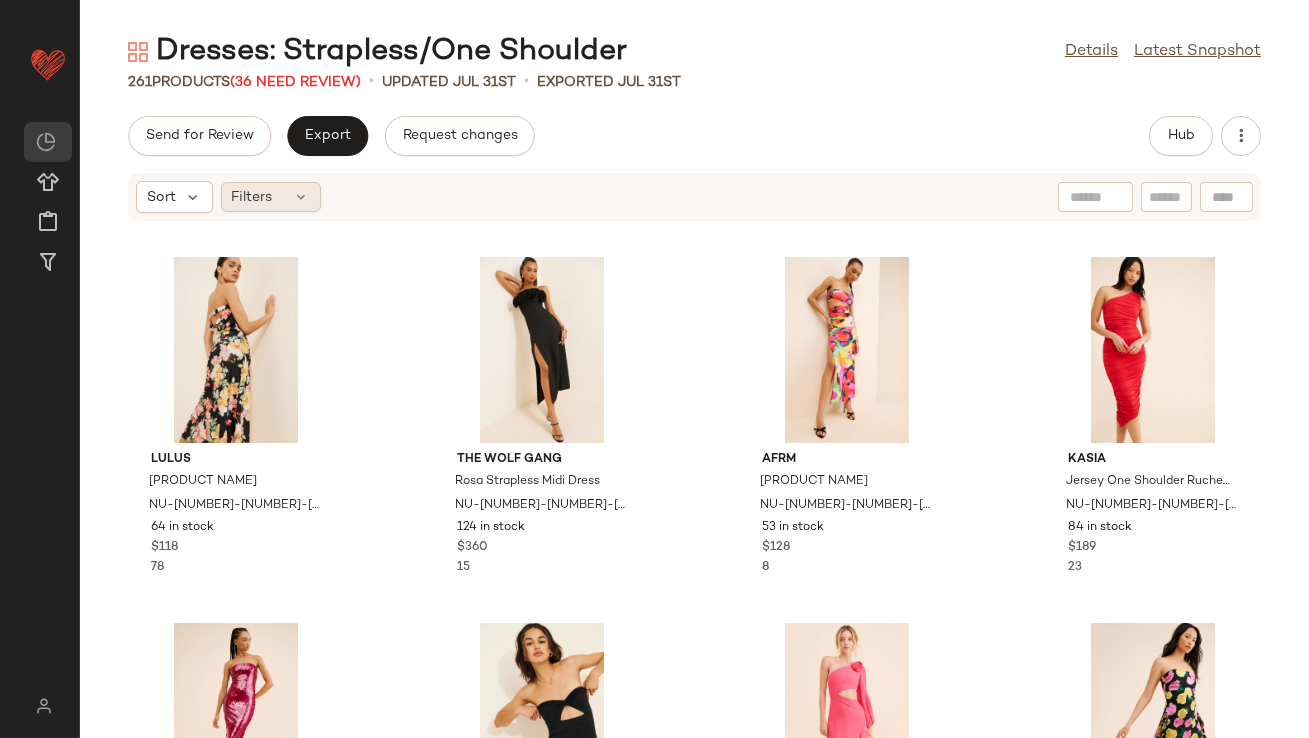 click on "Filters" 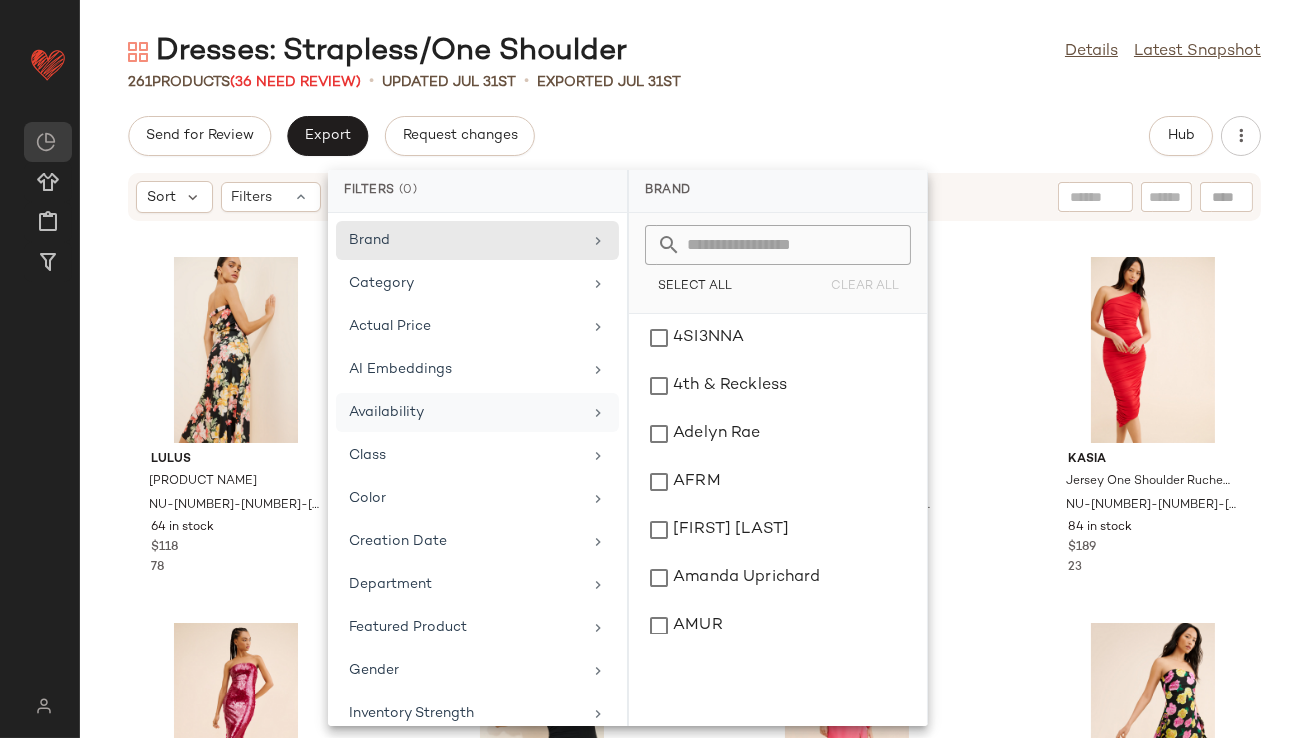click on "Availability" 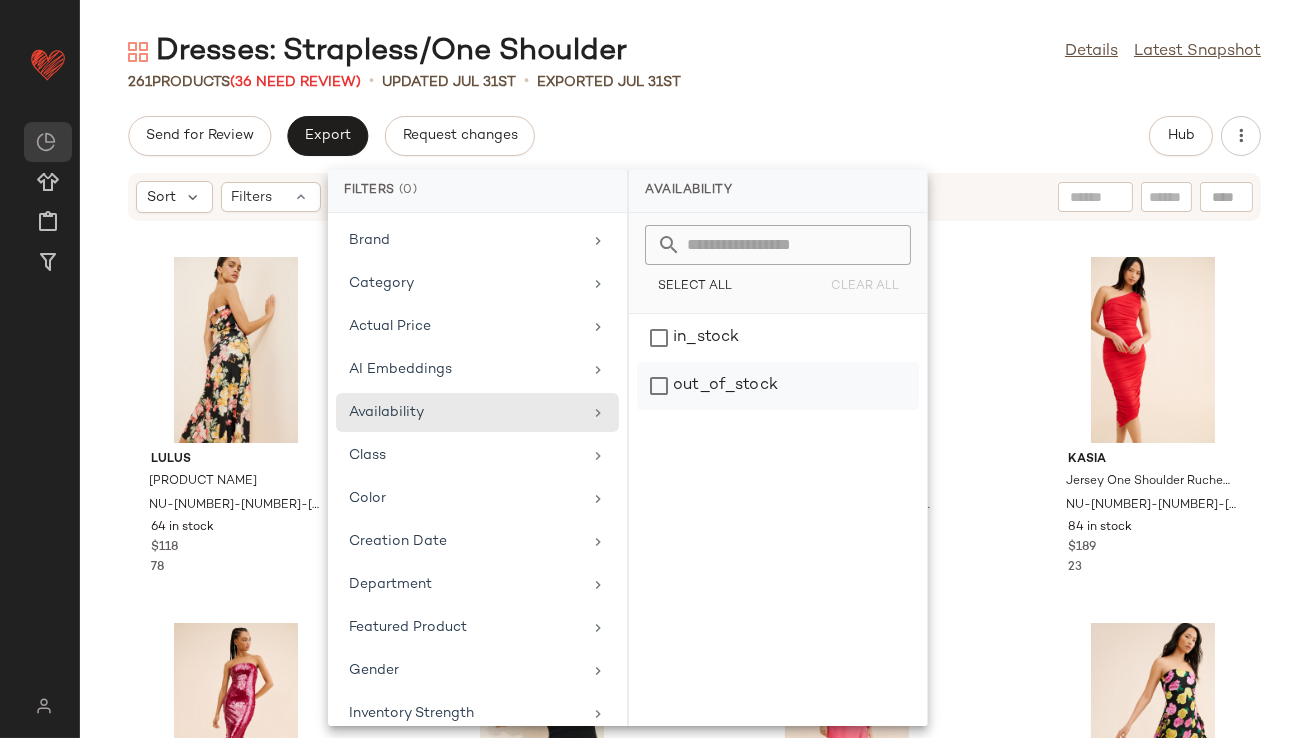 click on "out_of_stock" 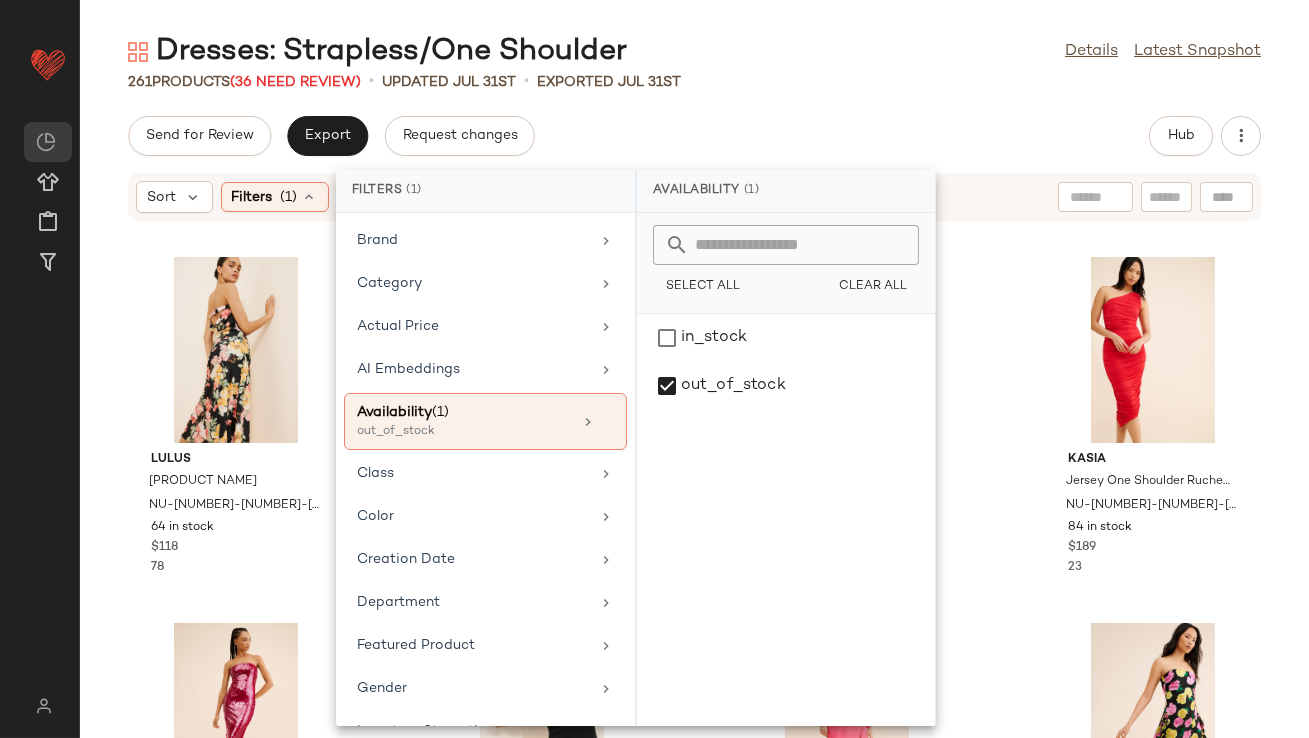 click on "Dresses: Strapless/One Shoulder Details Latest Snapshot [NUMBER] Products • updated [MONTH] [DAY] • Exported [MONTH] [DAY] Send for Review Export Request changes Hub Sort Filters ([NUMBER]) Reset Sort: Newest Filters ([NUMBER]) Reset Sort: Highest Inventory Filters ([NUMBER]) Reset Last Updated Used Products [NUMBER] Add to bottom Add to top Lulus Aire Strapless Midi Dress NU-[NUMBER]-[NUMBER]-[NUMBER] [NUMBER] in stock $[NUMBER] The Wolf Gang Rosa Strapless Midi Dress NU-[NUMBER]-[NUMBER]-[NUMBER] [NUMBER] in stock $[NUMBER] AFRM Strapless Floral Cutout Maxi Dress NU-[NUMBER]-[NUMBER]-[NUMBER] [NUMBER] in stock $[NUMBER] Kasia Jersey One Shoulder Ruched Midi Dress NU-[NUMBER]-[NUMBER]-[NUMBER] [NUMBER] in stock $[NUMBER] If By Sea Sequined Strapless Maxi Dress NU-[NUMBER]-[NUMBER]-[NUMBER] [NUMBER] in stock $[NUMBER] Motel Stella Strapless Mini Dress NU-[NUMBER]-[NUMBER]-[NUMBER] [NUMBER] in stock $[NUMBER] Laagam Candela One-Shoulder Dress NU-[NUMBER]-[NUMBER]-[NUMBER] [NUMBER] in stock $[NUMBER] For Love & Lemons Madison Strapless Maxi Dress NU-[NUMBER]-[NUMBER]-[NUMBER] [NUMBER] in stock $[NUMBER] Anthropologie The Tilda Slip Dress NU-[NUMBER]-[NUMBER]-[NUMBER] [NUMBER] in stock $[NUMBER] Amanda Uprichard Strapless Puzzle Midi Dress NU-[NUMBER]-[NUMBER]-[NUMBER] [NUMBER] in stock $[NUMBER] $[NUMBER]" at bounding box center (694, 385) 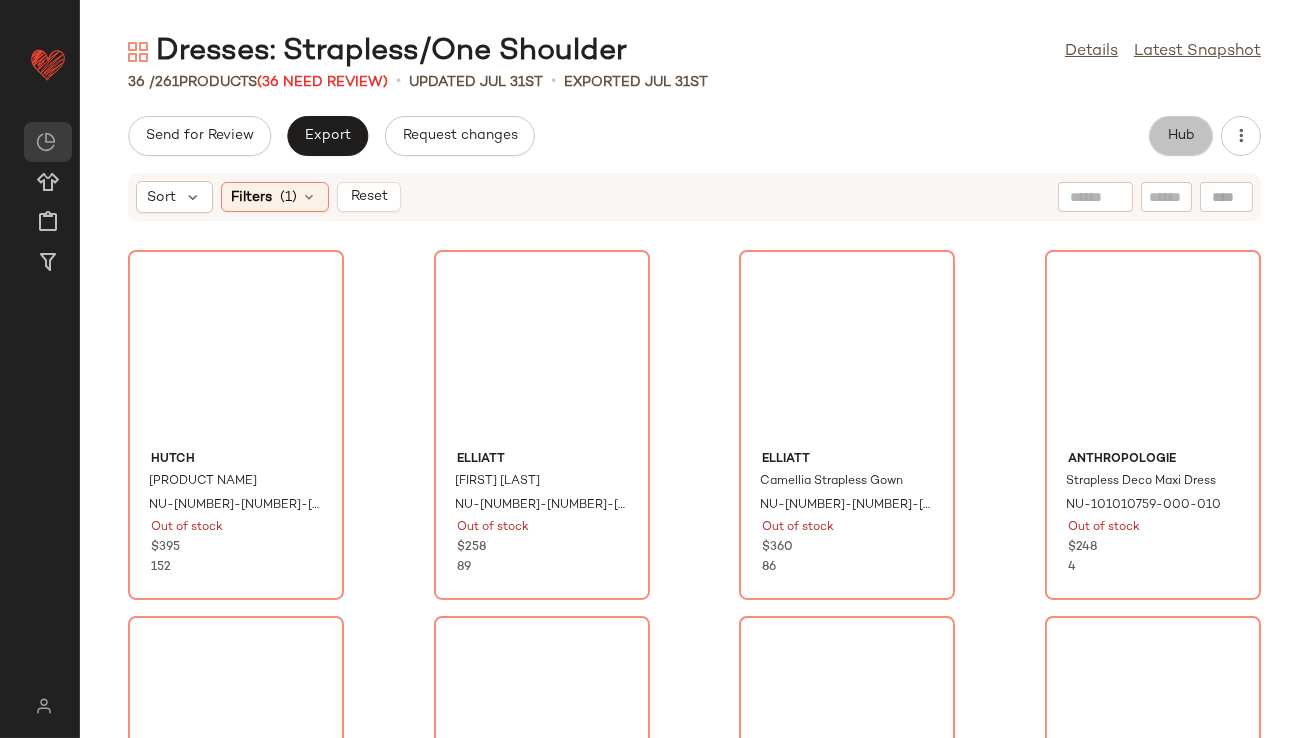 click on "Hub" at bounding box center (1181, 136) 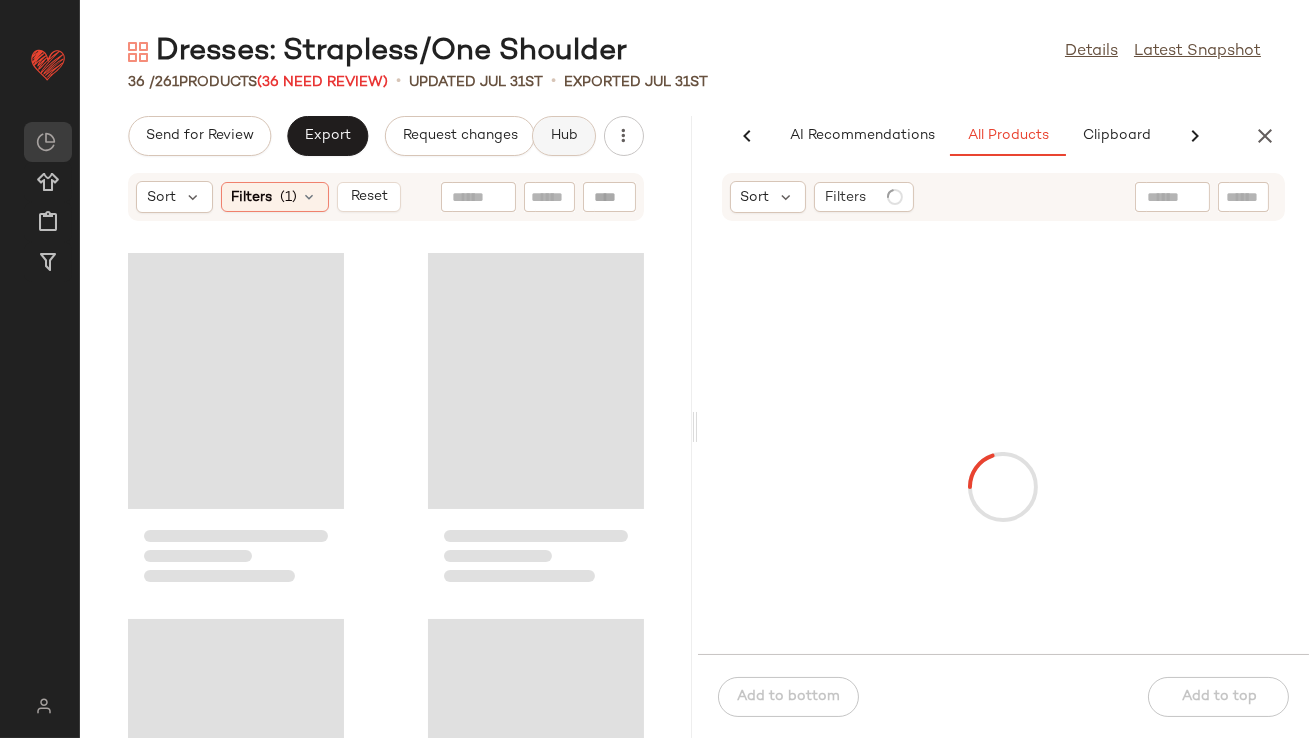 scroll, scrollTop: 0, scrollLeft: 112, axis: horizontal 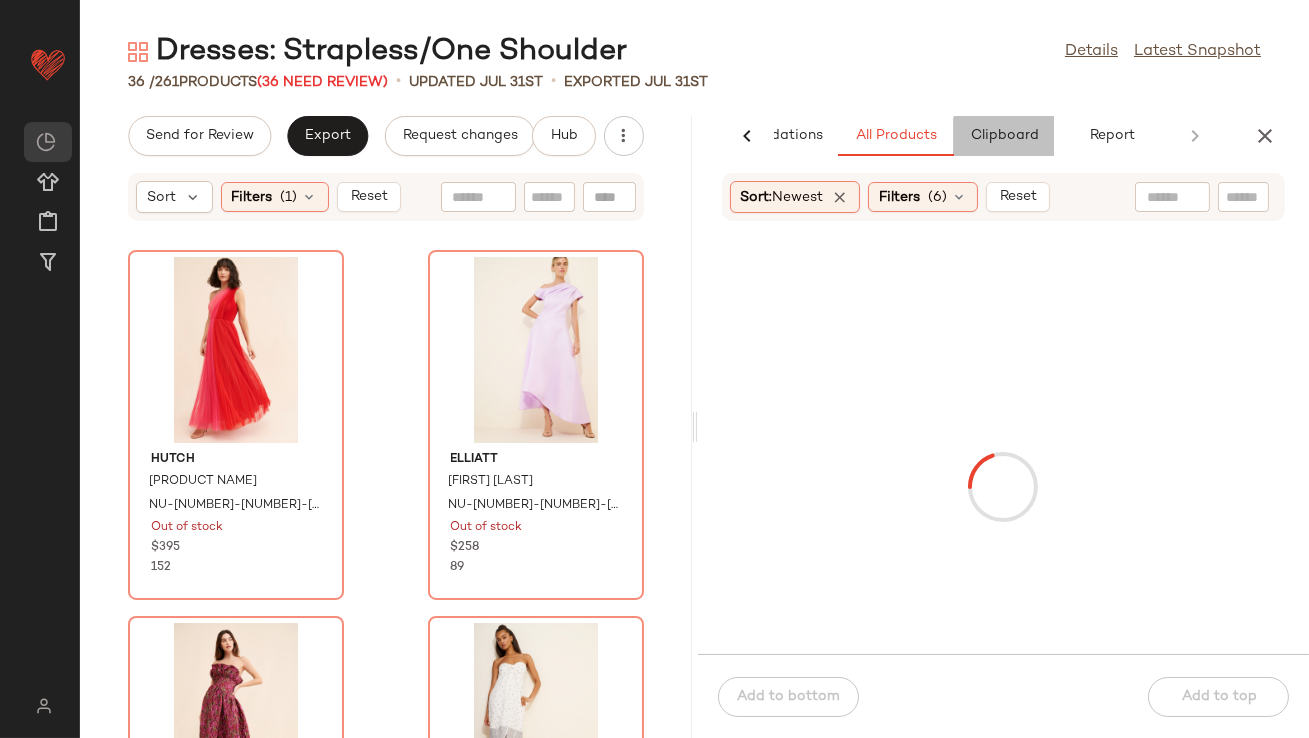 click on "Clipboard" 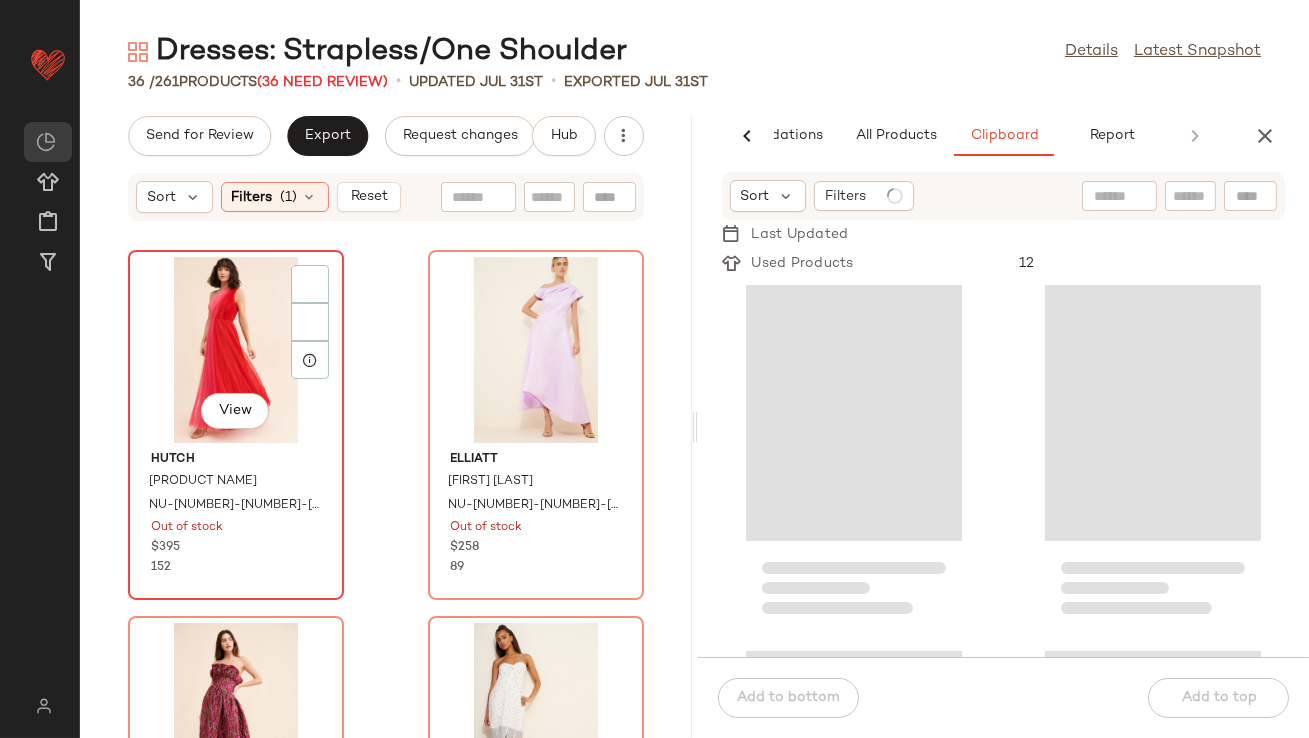 click on "View" 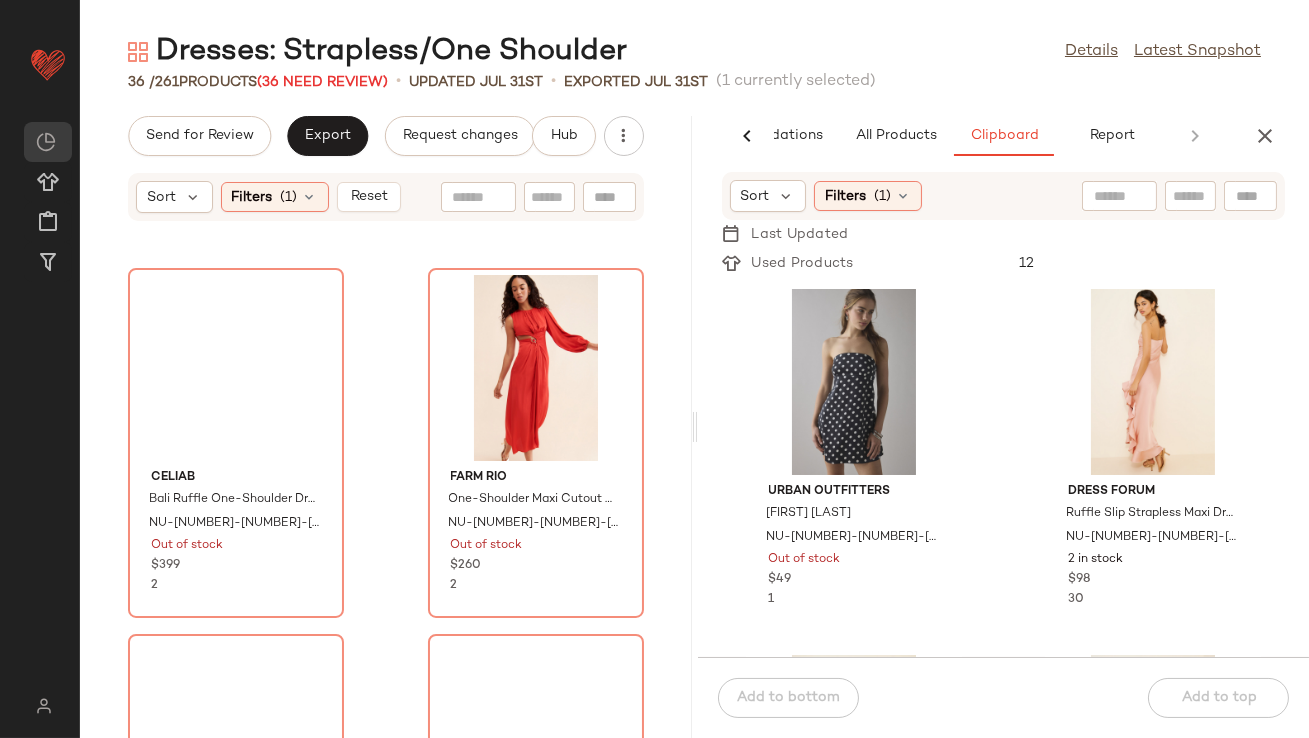 scroll, scrollTop: 6099, scrollLeft: 0, axis: vertical 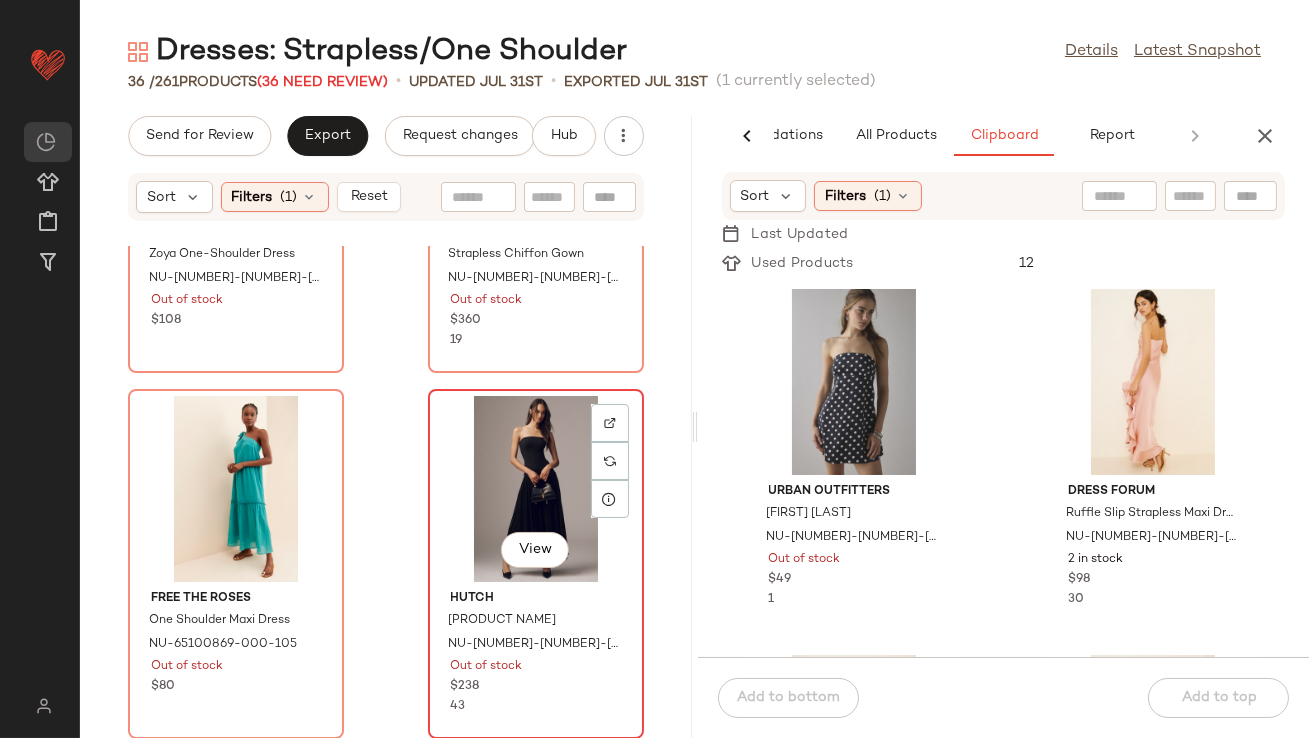 click on "View" 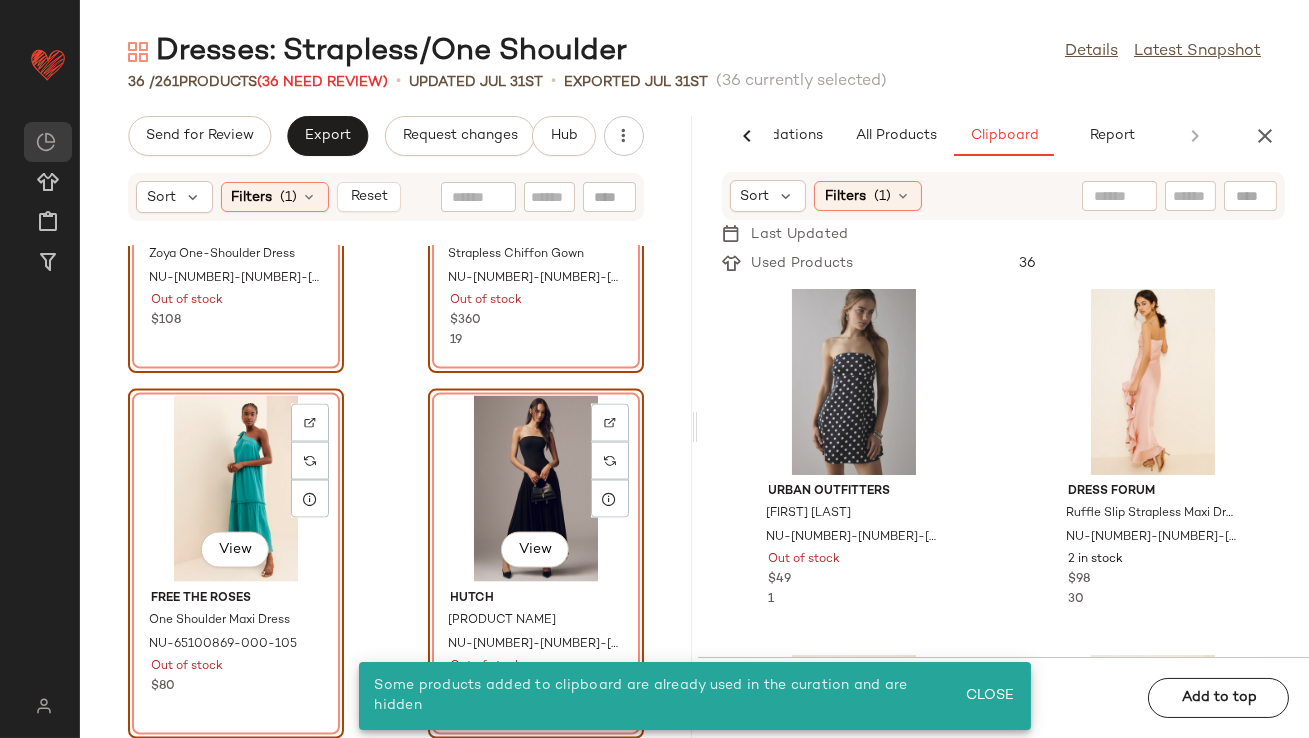 click on "View" 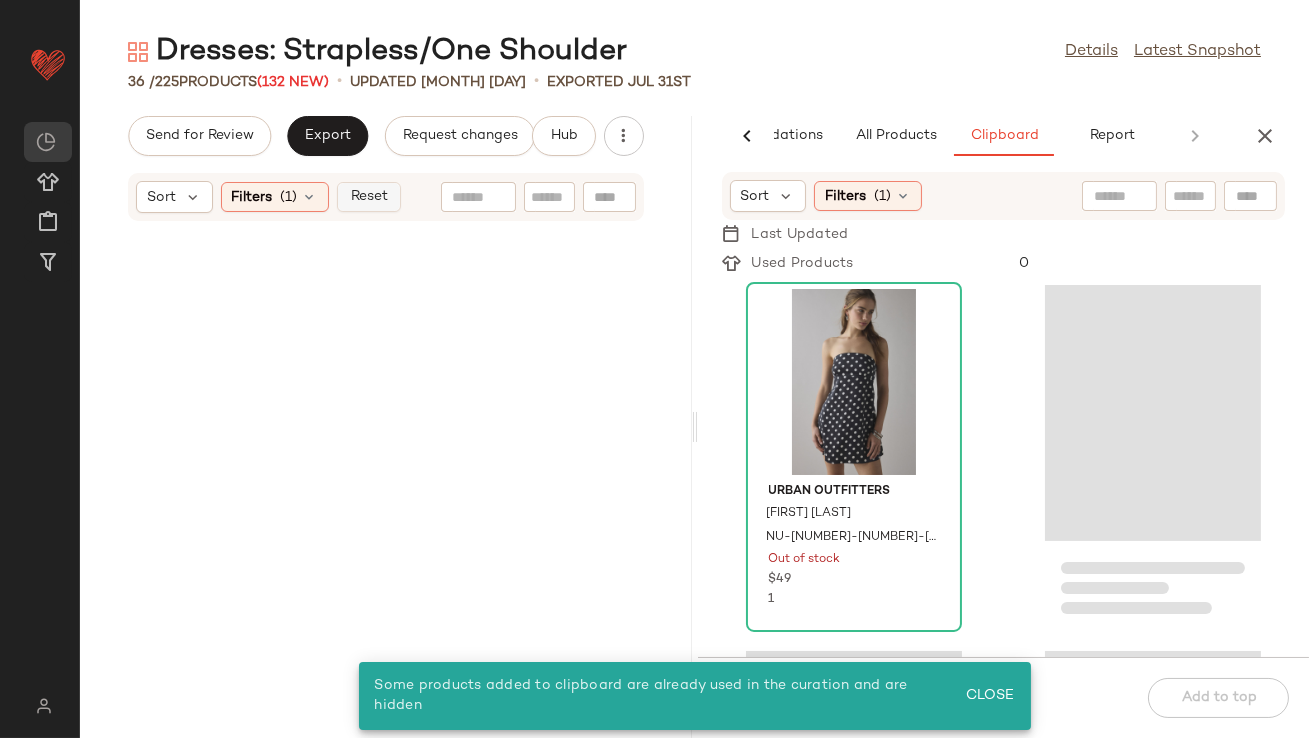 scroll, scrollTop: 0, scrollLeft: 0, axis: both 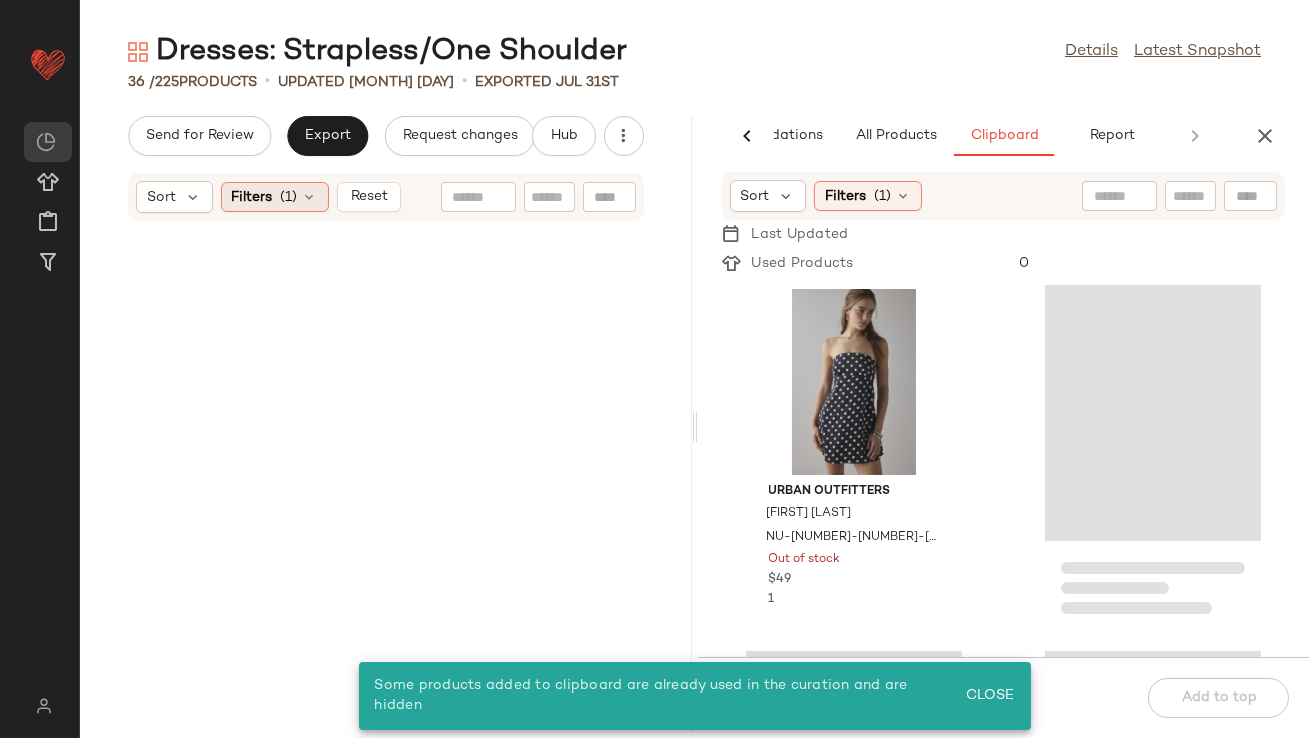 click on "Filters  (1)" 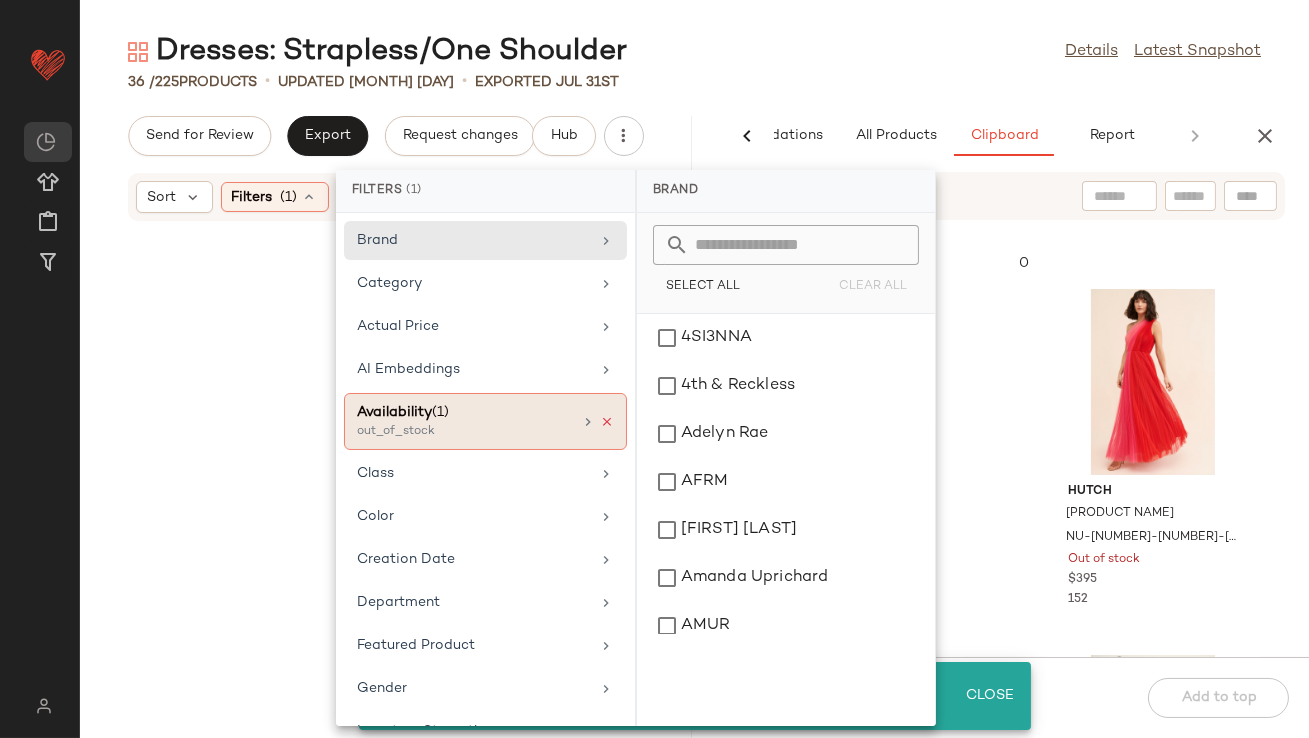 click at bounding box center [607, 422] 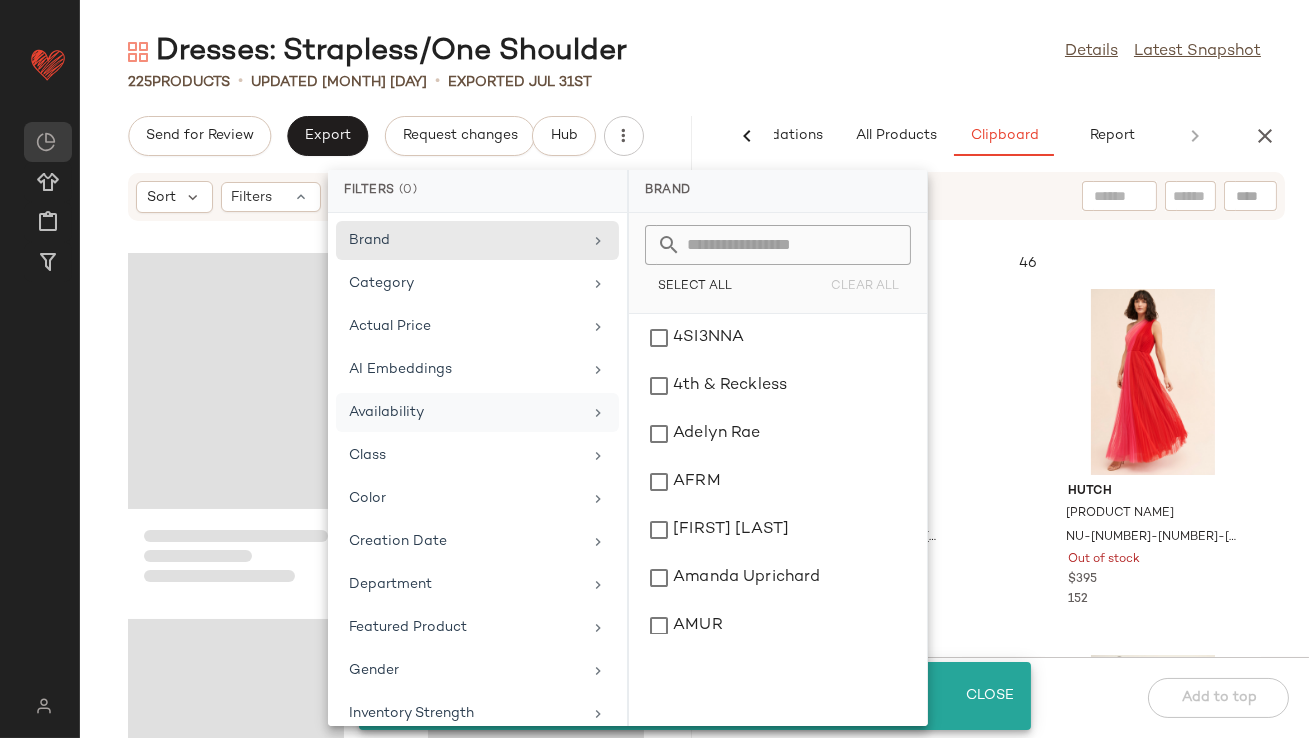 click on "[NUMBER] Products • updated [MONTH] [DAY] • Exported [MONTH] [DAY]" 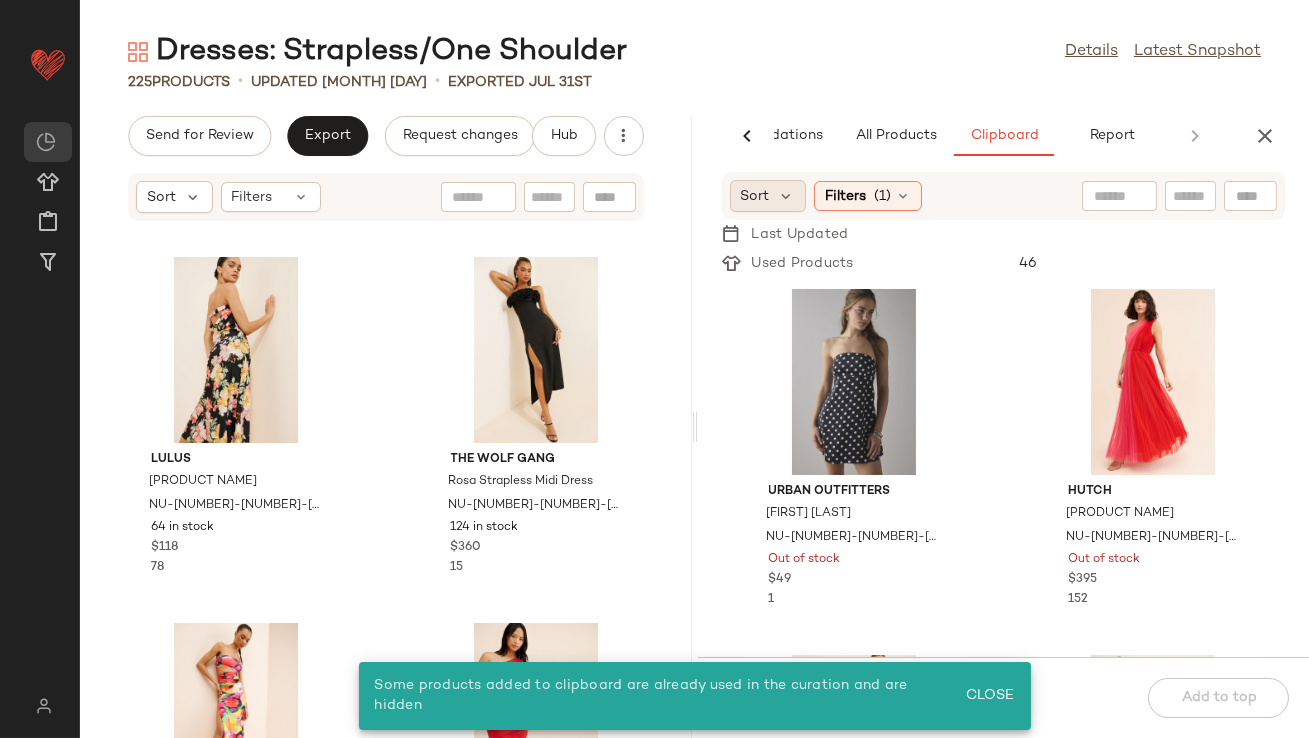 click on "Sort" 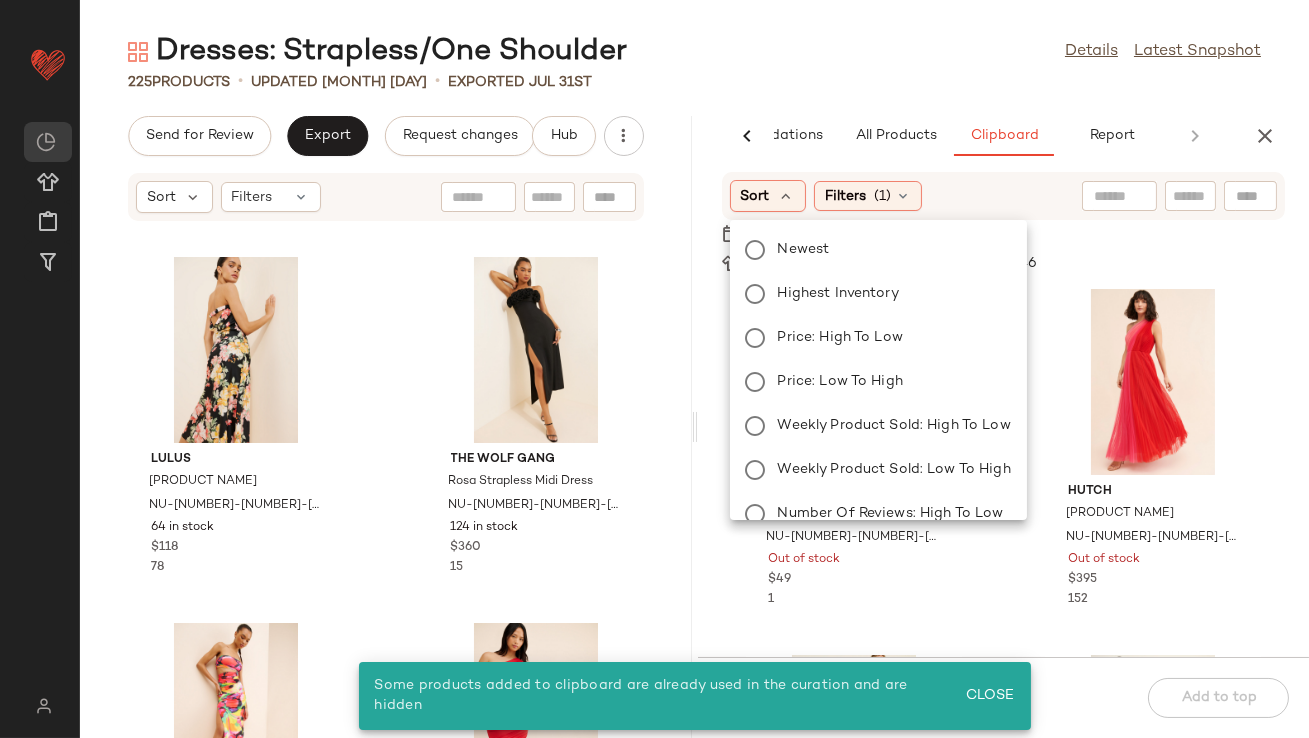click on "Newest Highest Inventory Price: High to Low Price: Low to High Weekly Product Sold: High to Low Weekly Product Sold: Low to High Number Of Reviews: High to Low Number Of Reviews: Low to High Overall Star Rating: High to Low Overall Star Rating: Low to High" 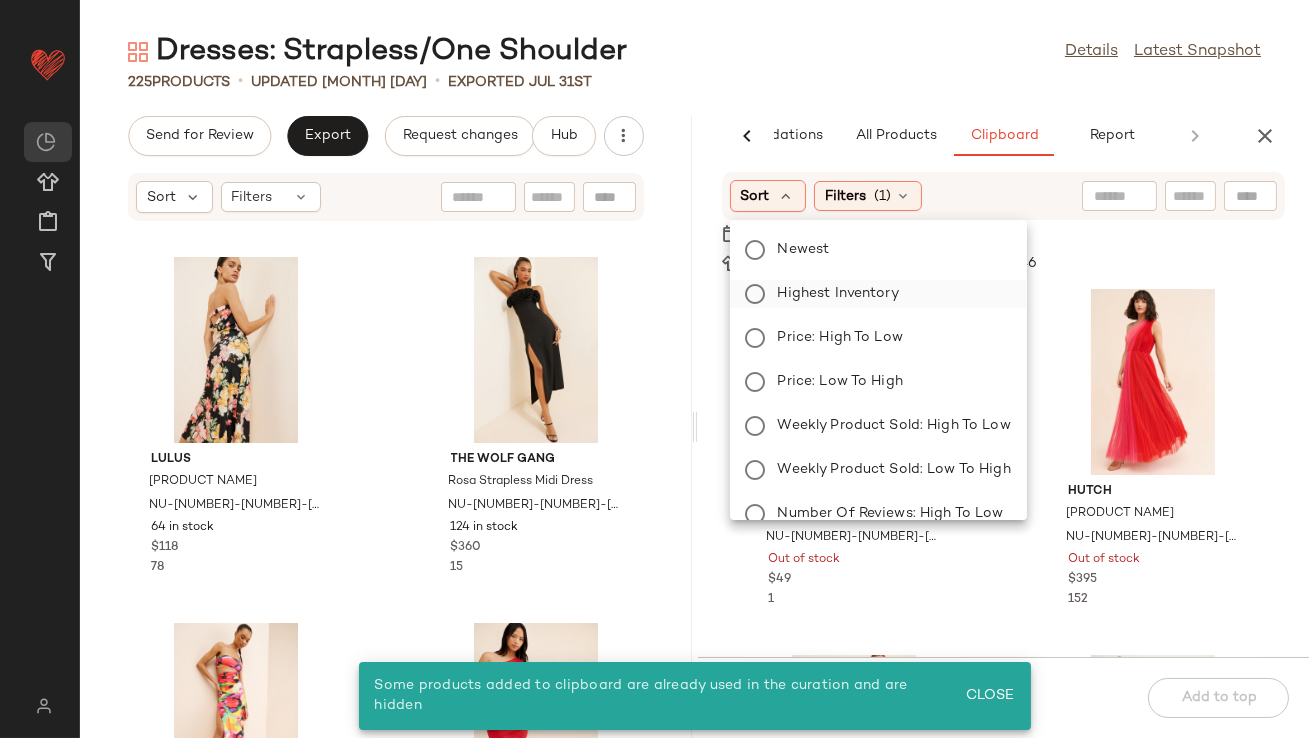 click on "Highest Inventory" 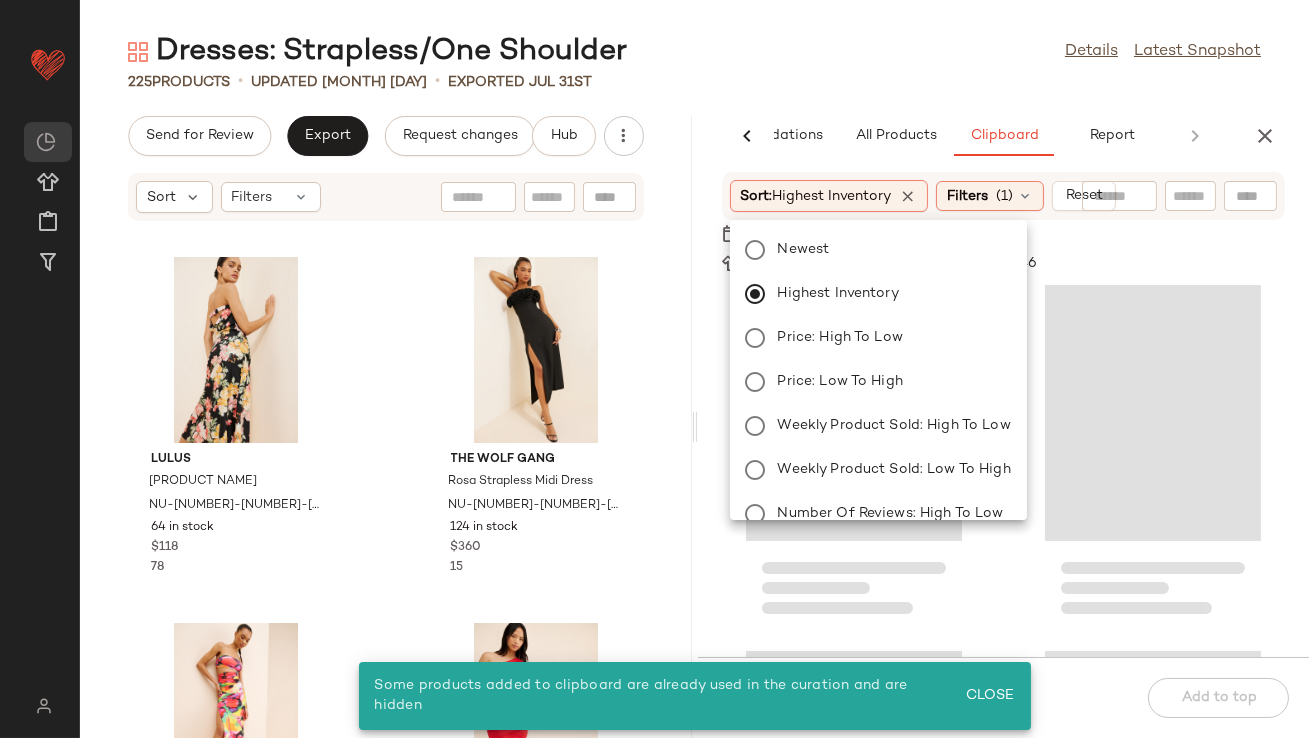 click on "Dresses: Strapless/One Shoulder Details Latest Snapshot [NUMBER] Products • updated [MONTH] [DAY] • Exported [MONTH] [DAY] Send for Review Export Request changes Hub Sort Filters Lulus Aire Strapless Midi Dress NU-[NUMBER]-[NUMBER]-[NUMBER] [NUMBER] in stock $[NUMBER] The Wolf Gang Rosa Strapless Midi Dress NU-[NUMBER]-[NUMBER]-[NUMBER] [NUMBER] in stock $[NUMBER] AFRM Strapless Floral Cutout Maxi Dress NU-[NUMBER]-[NUMBER]-[NUMBER] [NUMBER] in stock $[NUMBER] Kasia Jersey One Shoulder Ruched Midi Dress NU-[NUMBER]-[NUMBER]-[NUMBER] [NUMBER] in stock $[NUMBER] If By Sea Sequined Strapless Maxi Dress NU-[NUMBER]-[NUMBER]-[NUMBER] [NUMBER] in stock $[NUMBER] Motel Stella Strapless Mini Dress NU-[NUMBER]-[NUMBER]-[NUMBER] [NUMBER] in stock $[NUMBER] Laagam Candela One-Shoulder Dress NU-[NUMBER]-[NUMBER]-[NUMBER] [NUMBER] in stock $[NUMBER] For Love & Lemons Madison Strapless Maxi Dress NU-[NUMBER]-[NUMBER]-[NUMBER] [NUMBER] in stock $[NUMBER] AI Recommendations All Products Clipboard Report Sort: Newest Filters ([NUMBER]) Reset Sort: Highest Inventory Filters ([NUMBER]) Reset Last Updated Used Products [NUMBER] Add to bottom Add to top" 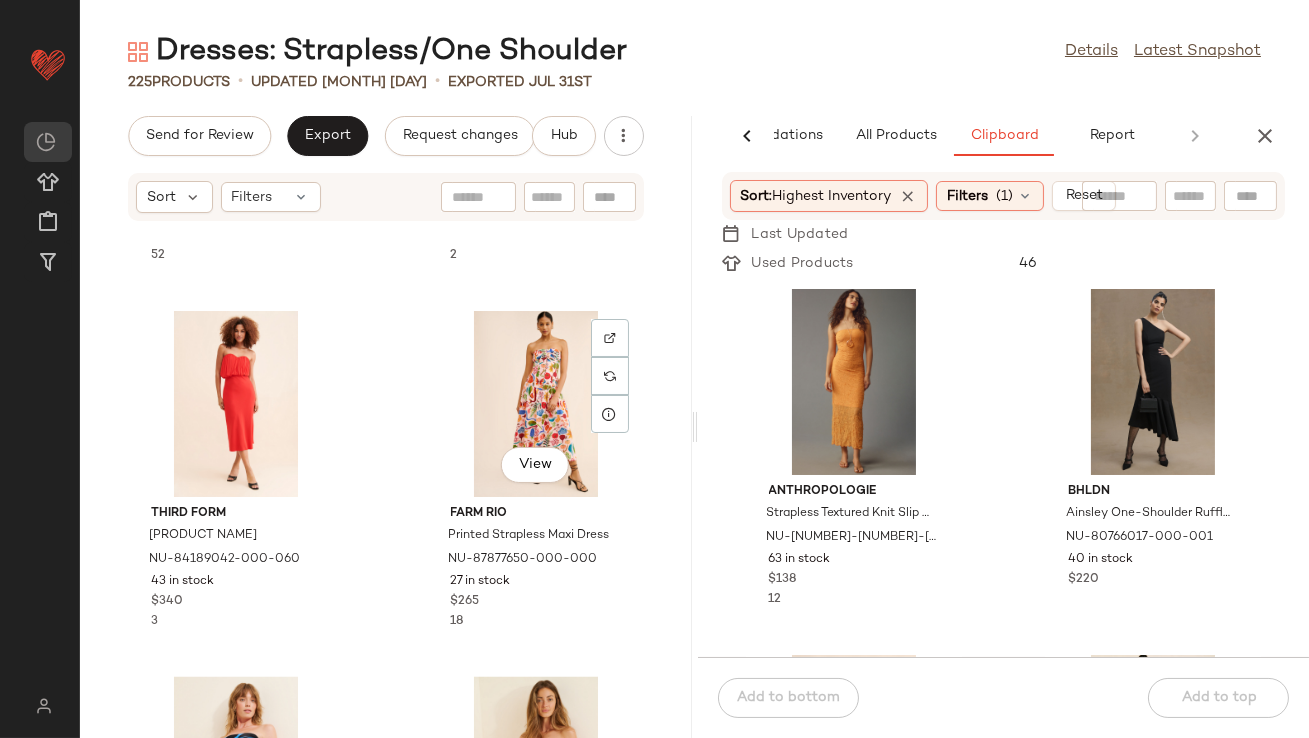 scroll, scrollTop: 7369, scrollLeft: 0, axis: vertical 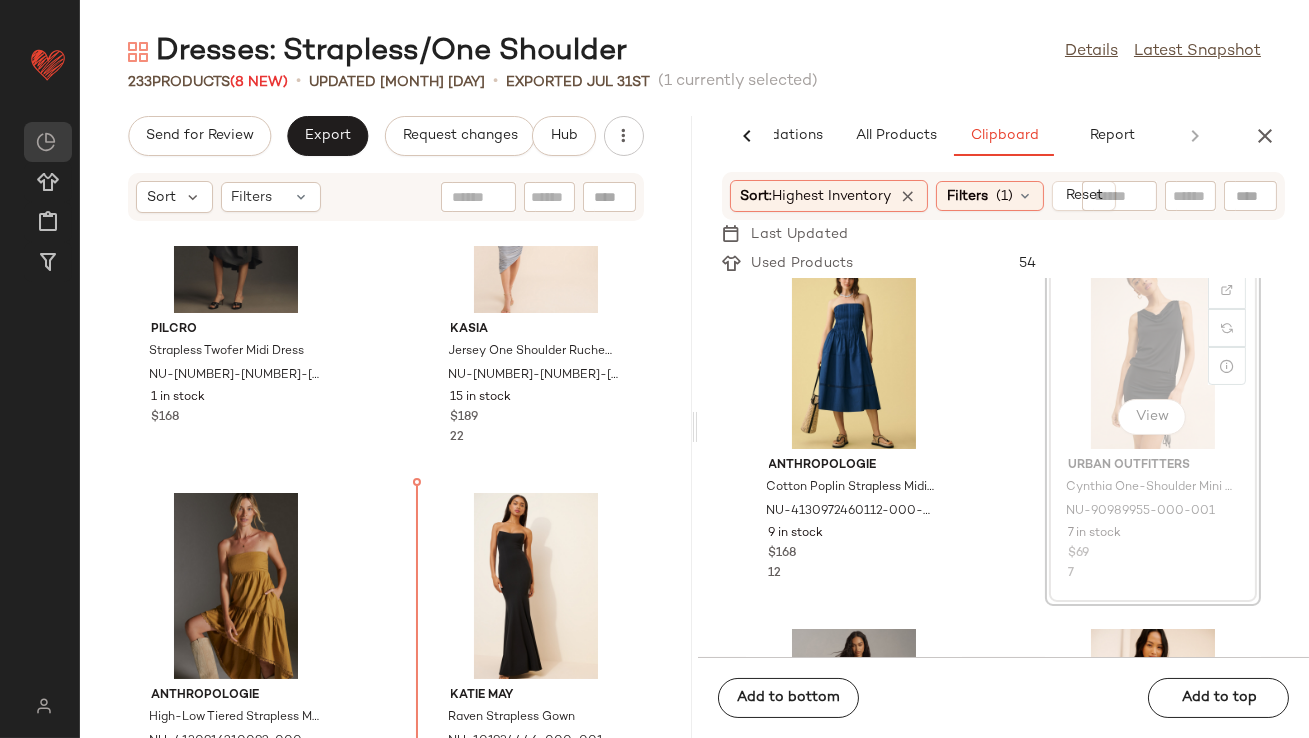 drag, startPoint x: 1103, startPoint y: 309, endPoint x: 1091, endPoint y: 312, distance: 12.369317 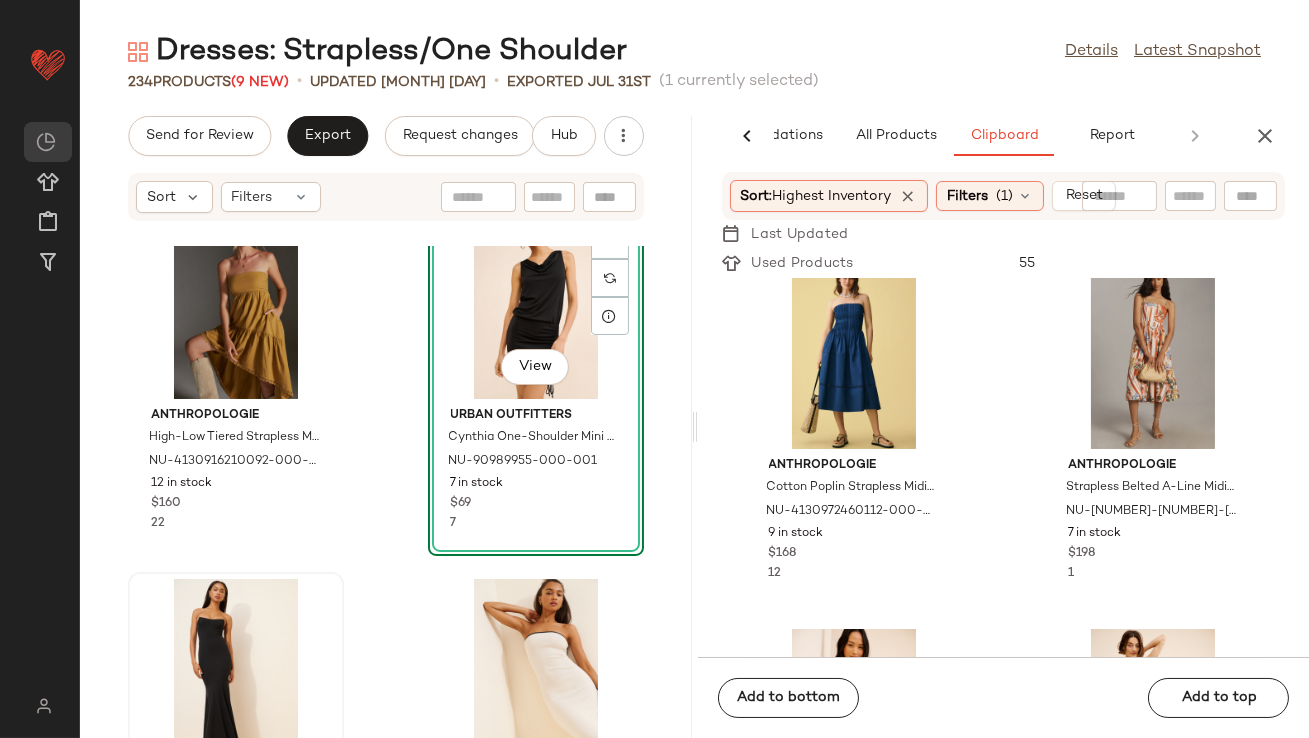 scroll, scrollTop: 13647, scrollLeft: 0, axis: vertical 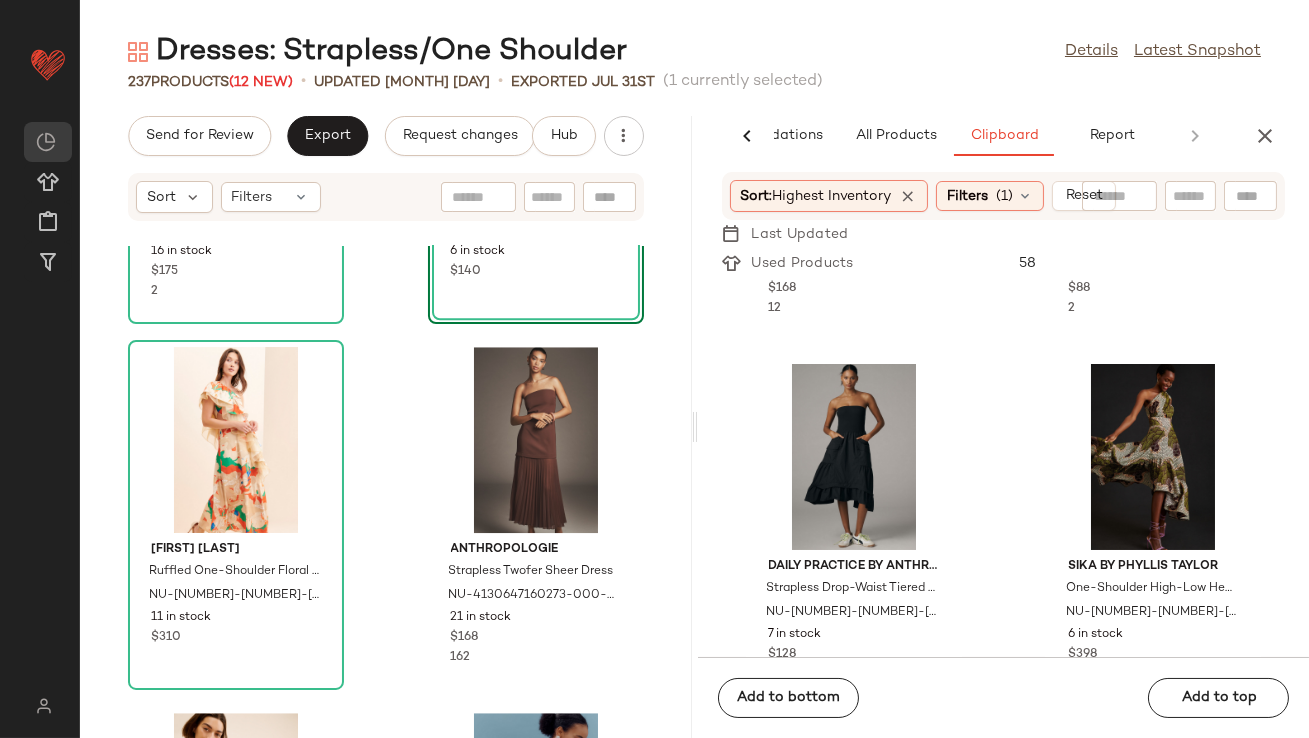click on "58 Anthropologie Cotton Poplin Strapless Midi Dress NU-4130972460112-000-041 9 in stock $168 12 Anthropologie Gauze Strapless Maxi Dress NU-91124727-000-001 7 in stock $88 2 Daily Practice by Anthropologie Strapless Drop-Waist Tiered Dress NU-4149346380128-000-001 7 in stock $128 1 SIKA by Phyllis Taylor One-Shoulder High-Low Hem Maxi Dress NU-4130929220012-000-038 6 in stock $398 Solid & Striped The Strapless Soglio Maxi Dress NU-97273239-000-040 6 in stock $298 Blue Tassel Strapless Tie-Front Midi Dress NU-4130226850014-000-081 5 in stock $160 Place Nationale Strapless Tiered Mini Dress NU-82768128-000-000 5 in stock $275 BDG Juliana Smocked Strapless Mini Dress NU-96686845-000-042 5 in stock $59 1  Add to bottom   Add to top" 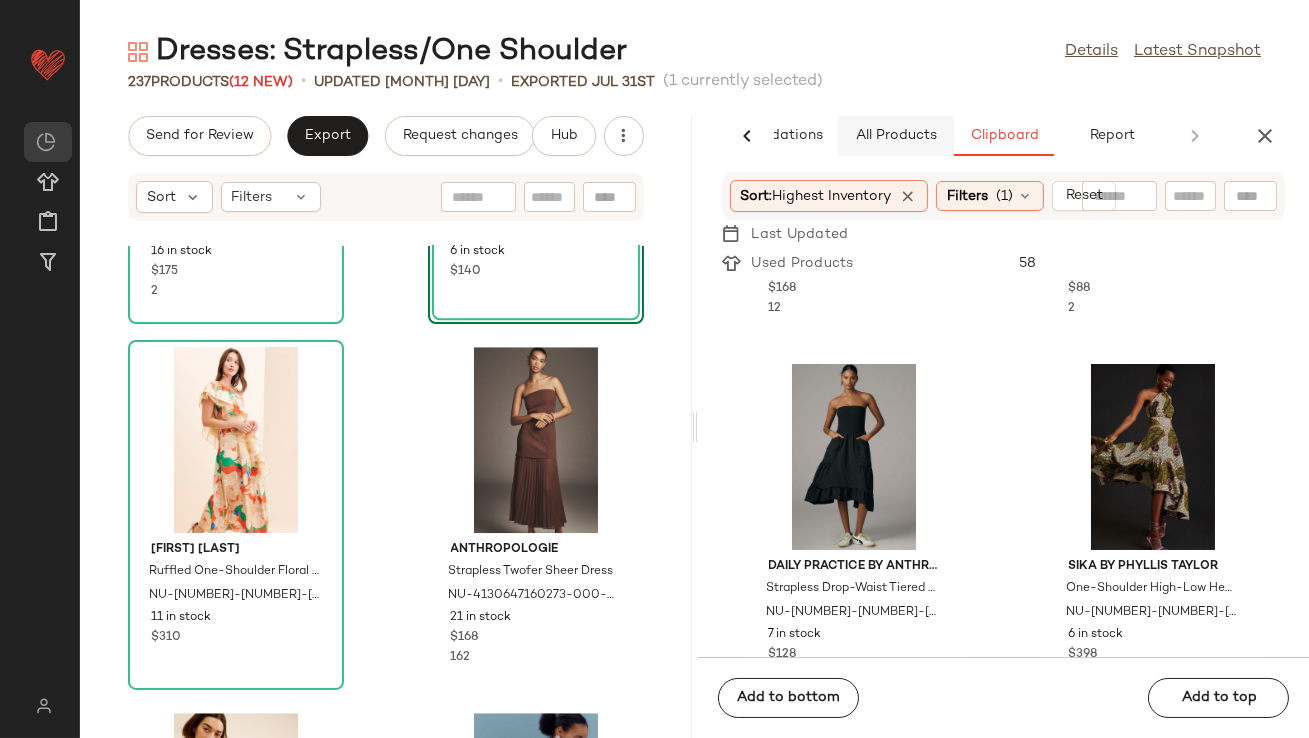 click on "All Products" 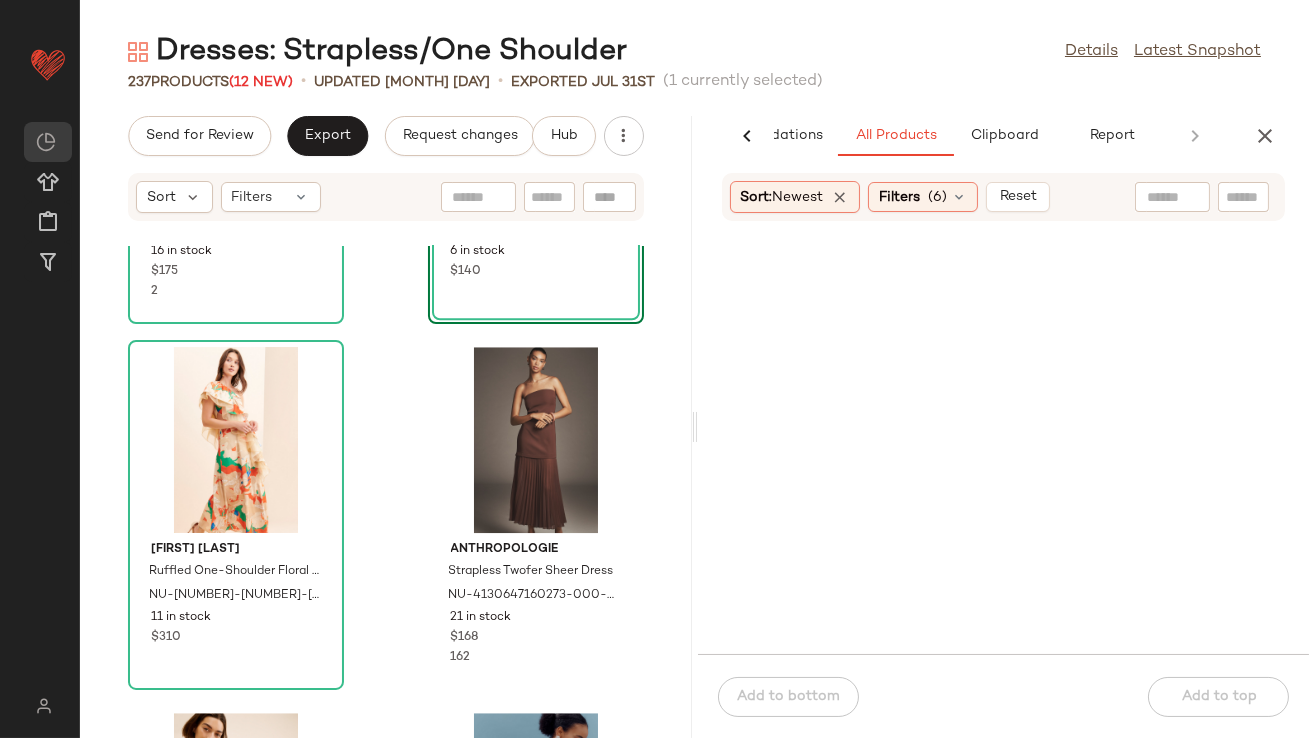 click on "View [BRAND] [PRODUCT NAME] NU-[NUMBER]-[NUMBER]-[NUMBER] [NUMBER] in stock $[NUMBER]" 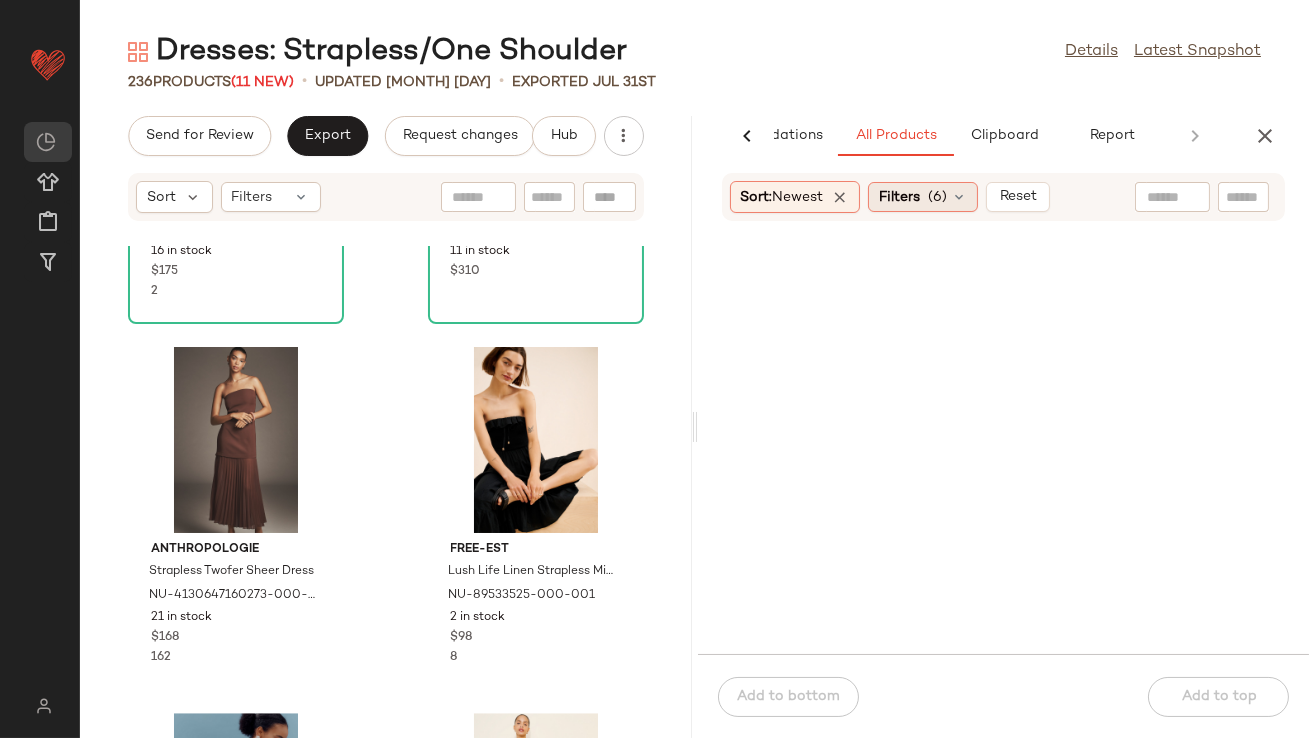click on "(6)" at bounding box center (937, 197) 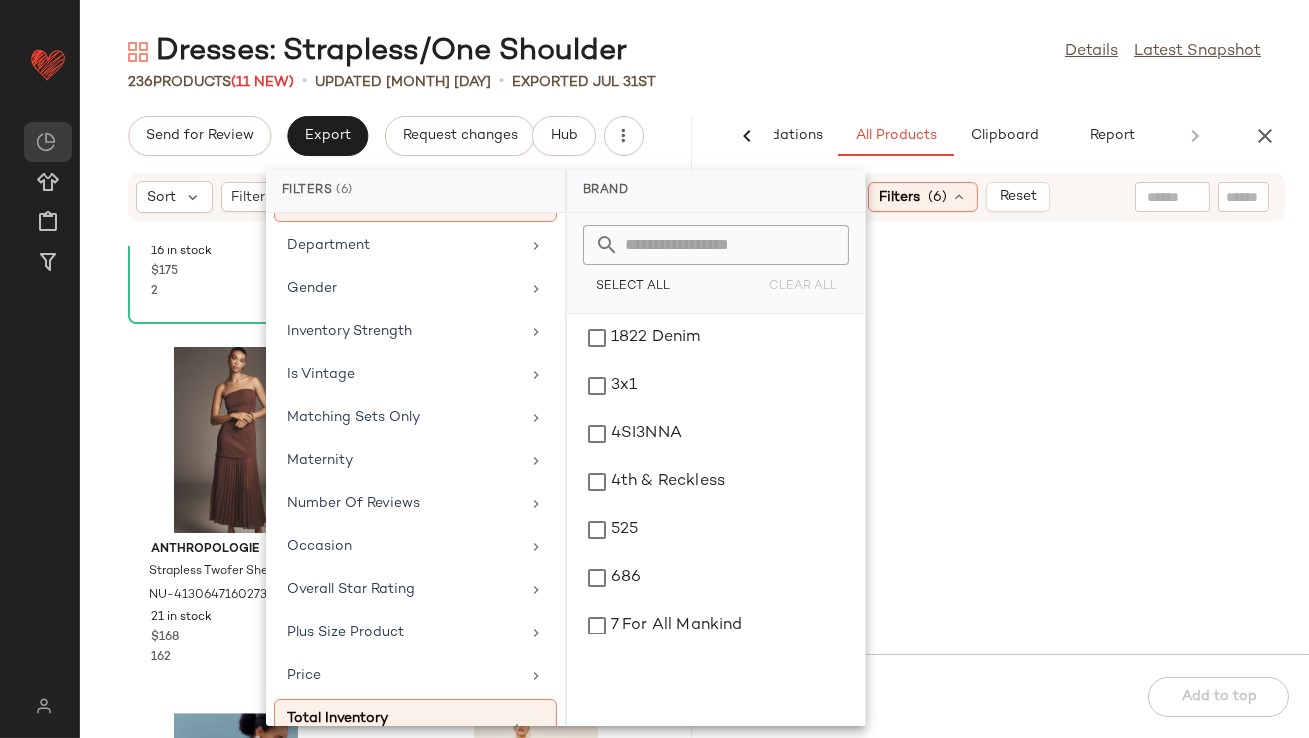 scroll, scrollTop: 552, scrollLeft: 0, axis: vertical 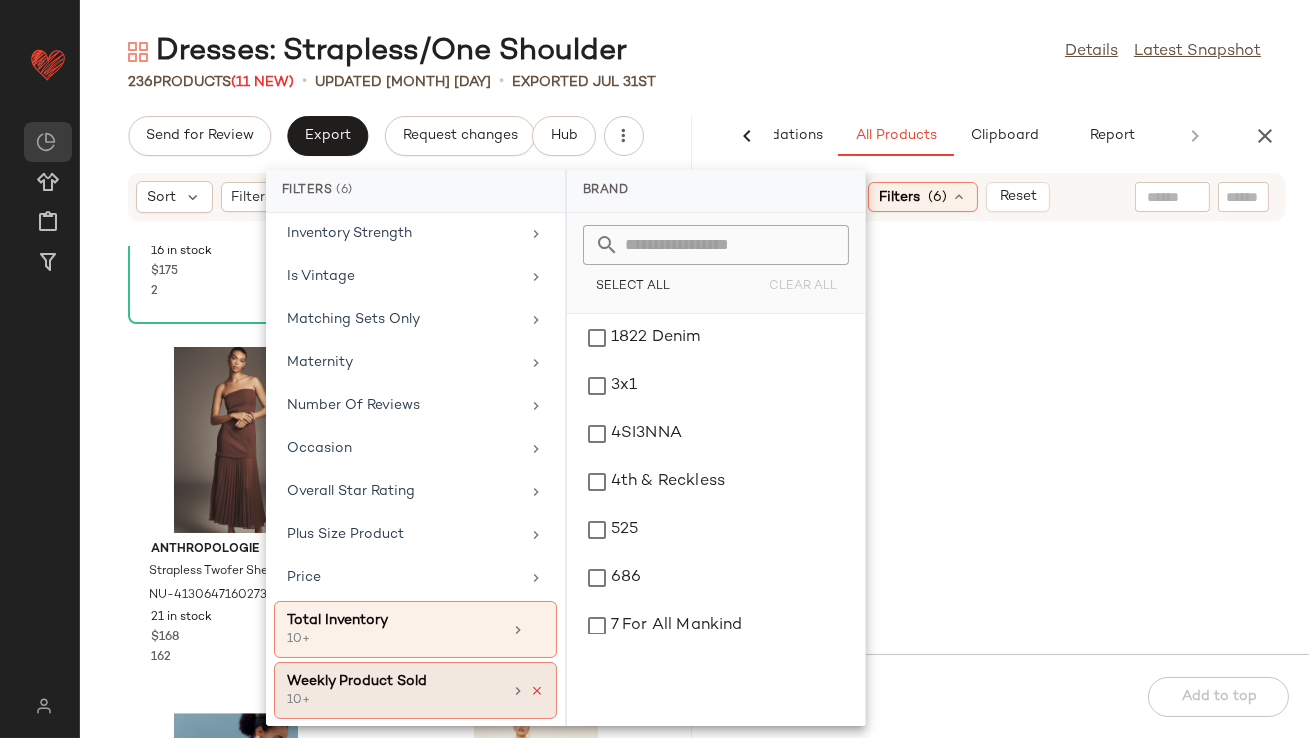 click at bounding box center (537, 691) 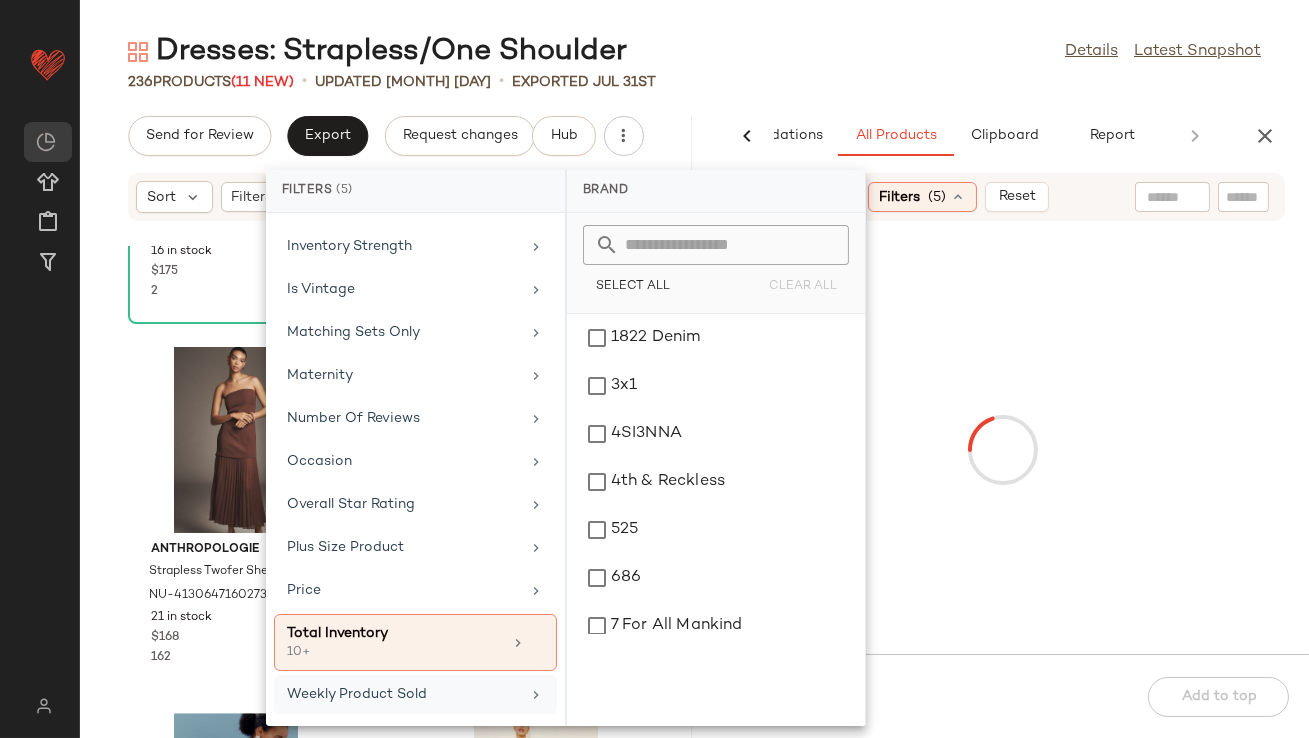 scroll, scrollTop: 534, scrollLeft: 0, axis: vertical 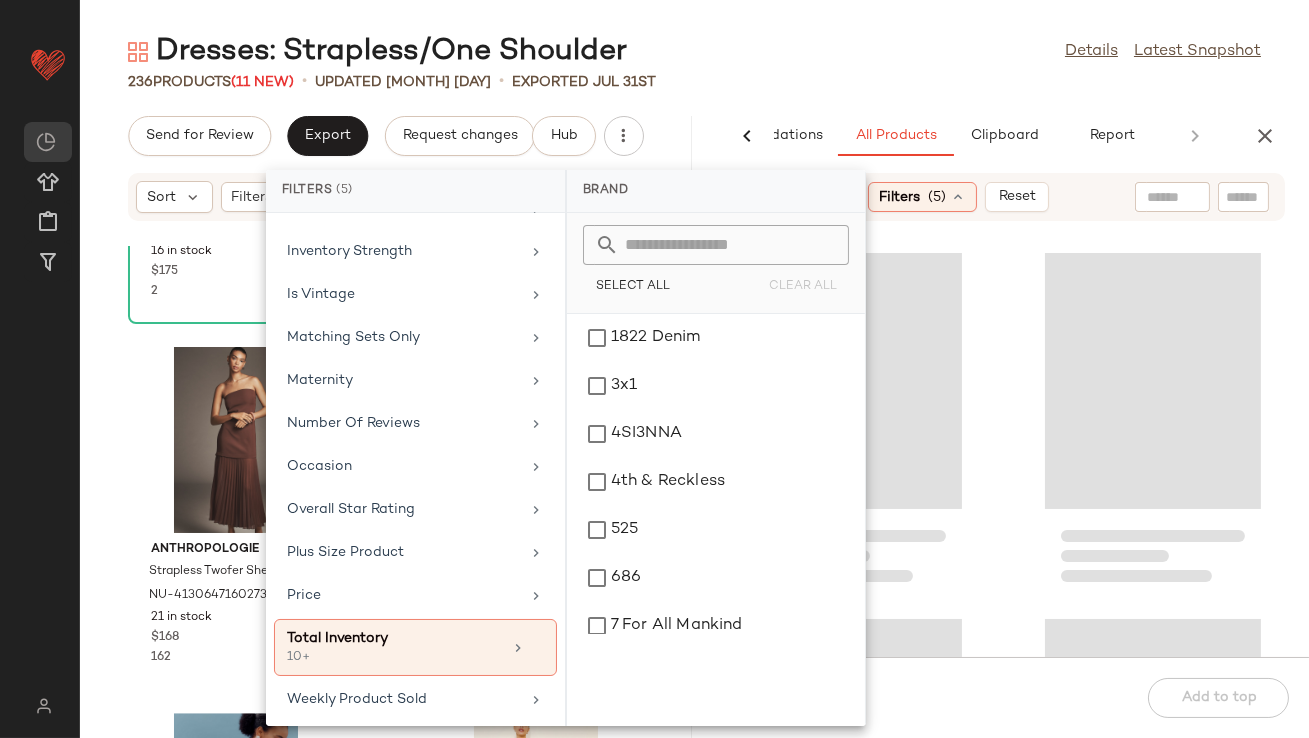 click on "Dresses: Strapless/One Shoulder Details Latest Snapshot" 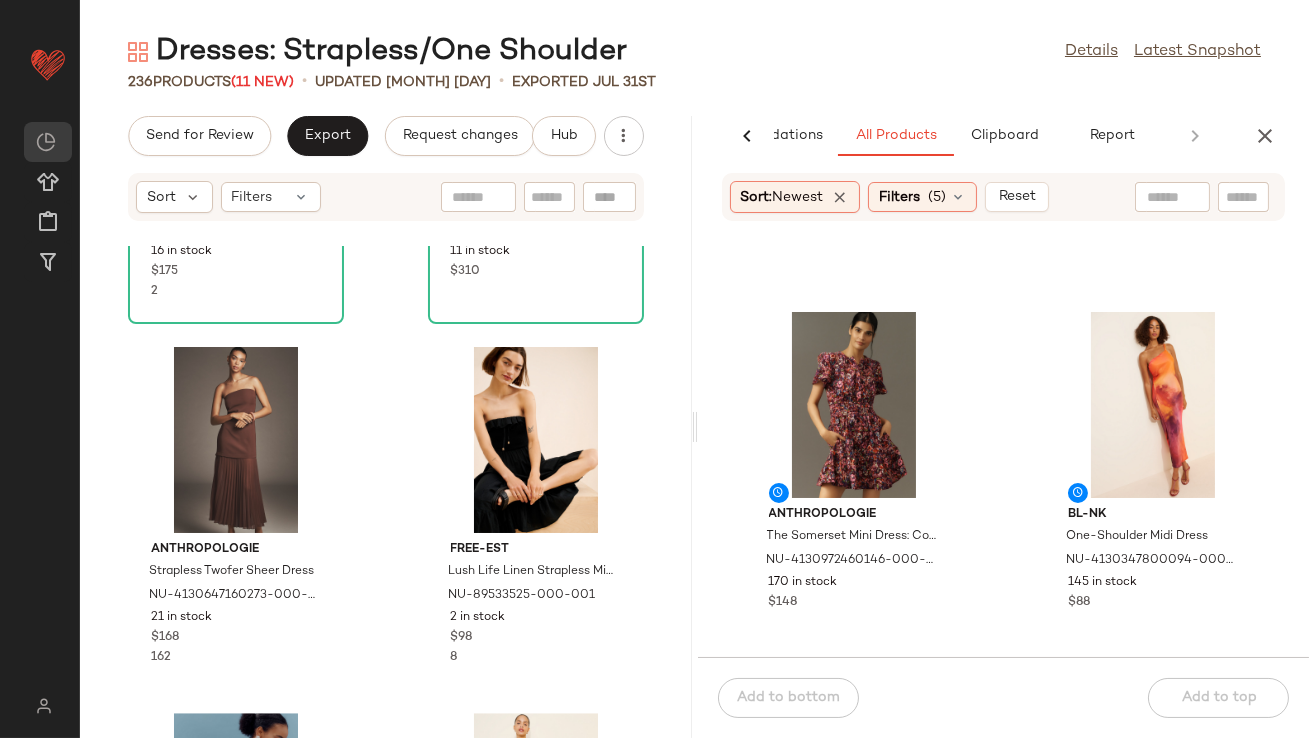 scroll, scrollTop: 695, scrollLeft: 0, axis: vertical 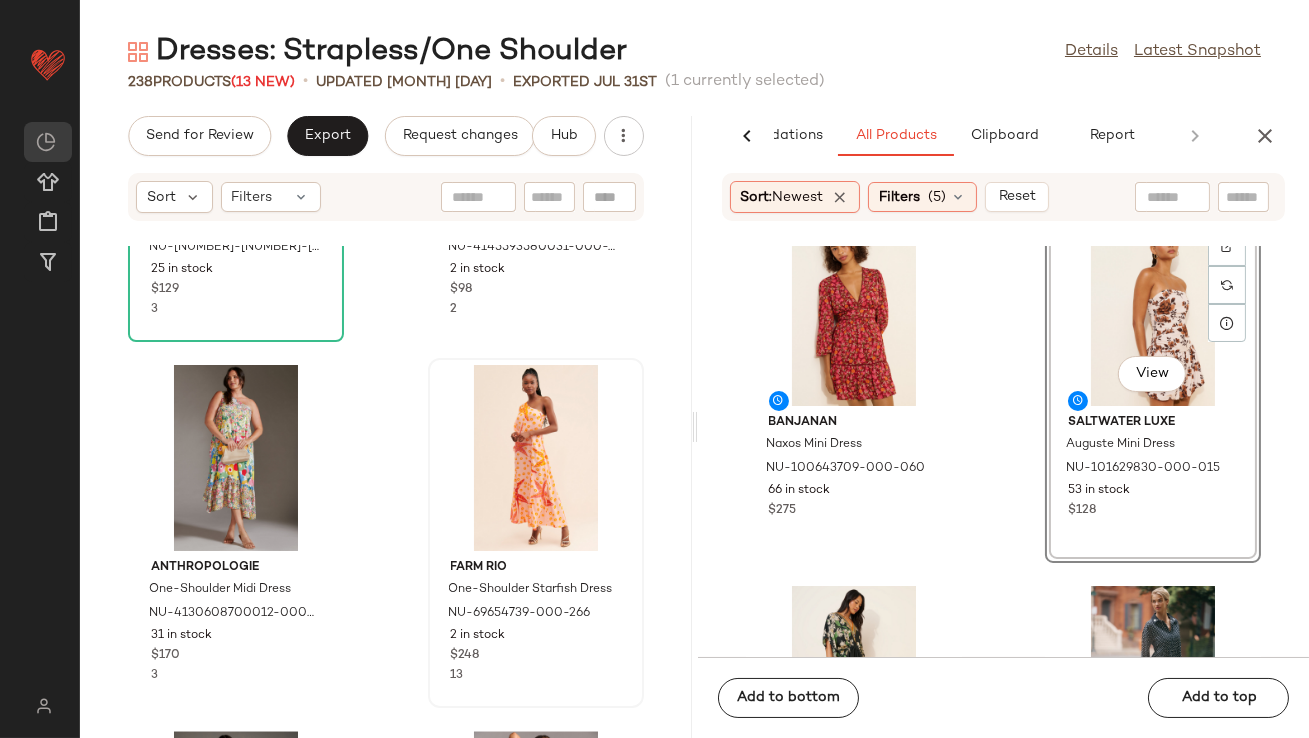 drag, startPoint x: 1157, startPoint y: 331, endPoint x: 483, endPoint y: 511, distance: 697.6217 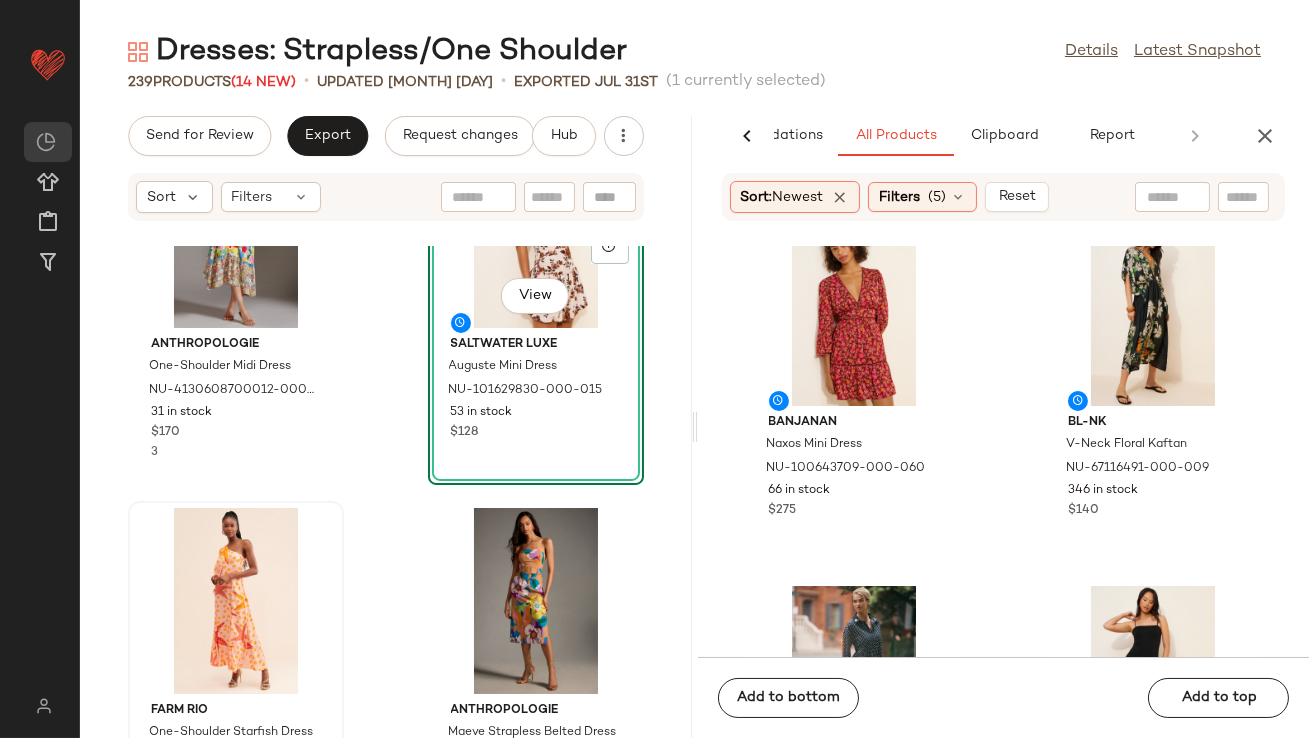 scroll, scrollTop: 8950, scrollLeft: 0, axis: vertical 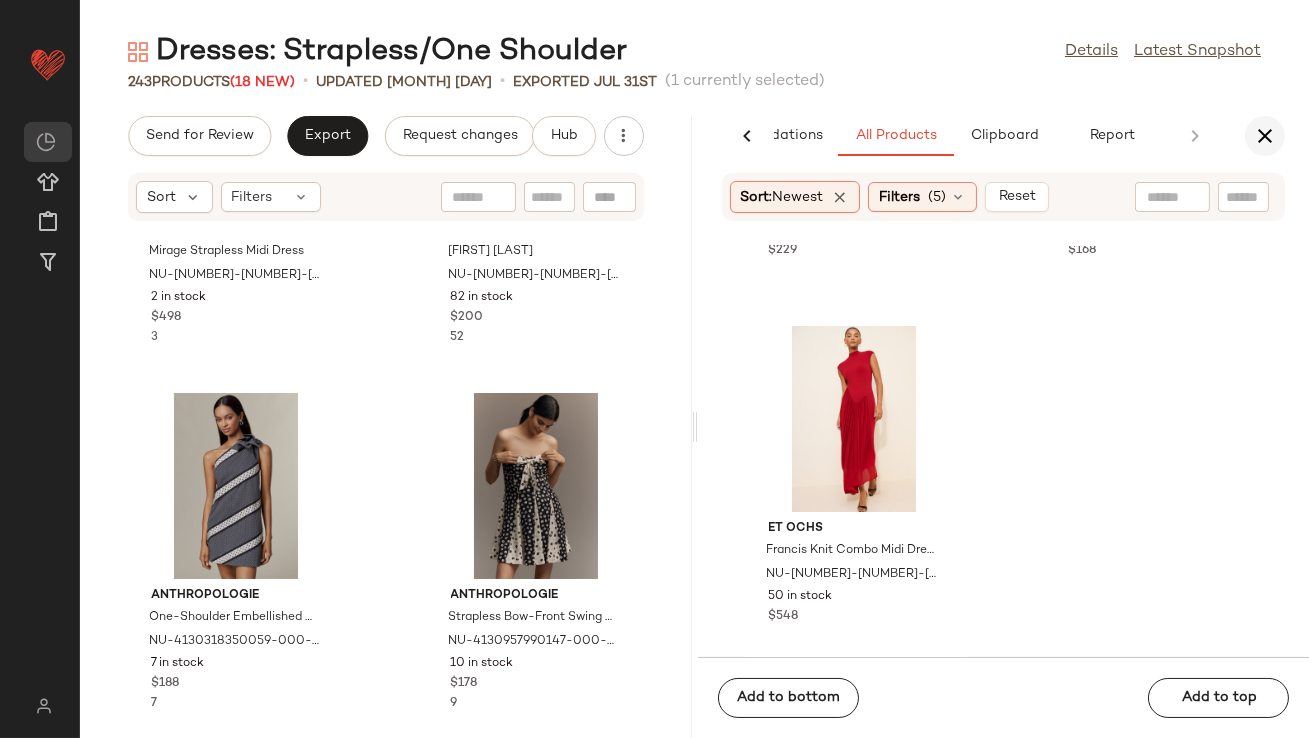 click at bounding box center (1265, 136) 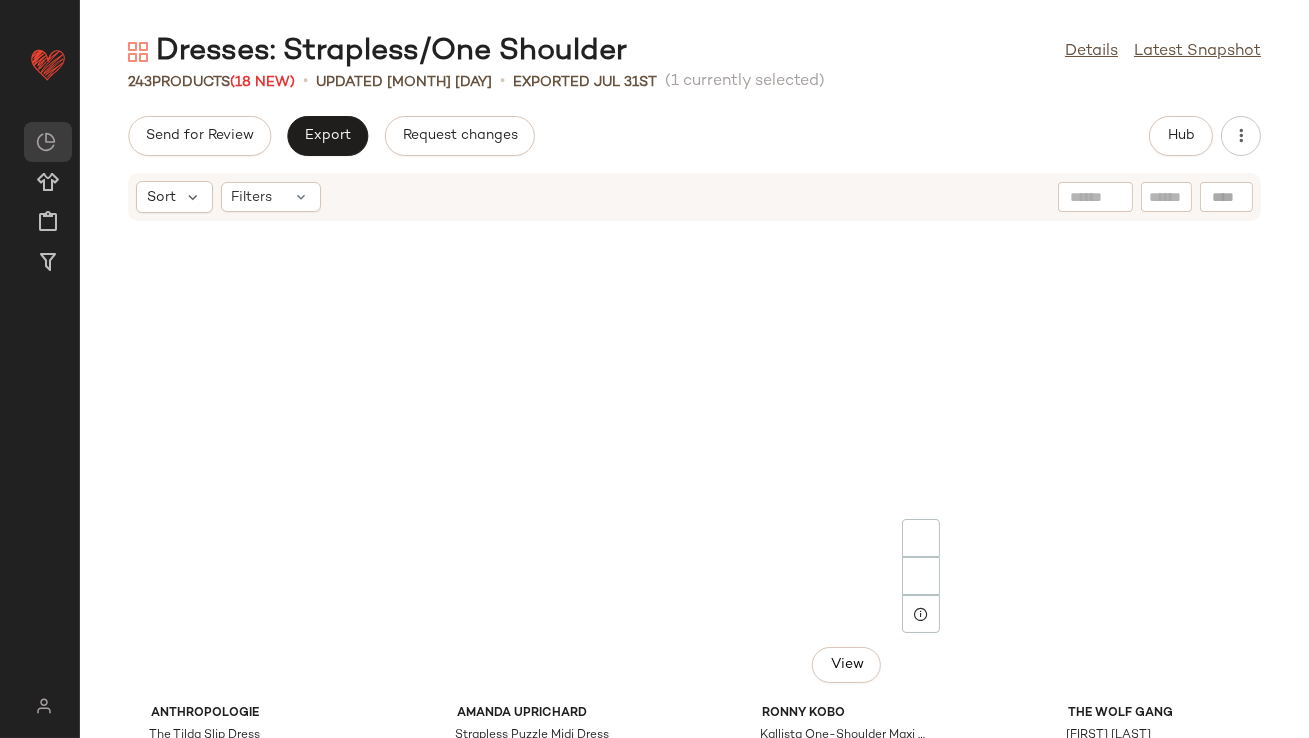 scroll, scrollTop: 0, scrollLeft: 0, axis: both 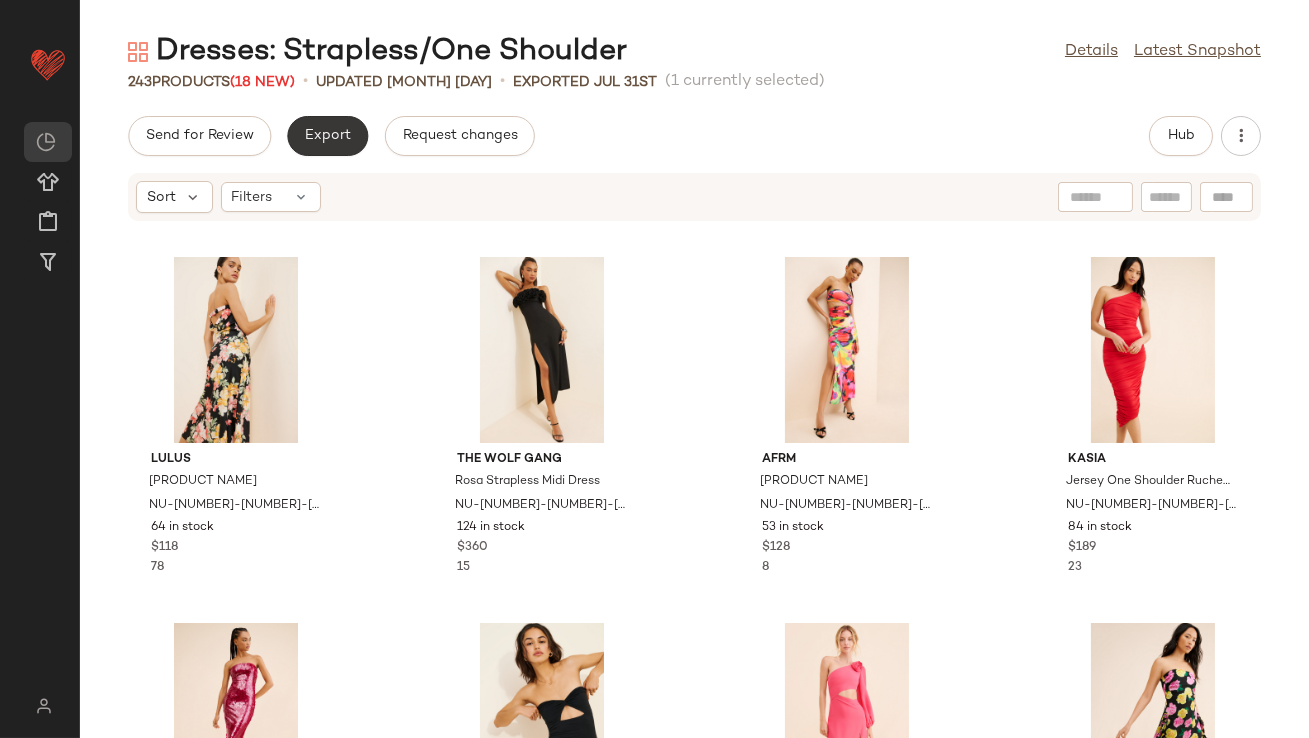 click on "Export" at bounding box center (327, 136) 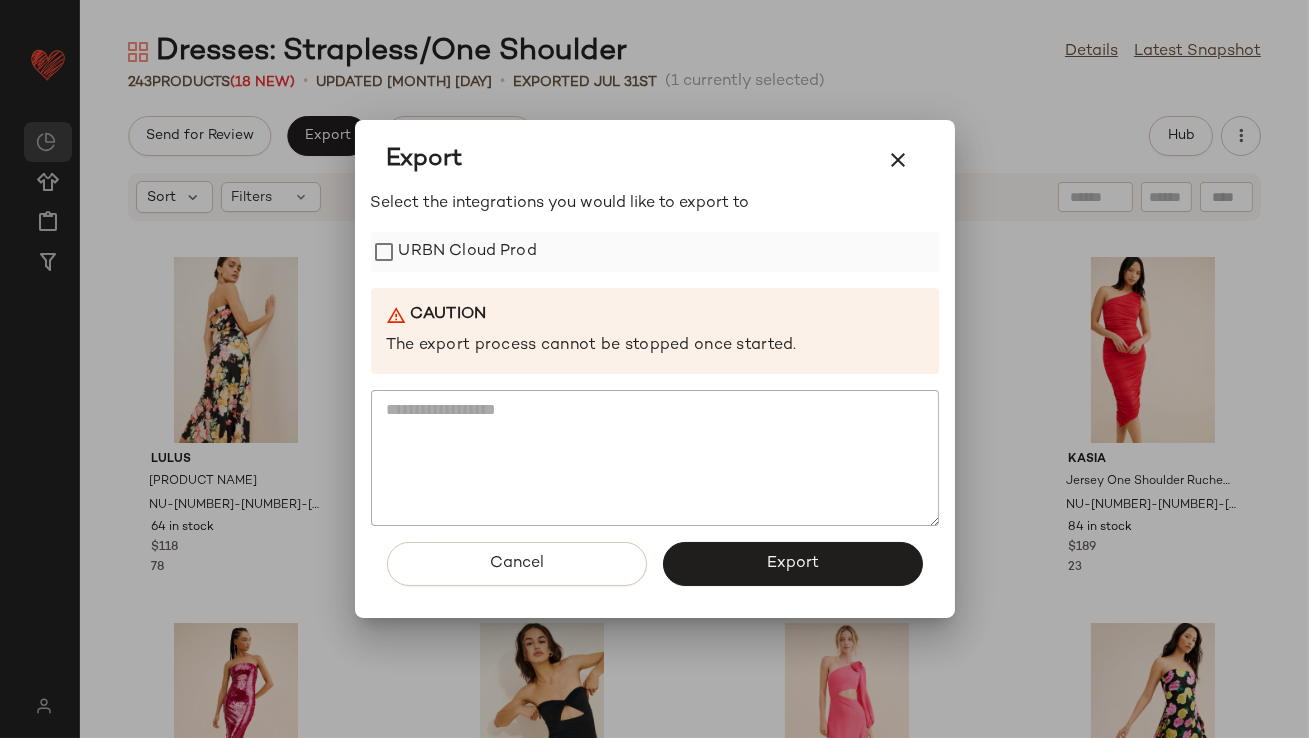 click on "URBN Cloud Prod" at bounding box center (468, 252) 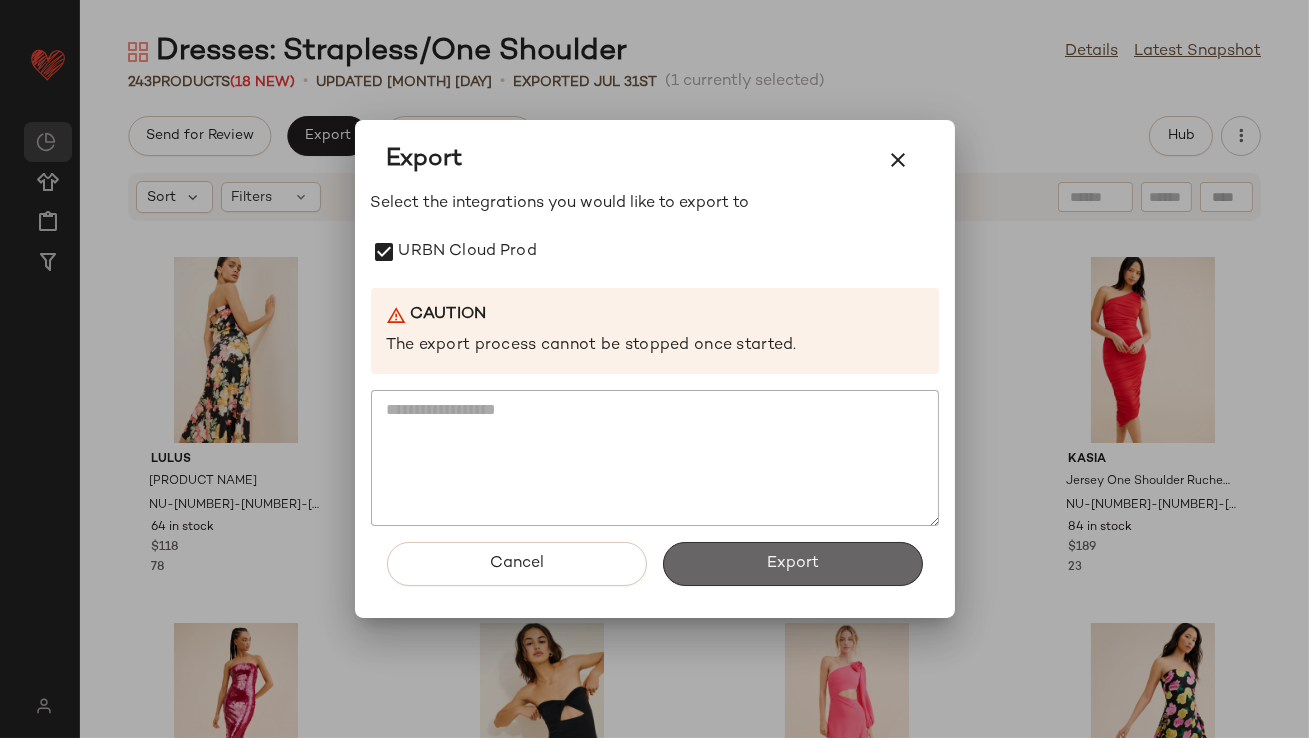 click on "Export" 